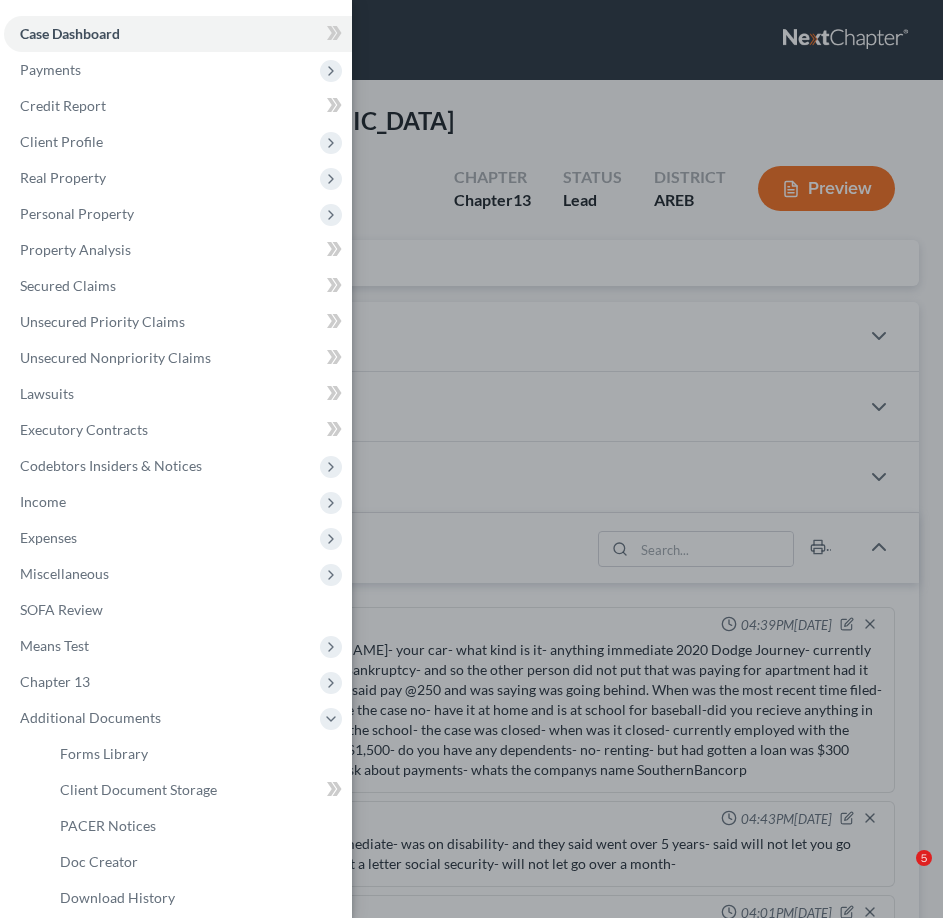 click on "Client Document Storage" at bounding box center (198, 790) 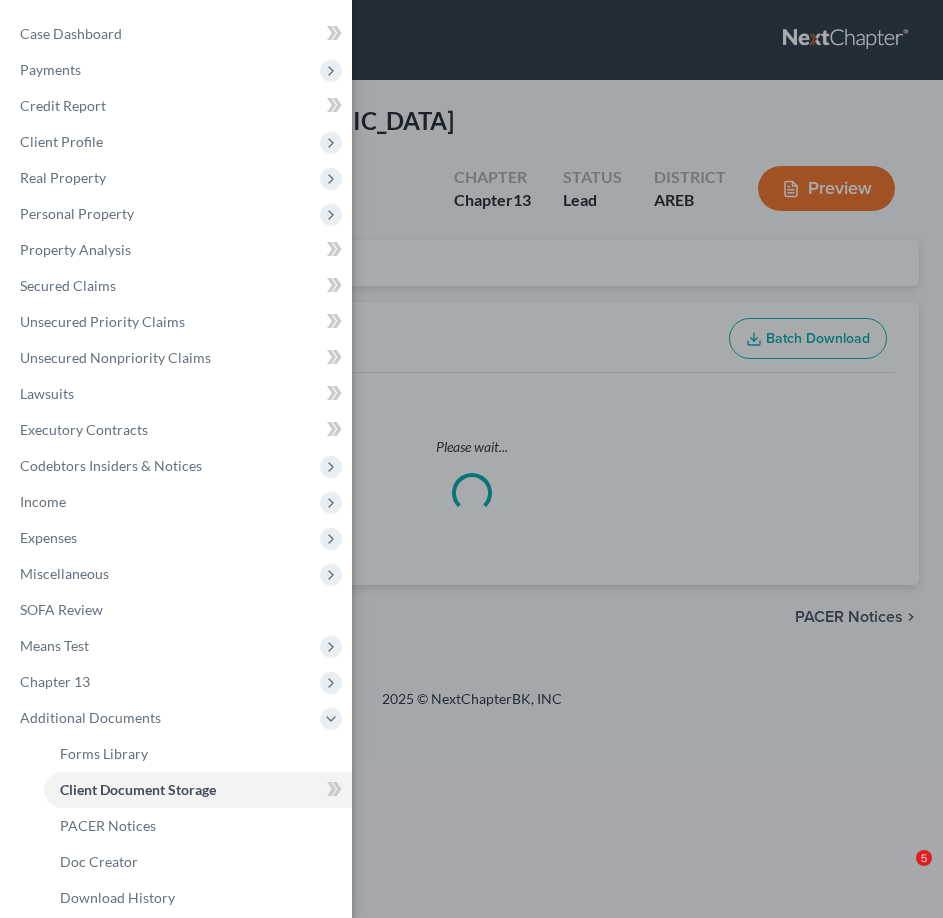 click on "Case Dashboard
Payments
Invoices
Payments
Payments
Credit Report
Client Profile" at bounding box center [471, 459] 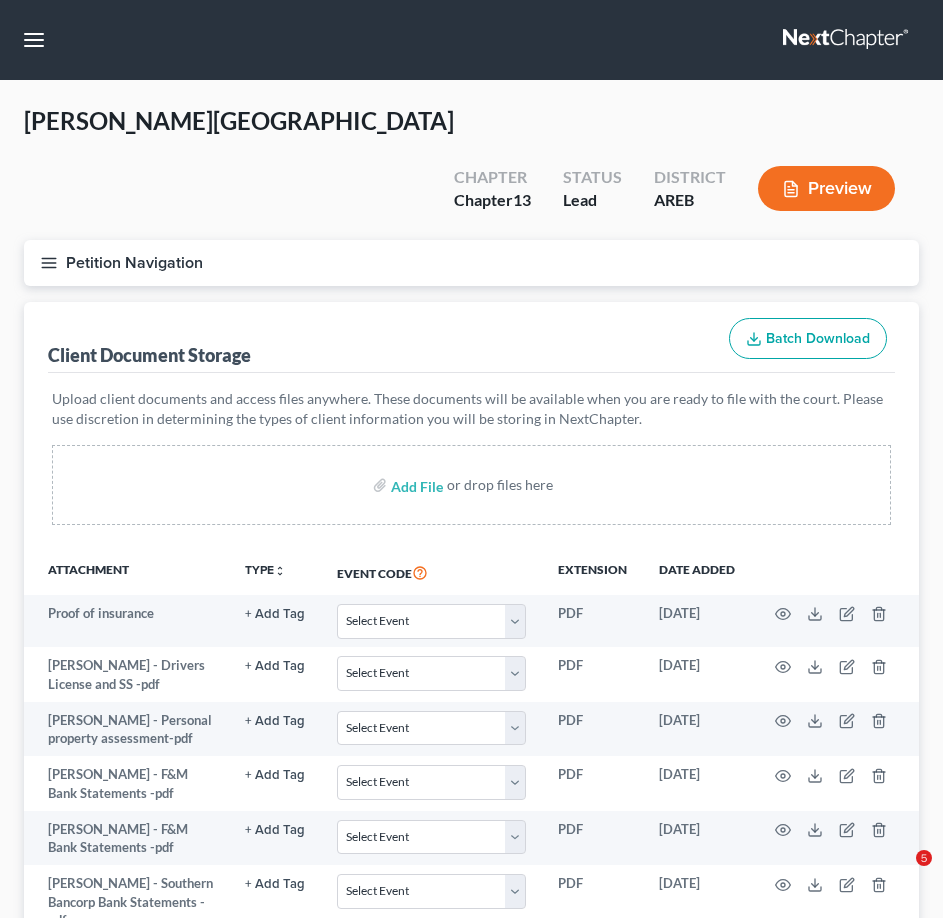scroll, scrollTop: 0, scrollLeft: 0, axis: both 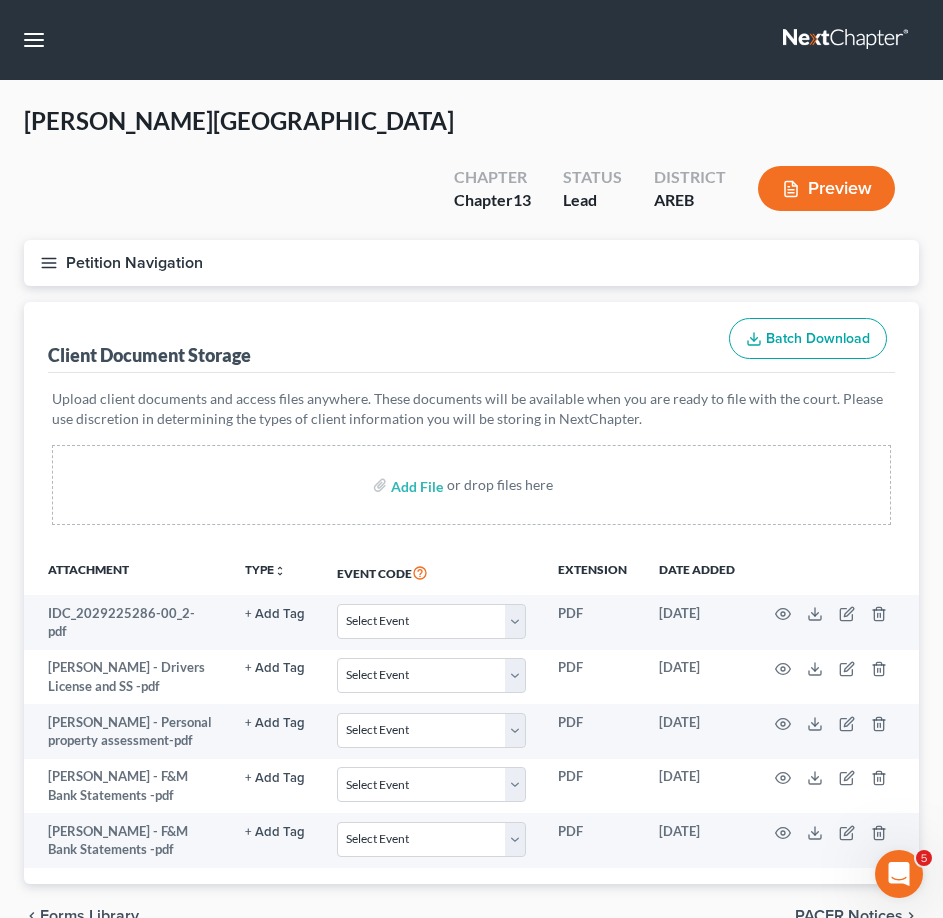 click 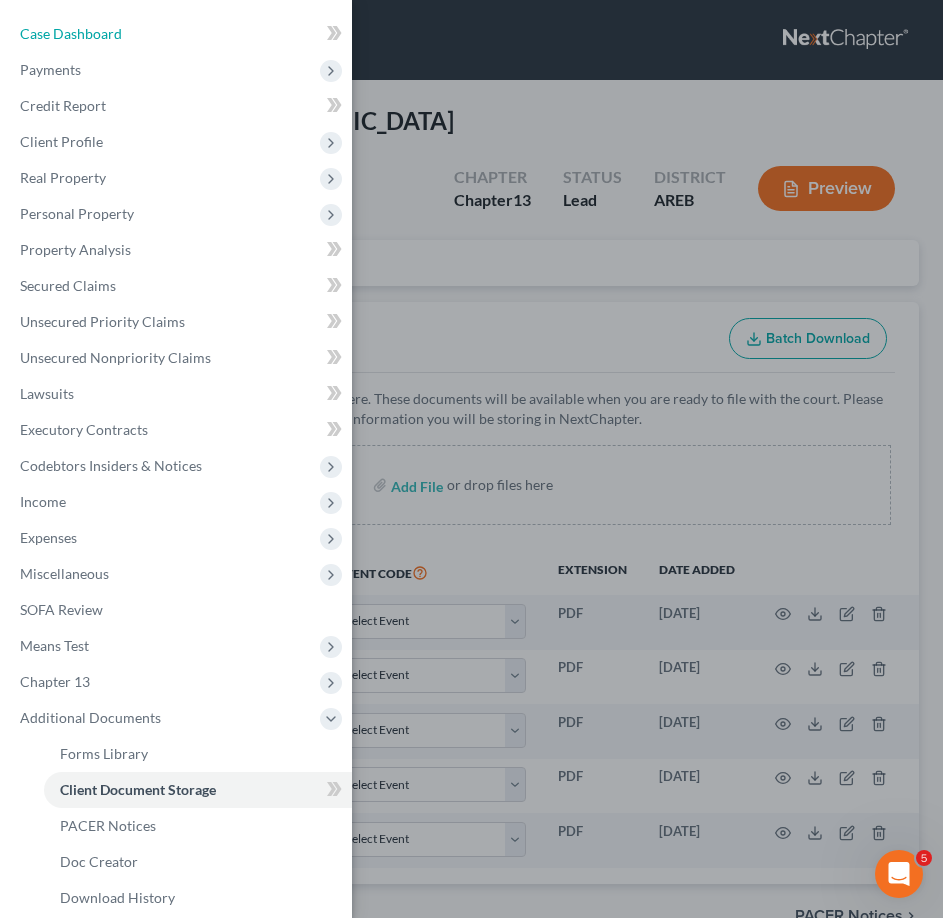 click on "Case Dashboard" at bounding box center (71, 33) 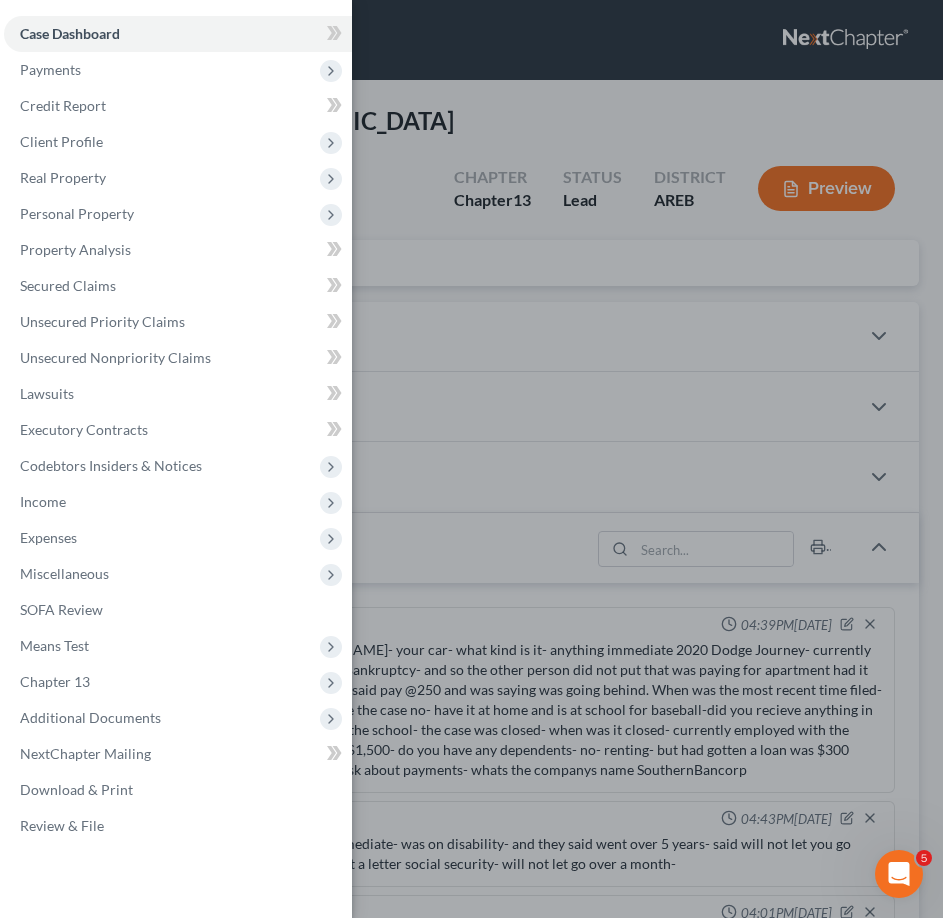 scroll, scrollTop: 222, scrollLeft: 0, axis: vertical 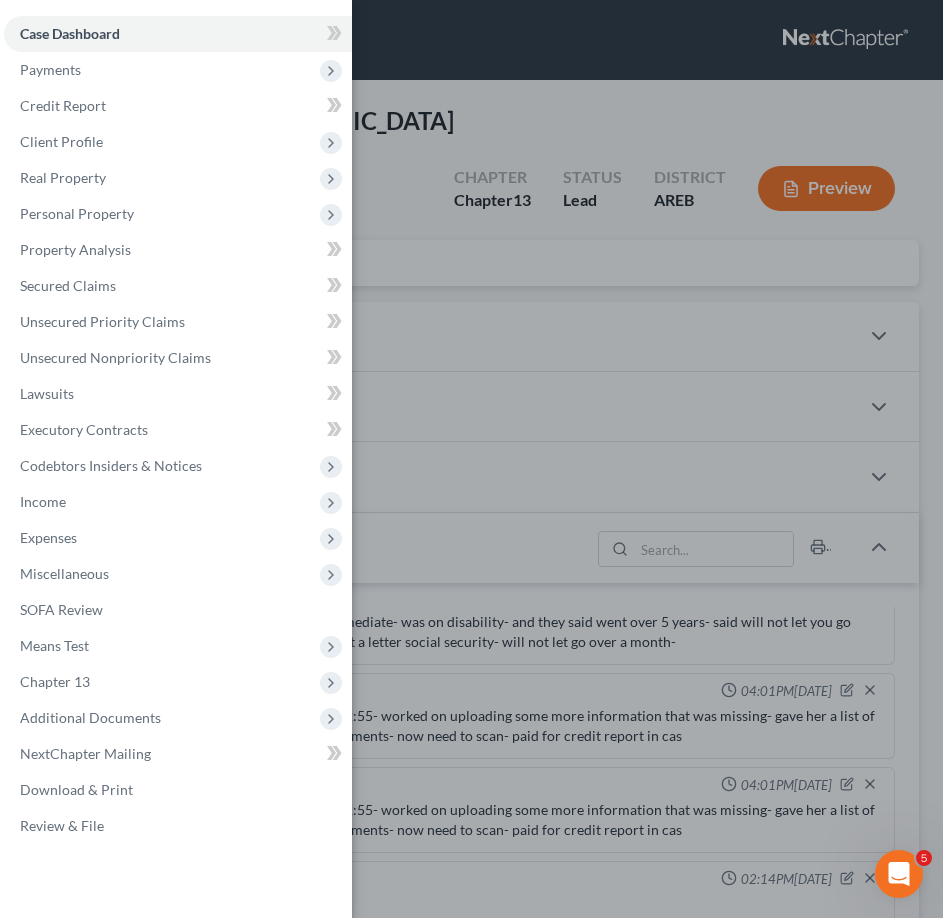 click on "Case Dashboard
Payments
Invoices
Payments
Payments
Credit Report
Client Profile" at bounding box center (471, 459) 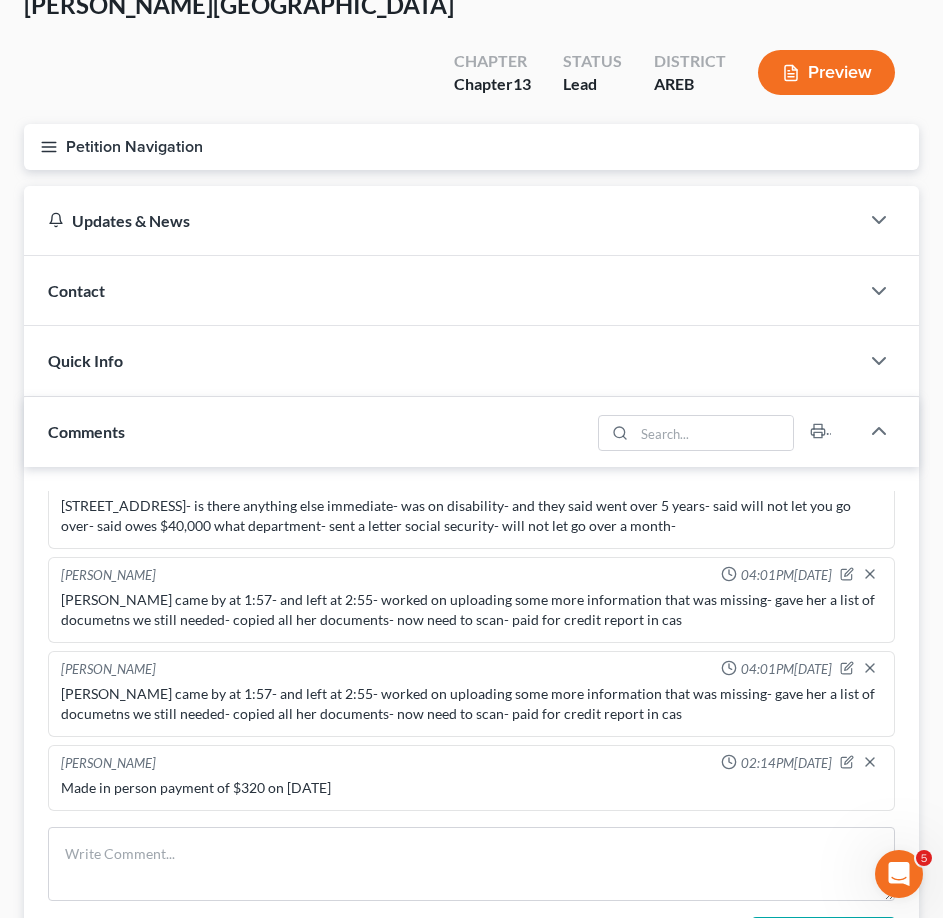 scroll, scrollTop: 400, scrollLeft: 0, axis: vertical 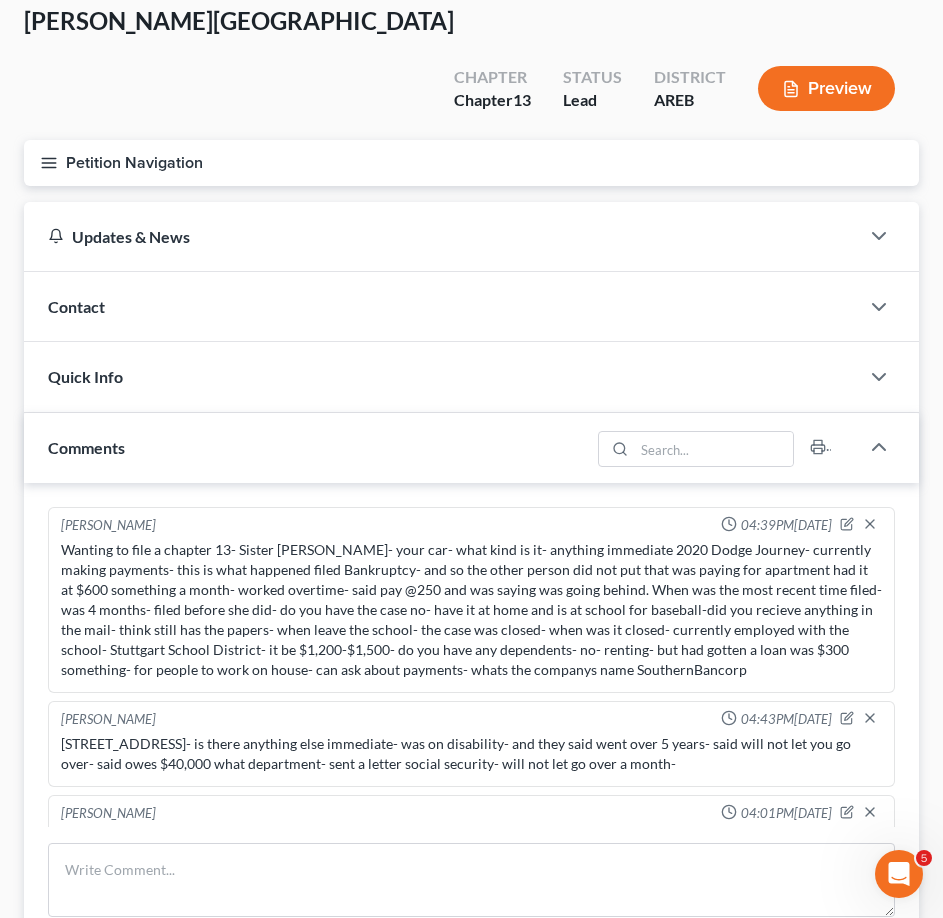 click 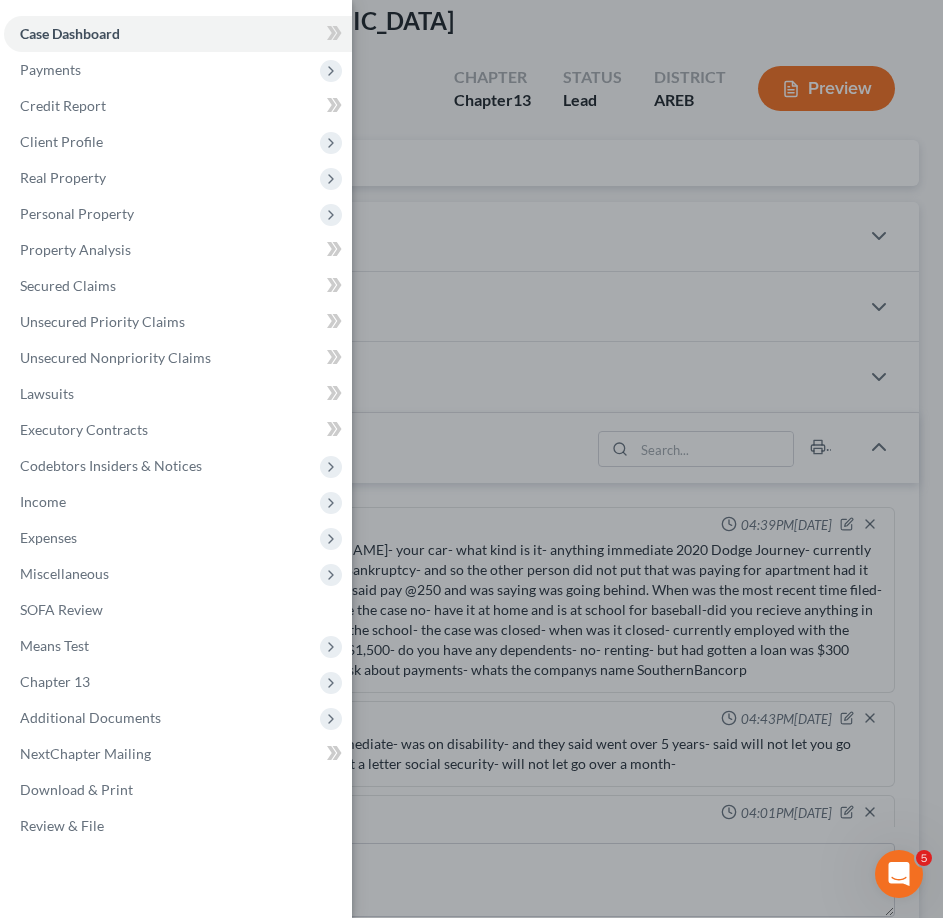 click on "Case Dashboard
Payments
Invoices
Payments
Payments
Credit Report
Client Profile" at bounding box center [471, 459] 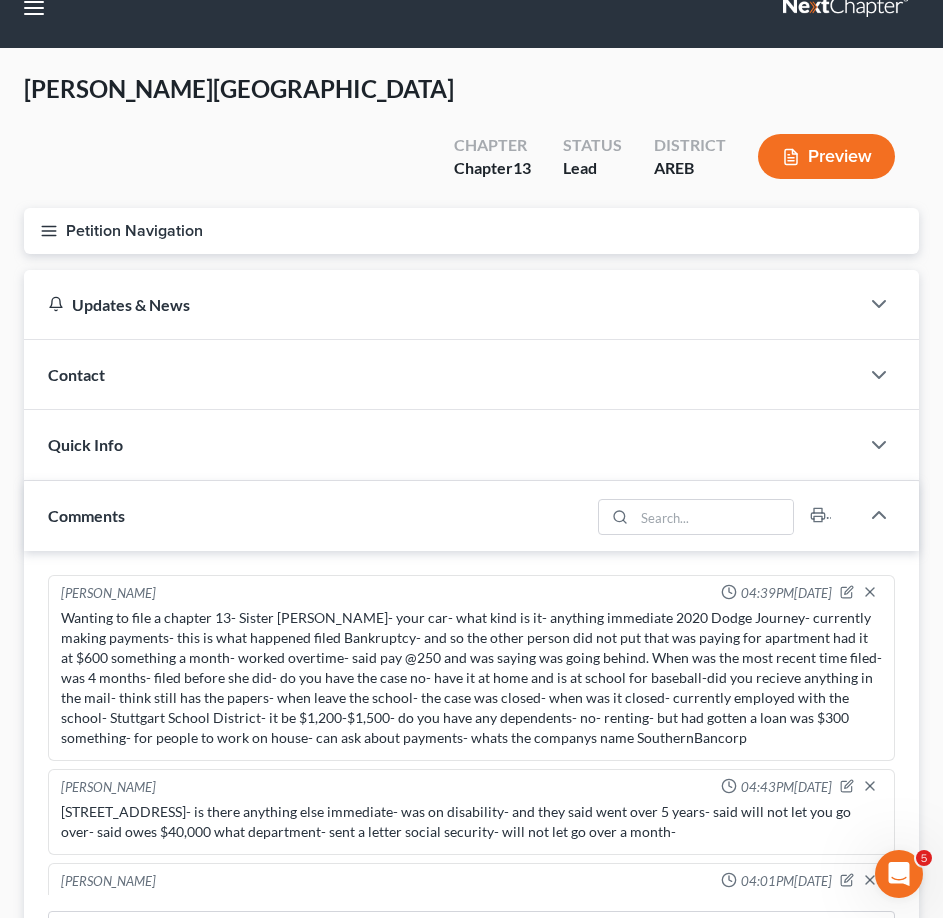scroll, scrollTop: 0, scrollLeft: 0, axis: both 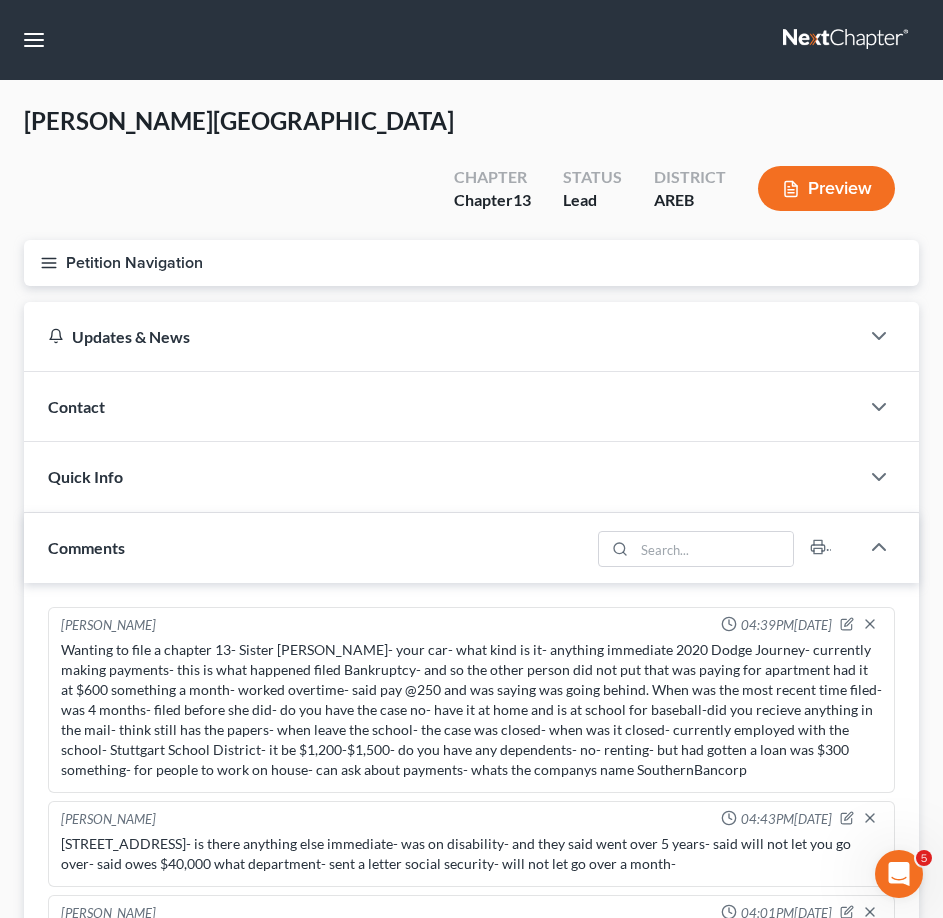 drag, startPoint x: 957, startPoint y: 286, endPoint x: 49, endPoint y: 228, distance: 909.8505 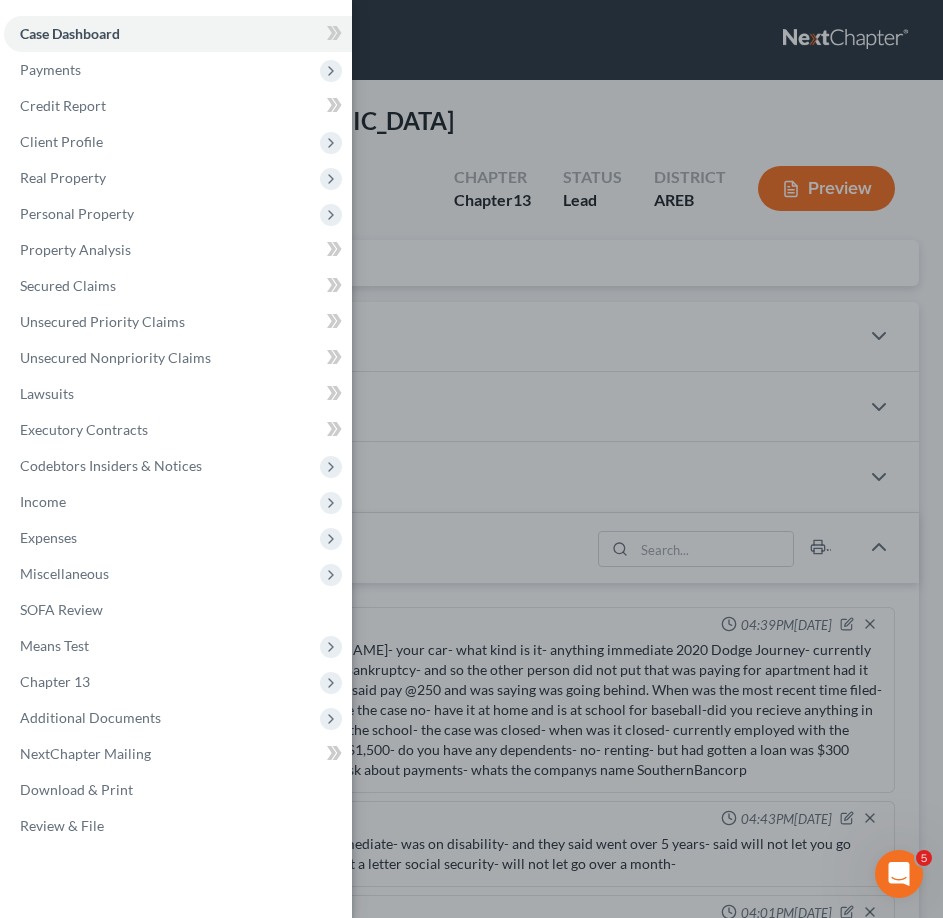click on "Case Dashboard
Payments
Invoices
Payments
Payments
Credit Report
Client Profile" at bounding box center (471, 459) 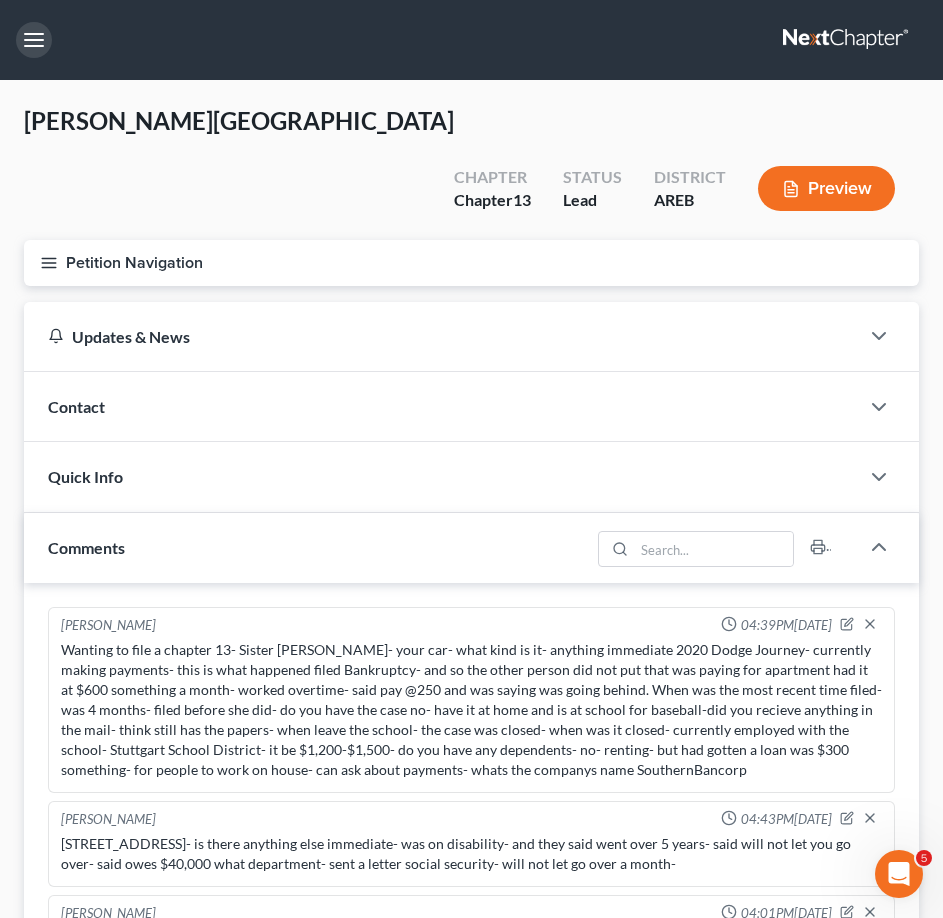 click at bounding box center (34, 40) 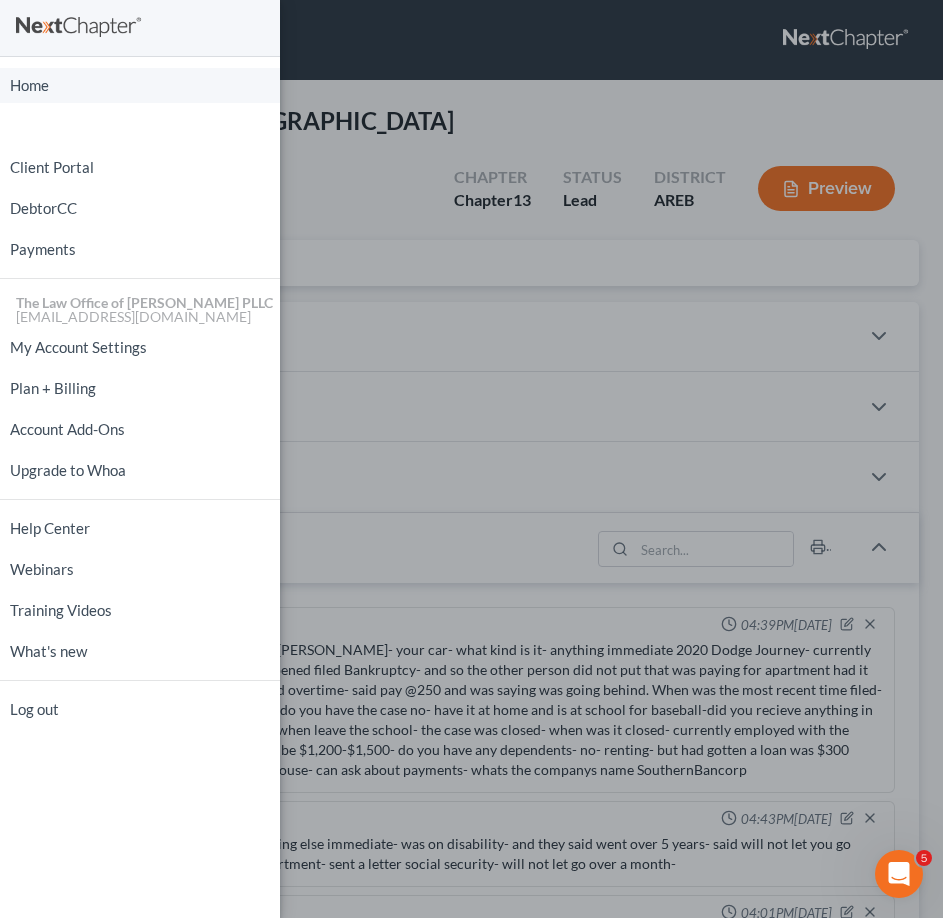 click on "Home" at bounding box center (140, 85) 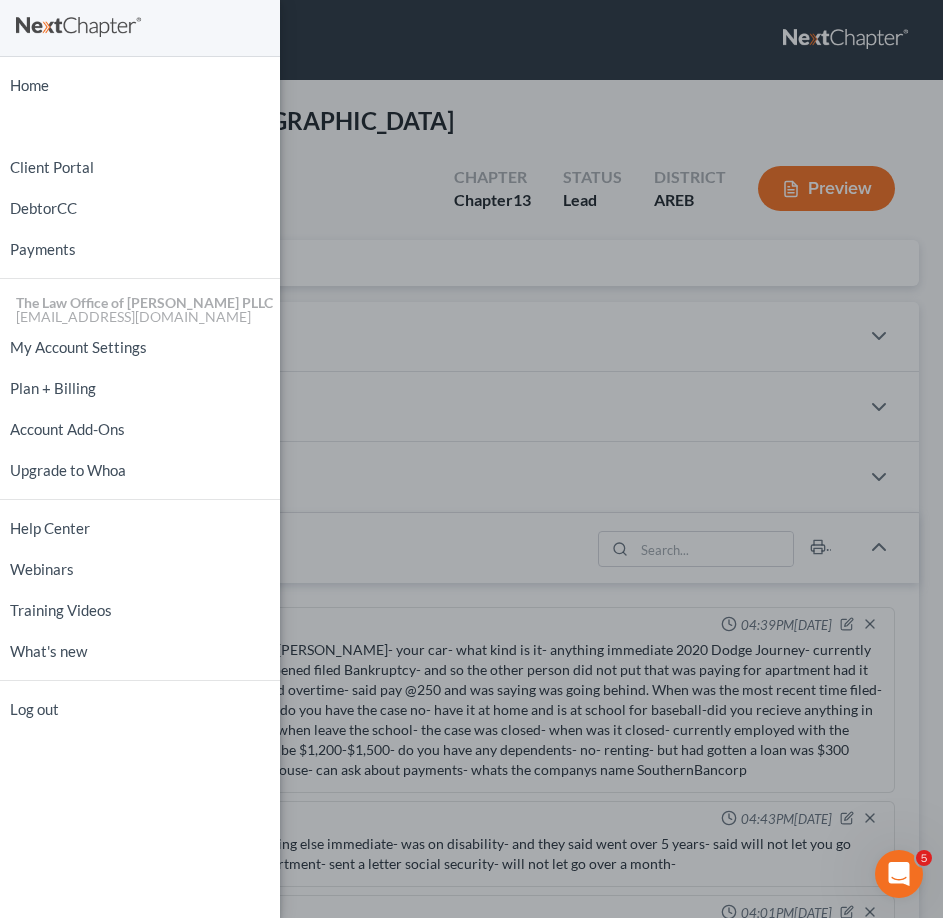 click on "Home New Case Client Portal DebtorCC Payments The Law Office of [PERSON_NAME] PLLC [EMAIL_ADDRESS][DOMAIN_NAME] My Account Settings Plan + Billing Account Add-Ons Upgrade to Whoa Help Center Webinars Training Videos What's new Log out" at bounding box center (471, 459) 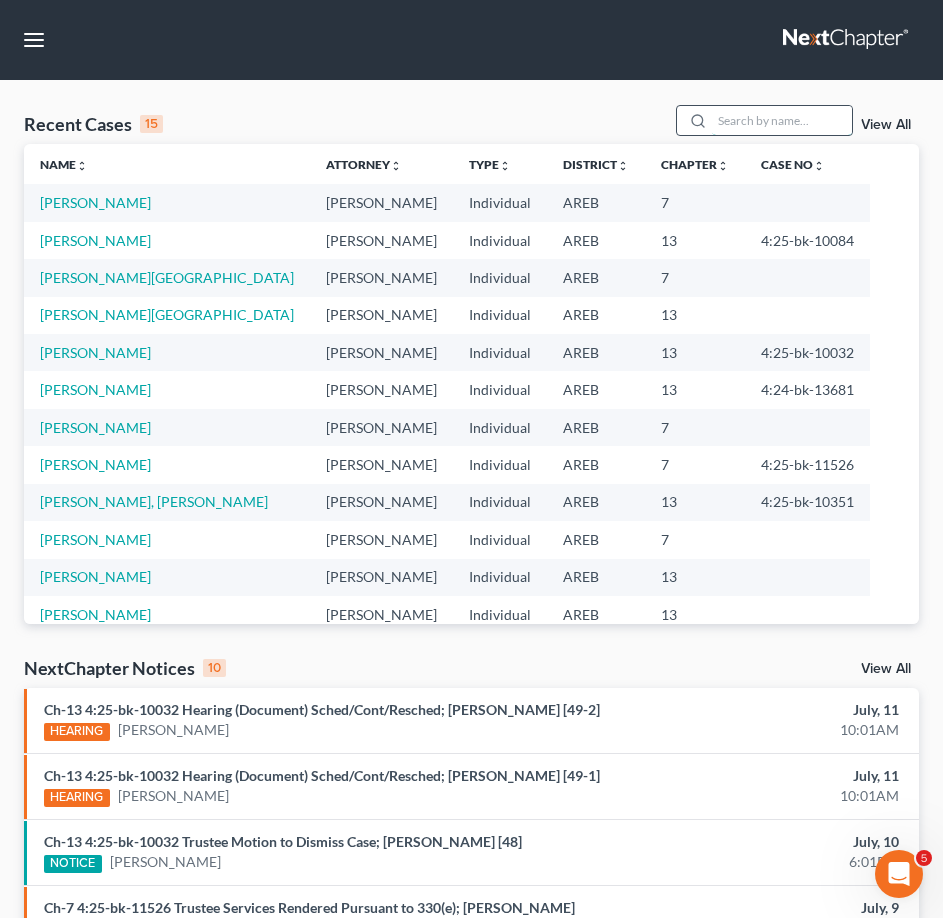click at bounding box center [782, 120] 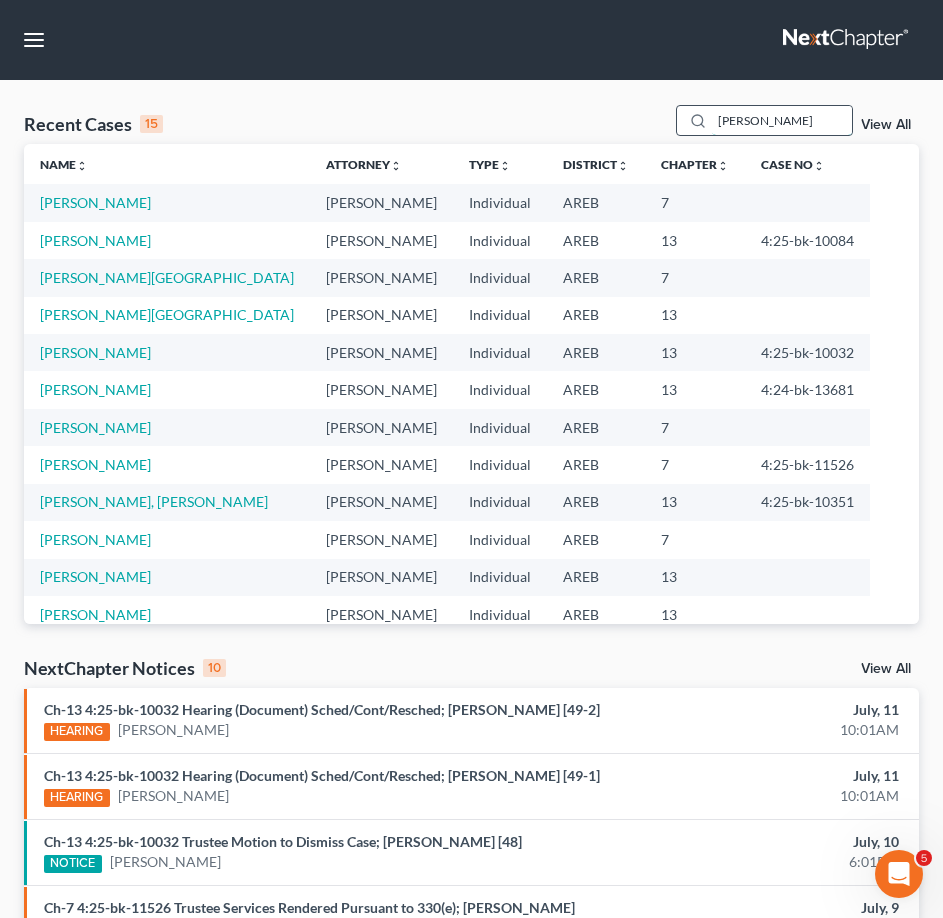 type on "patrick block" 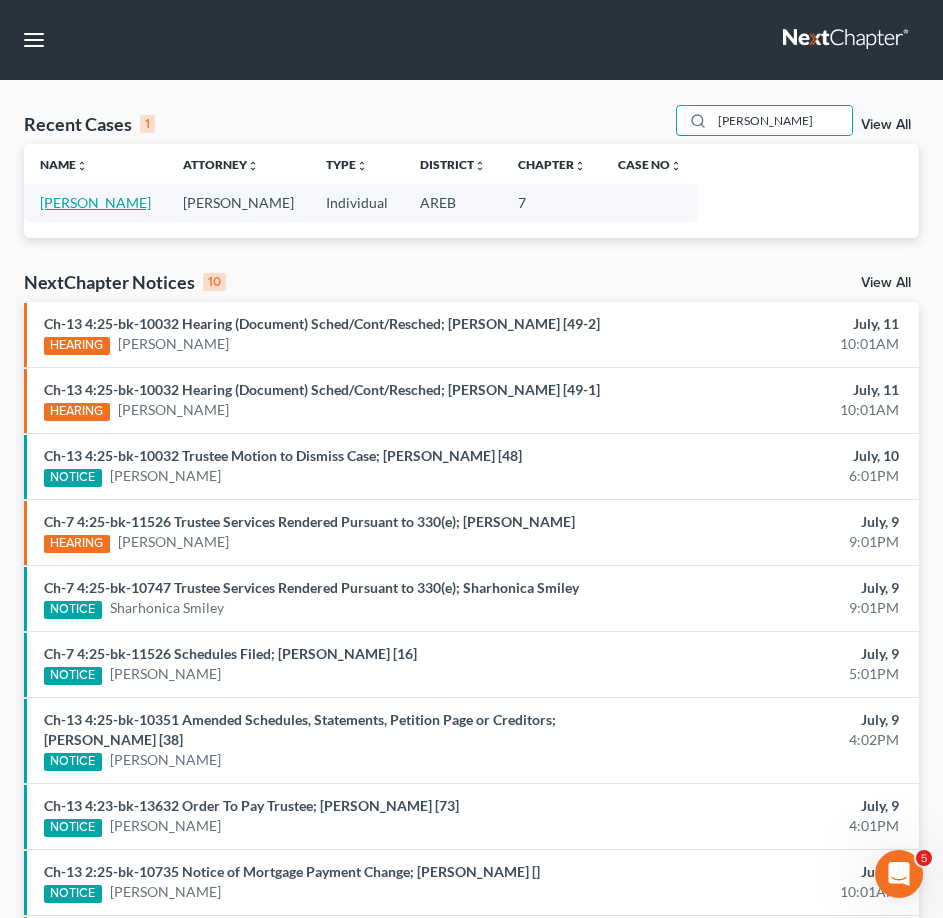 click on "[PERSON_NAME]" at bounding box center (95, 202) 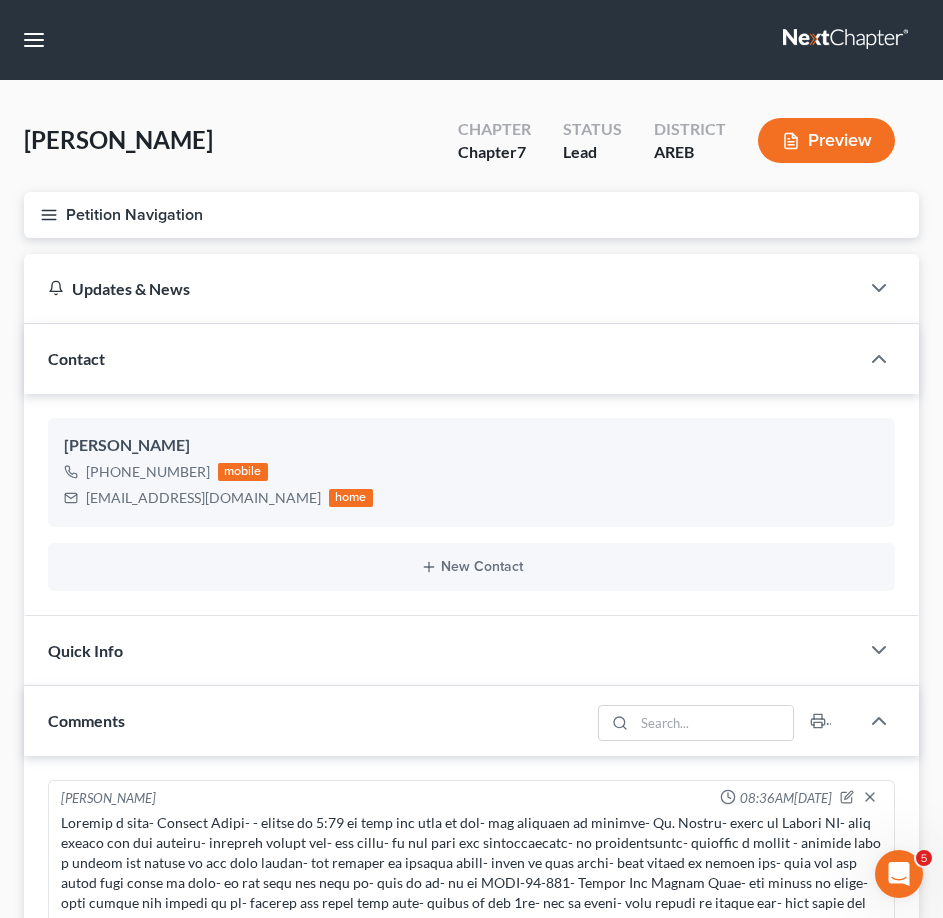 scroll, scrollTop: 6, scrollLeft: 0, axis: vertical 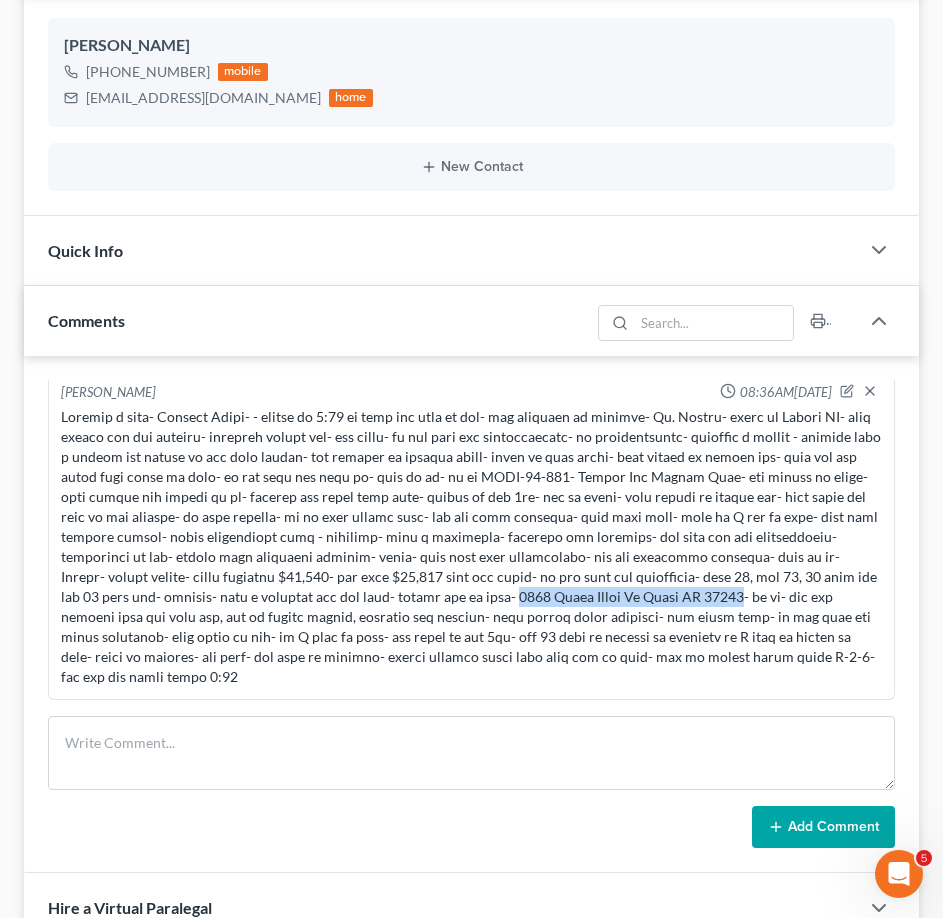 drag, startPoint x: 482, startPoint y: 597, endPoint x: 712, endPoint y: 593, distance: 230.03477 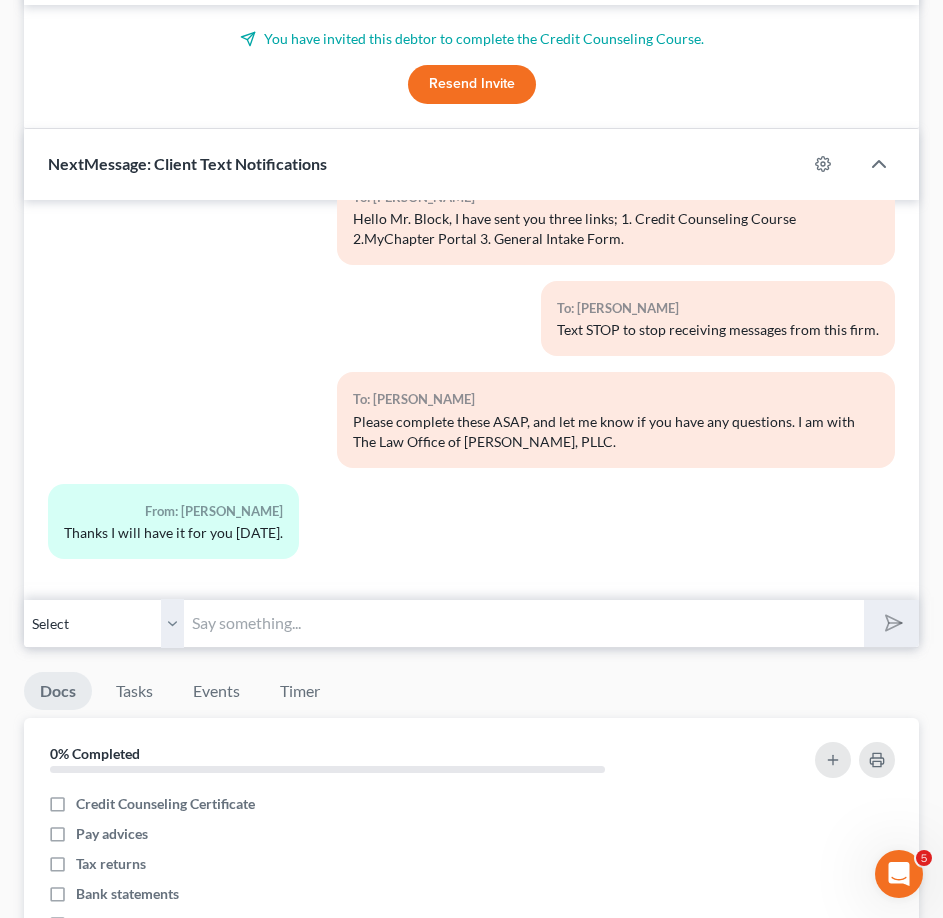 scroll, scrollTop: 1700, scrollLeft: 0, axis: vertical 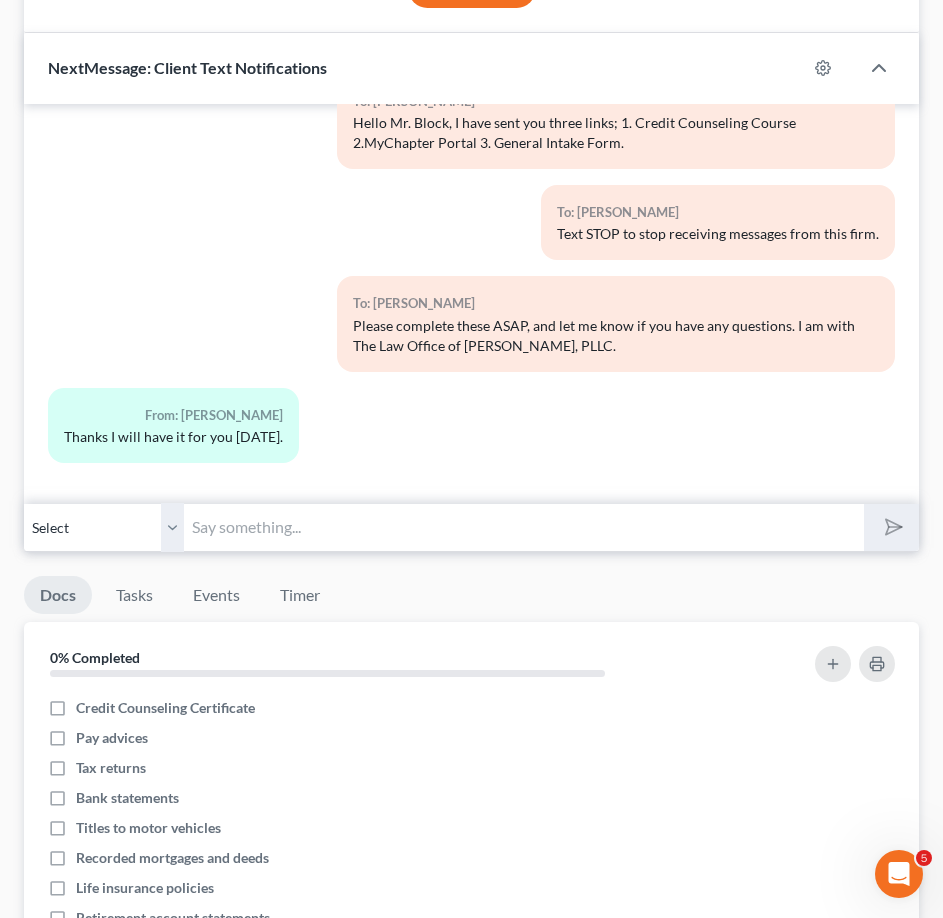click at bounding box center [524, 527] 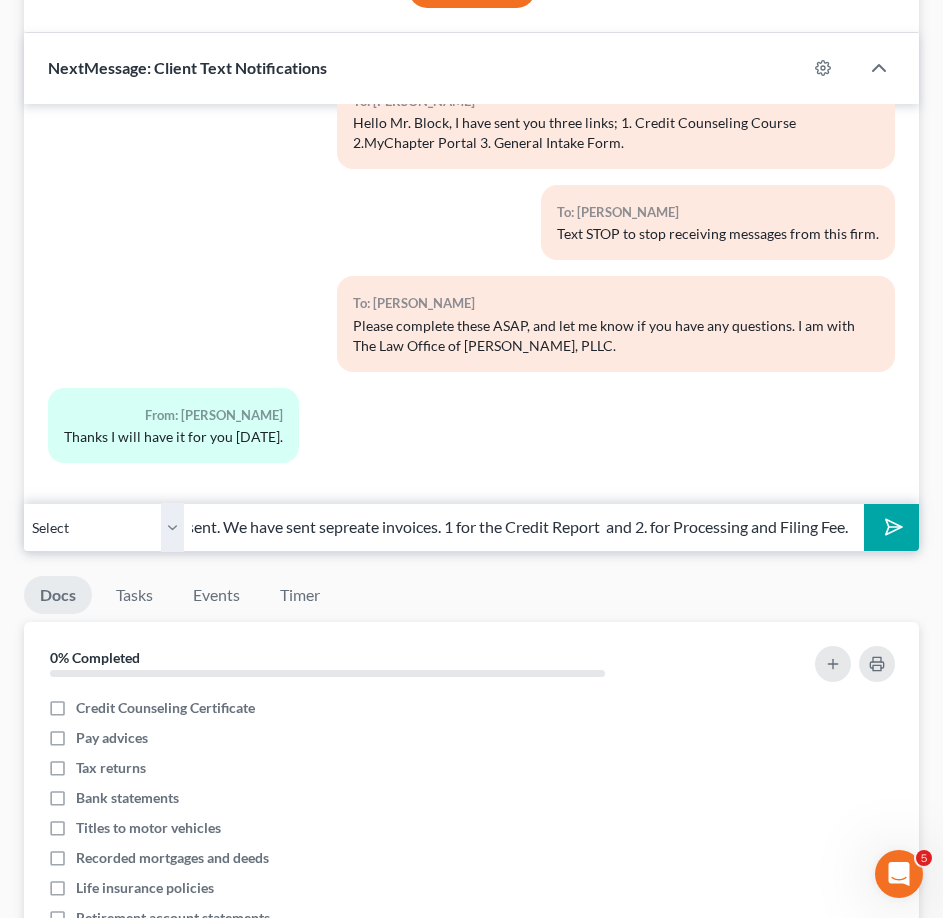 scroll, scrollTop: 0, scrollLeft: 392, axis: horizontal 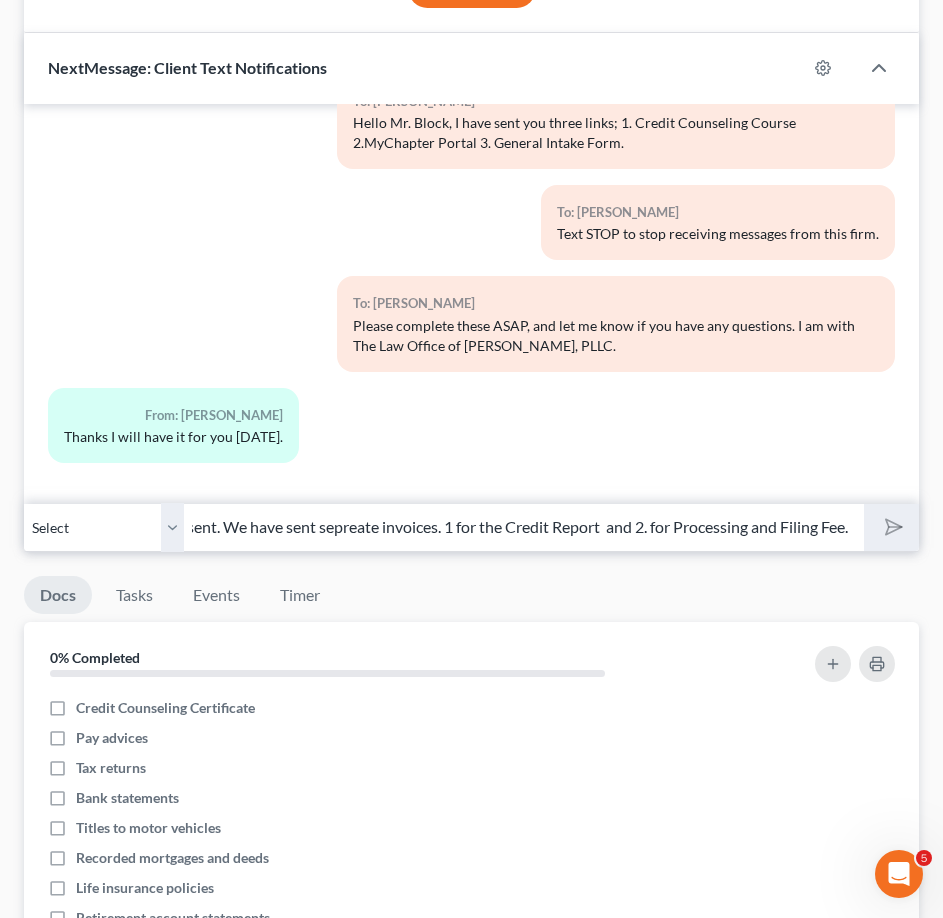 type 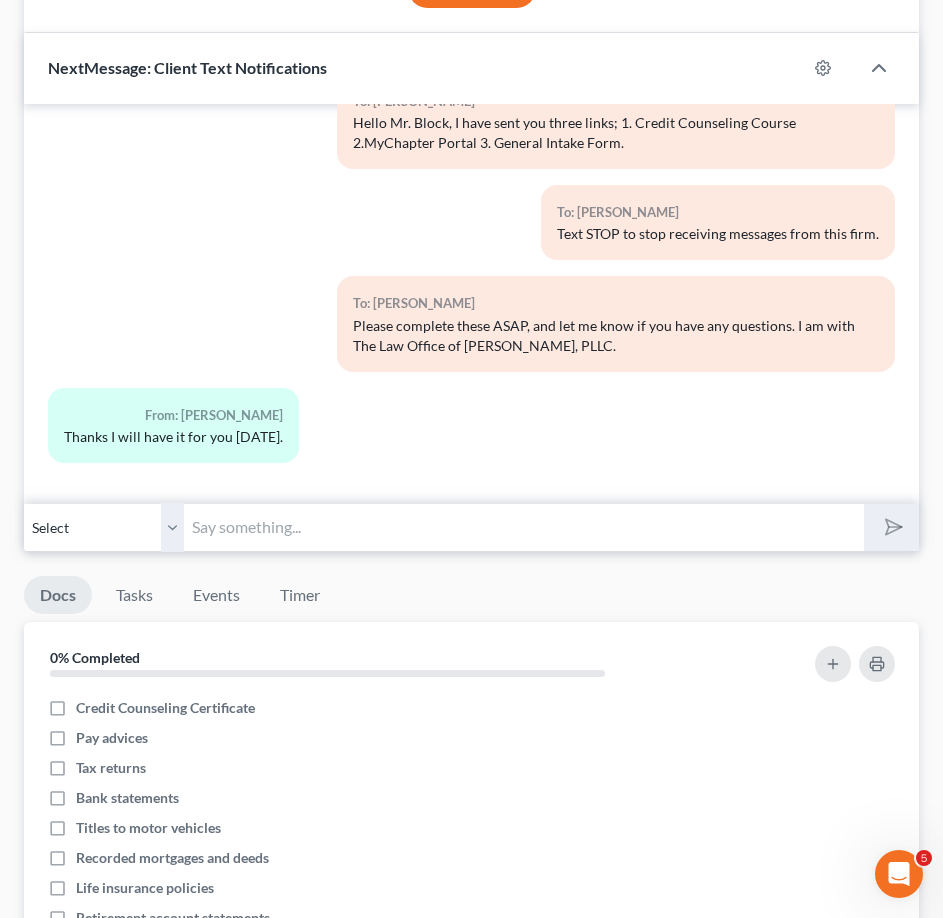 scroll, scrollTop: 0, scrollLeft: 0, axis: both 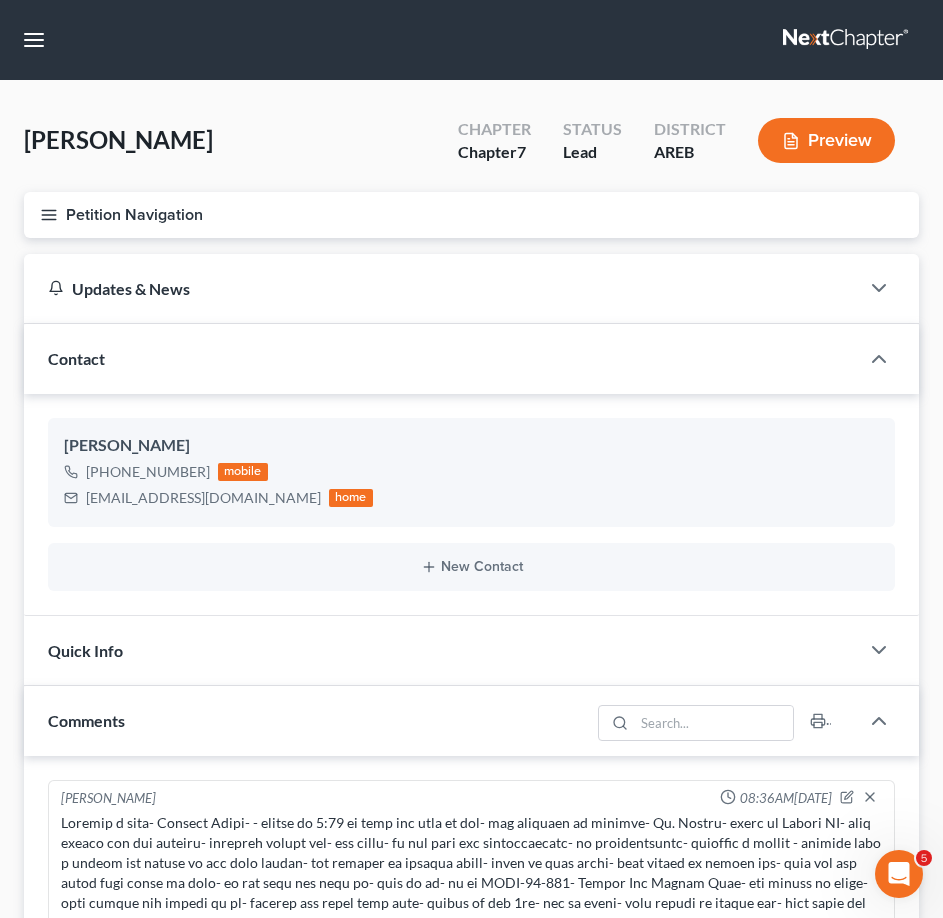 click 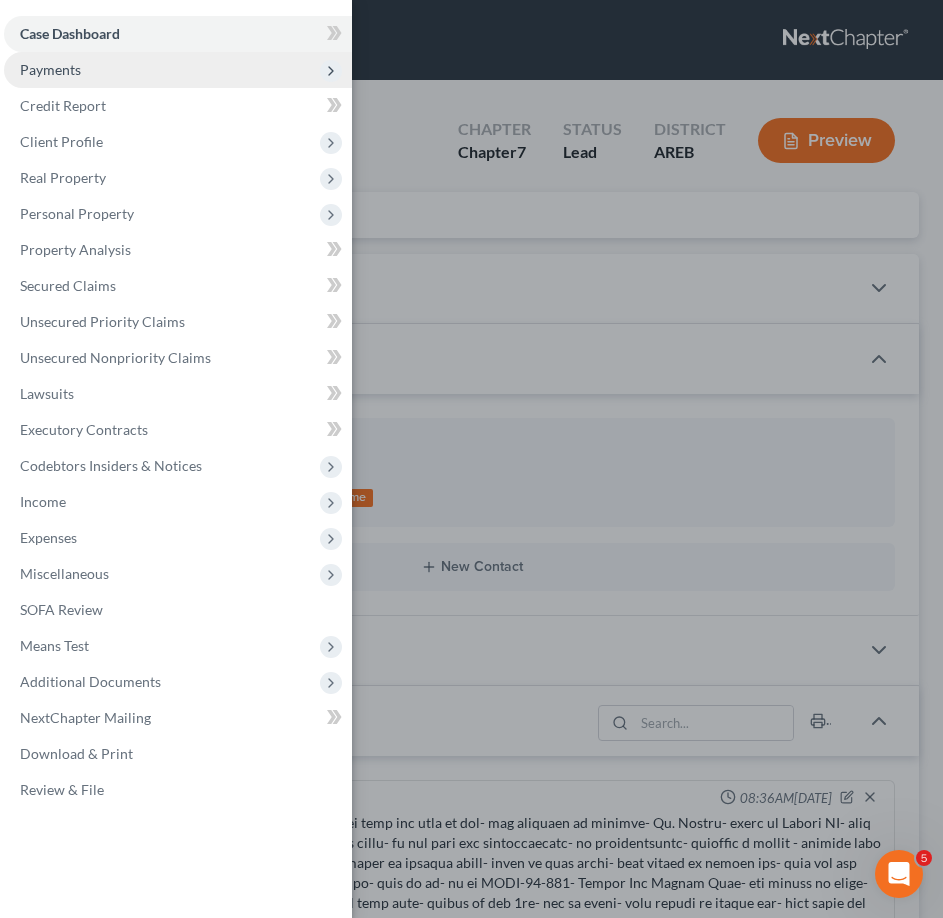click on "Payments" at bounding box center (178, 70) 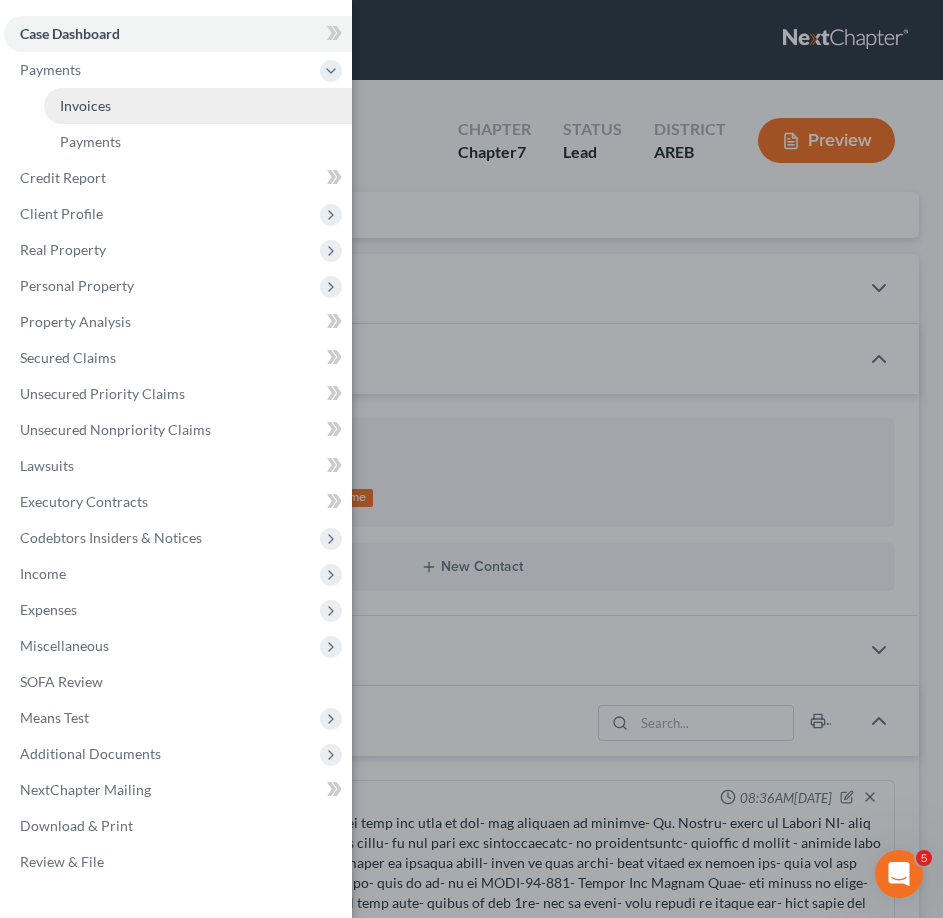 click on "Invoices" at bounding box center [198, 106] 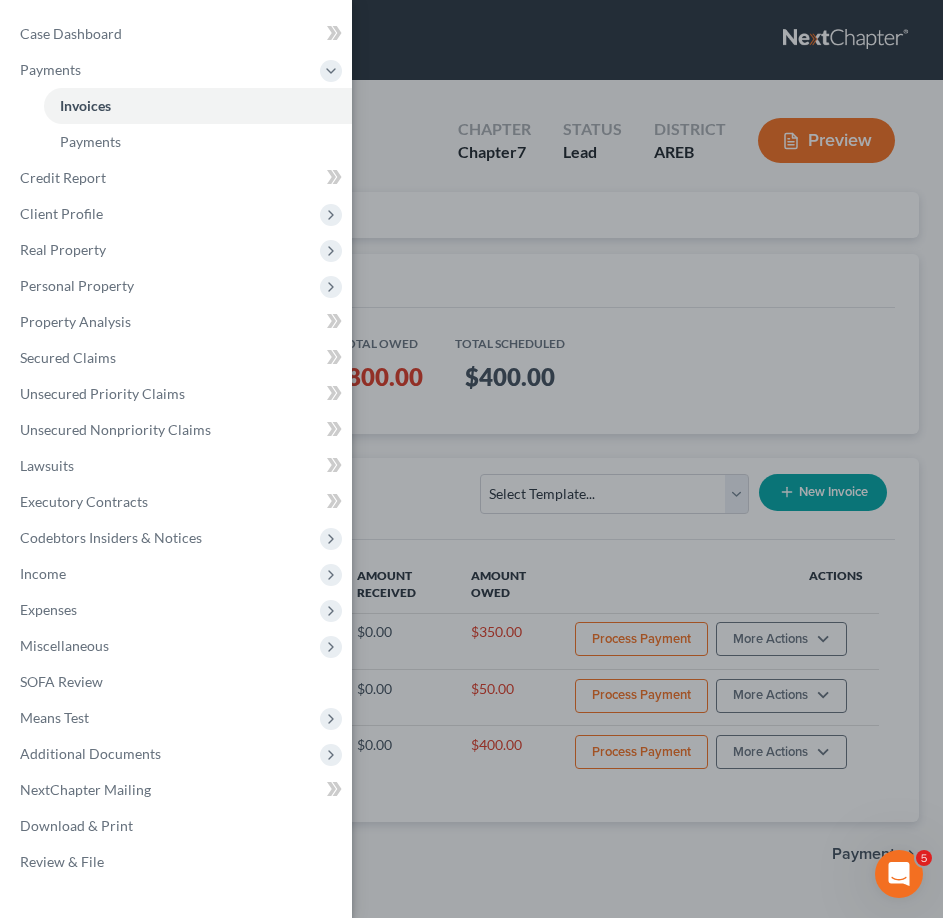 click on "Case Dashboard
Payments
Invoices
Payments
Payments
Credit Report
Client Profile" at bounding box center (471, 459) 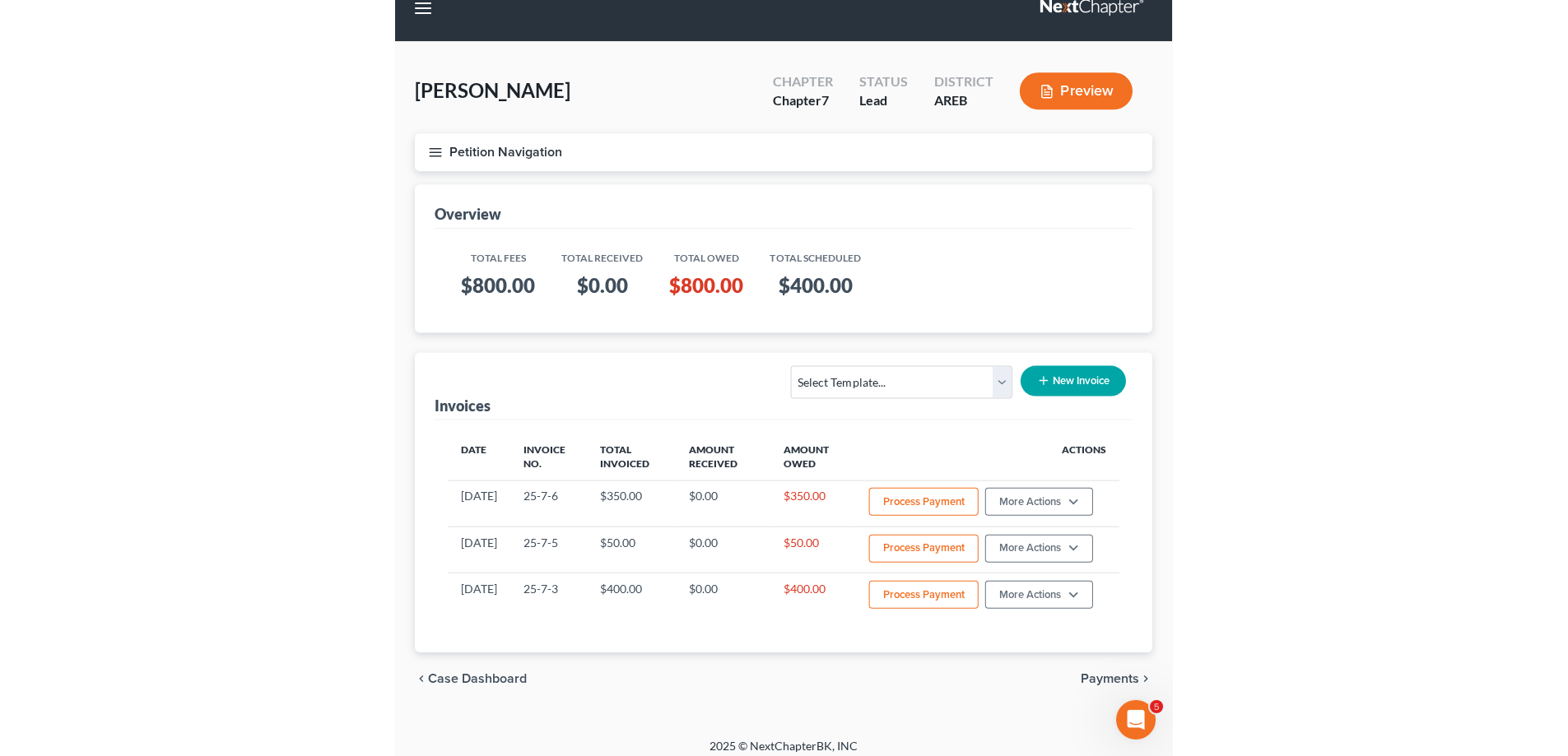 scroll, scrollTop: 36, scrollLeft: 0, axis: vertical 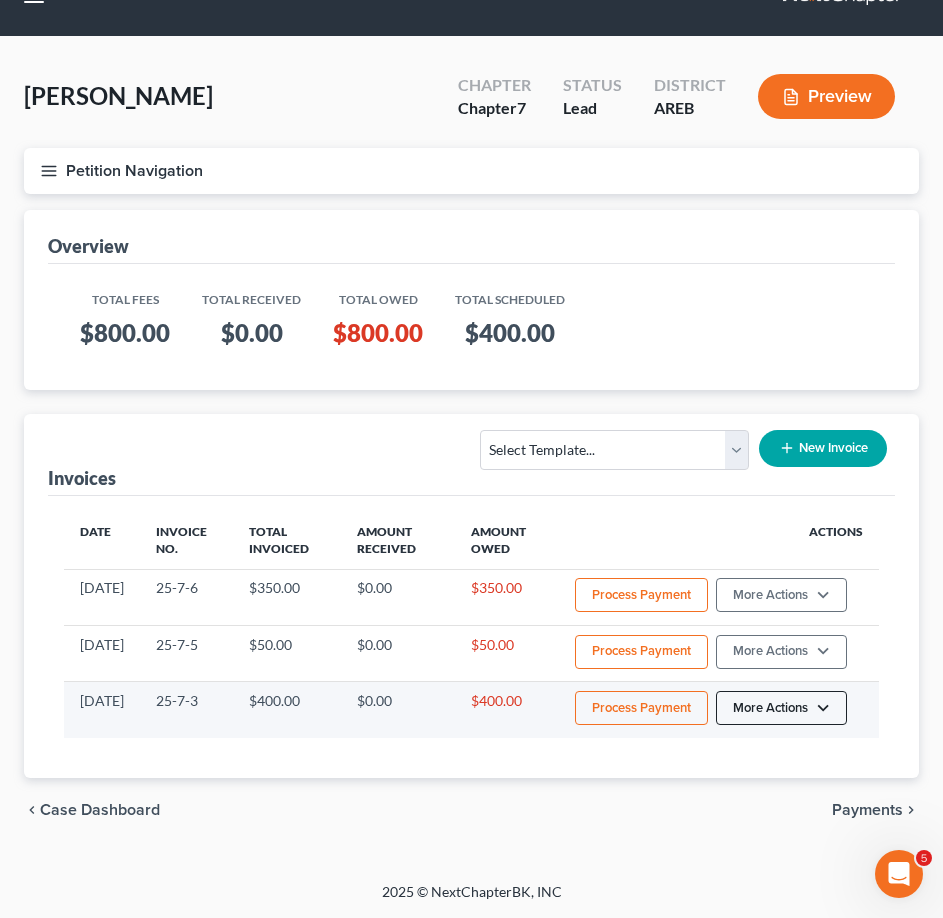 click on "More Actions" at bounding box center [781, 595] 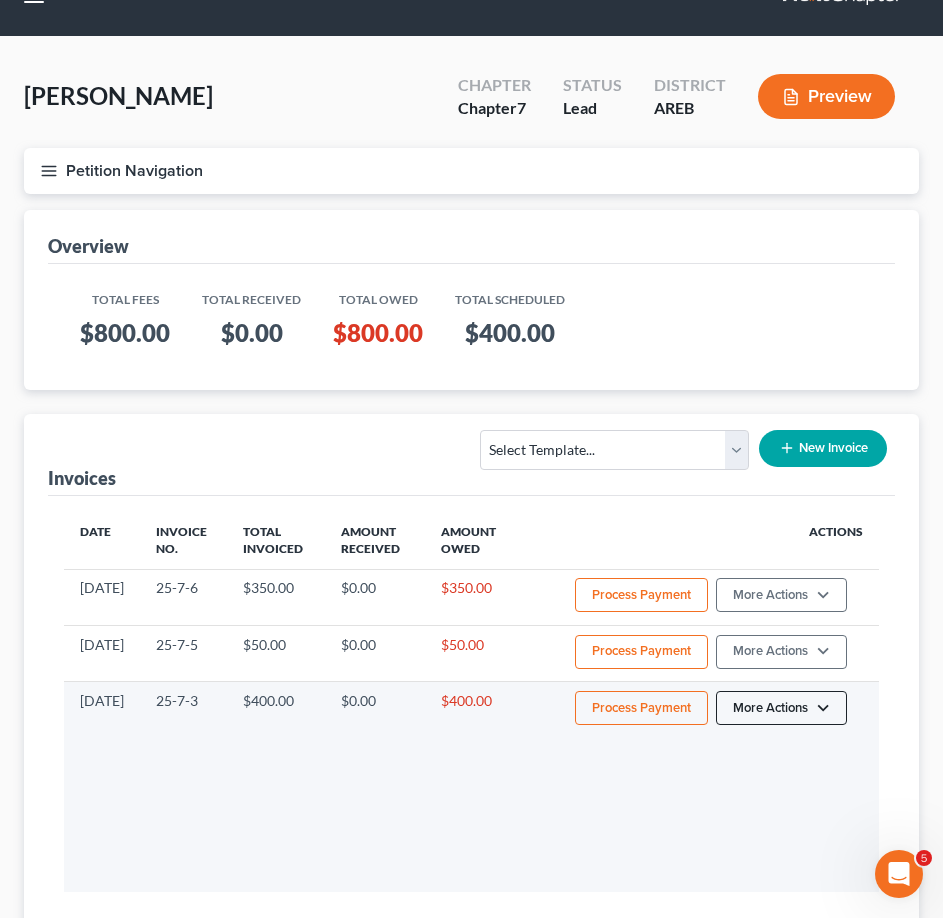 click on "More Actions" at bounding box center [781, 708] 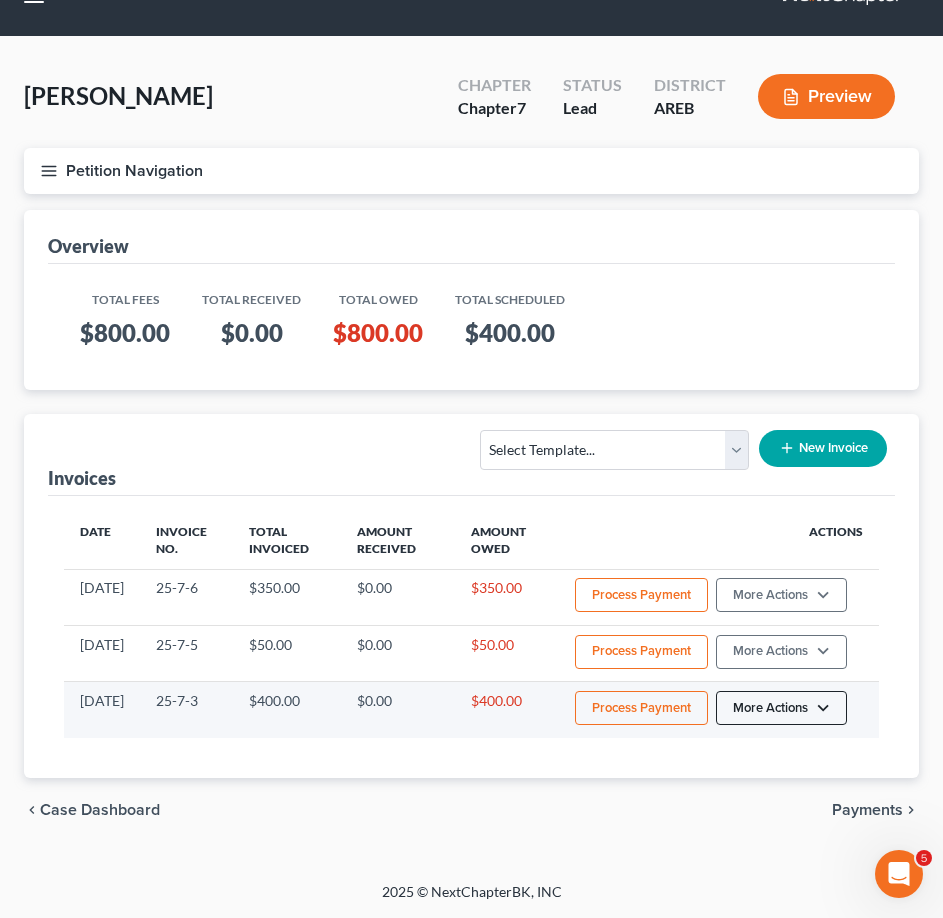 click on "More Actions" at bounding box center [781, 595] 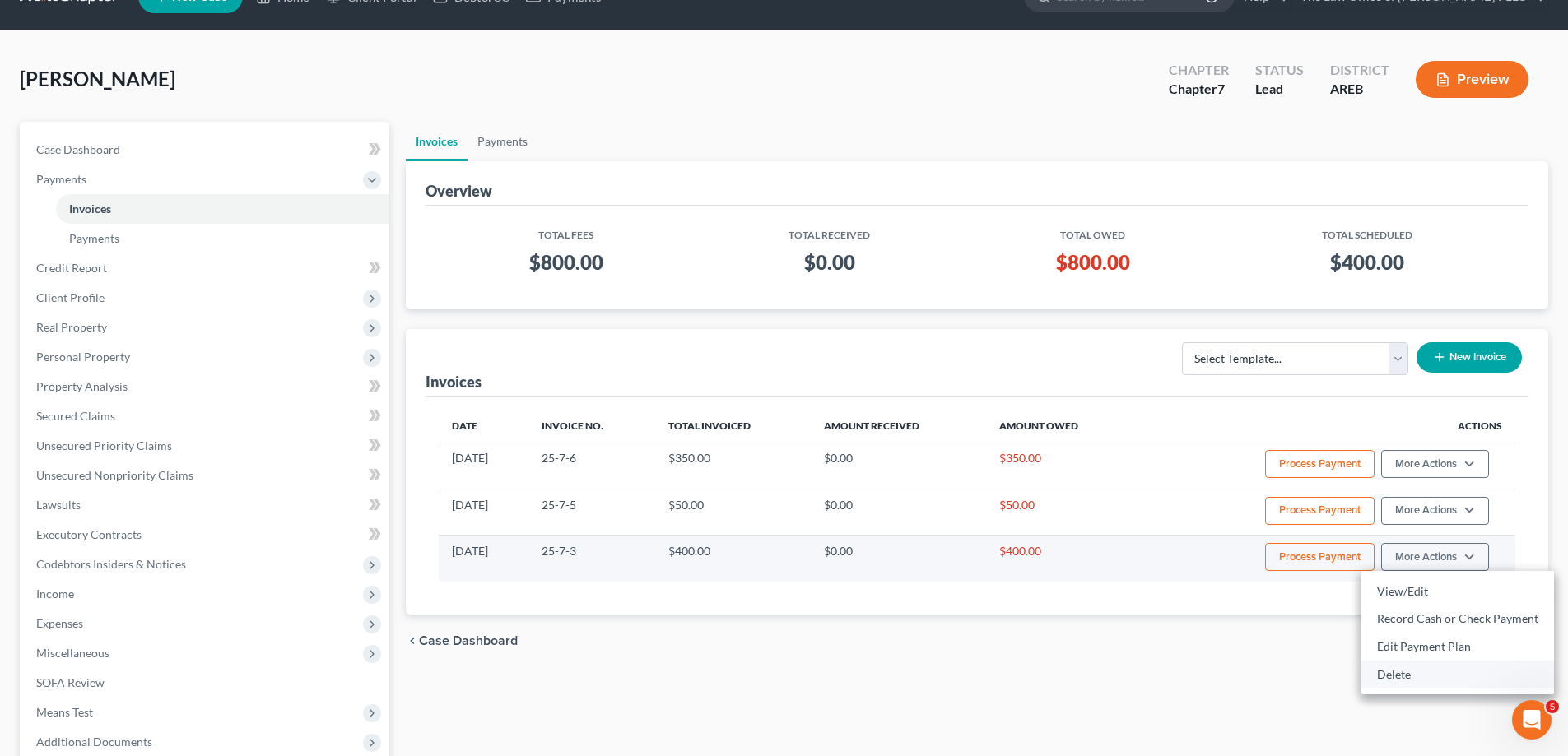 click on "Delete" at bounding box center (1458, 675) 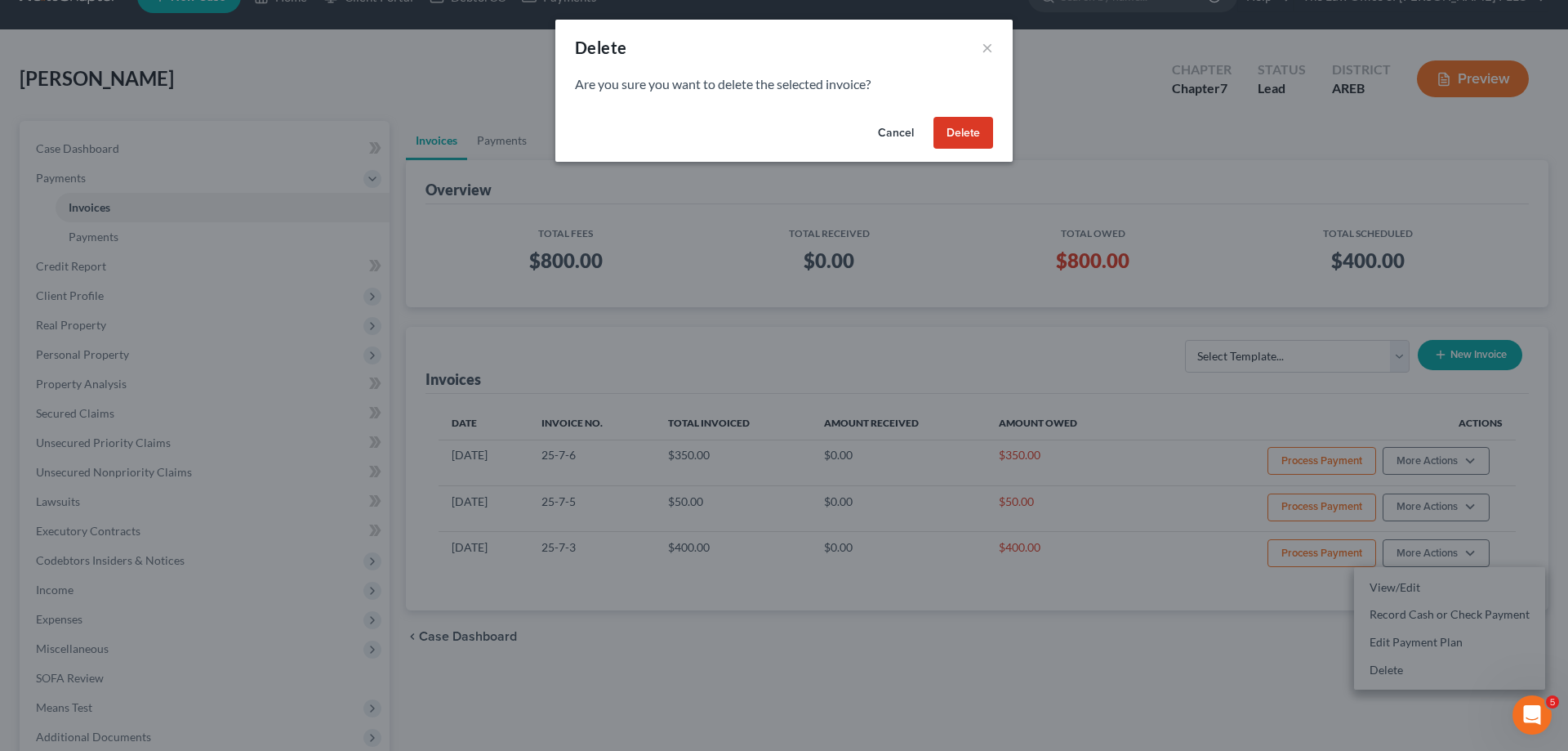 click on "Delete" at bounding box center [963, 133] 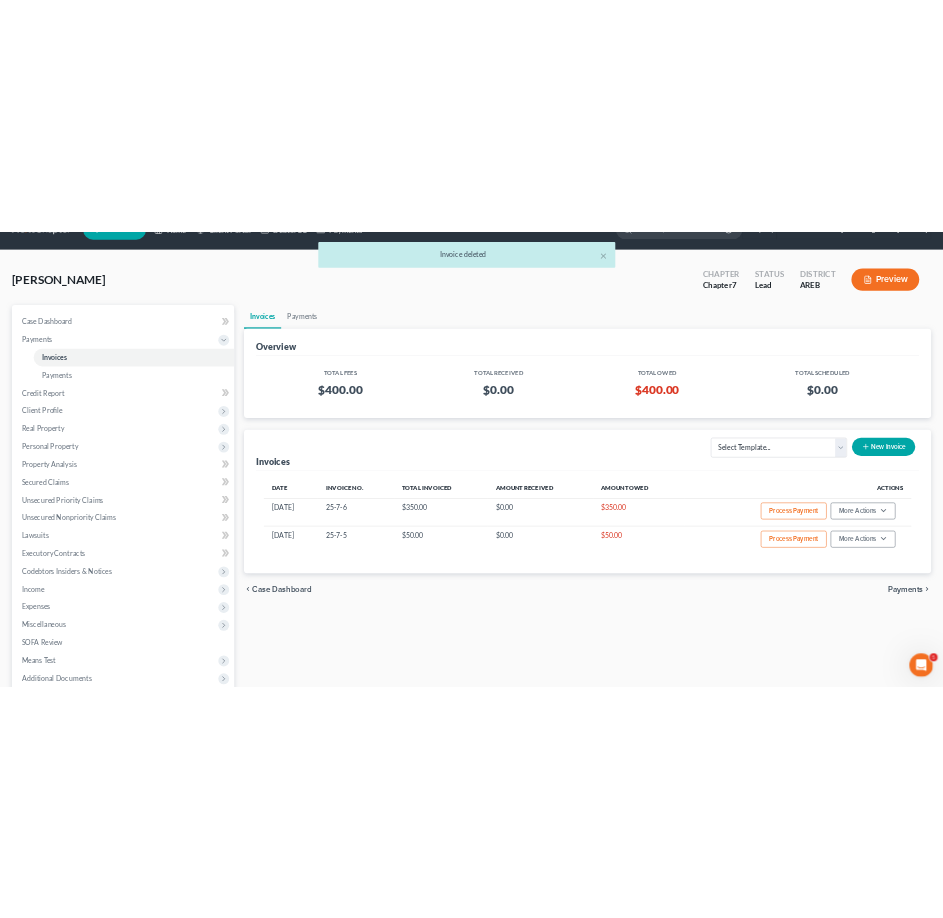 scroll, scrollTop: 0, scrollLeft: 0, axis: both 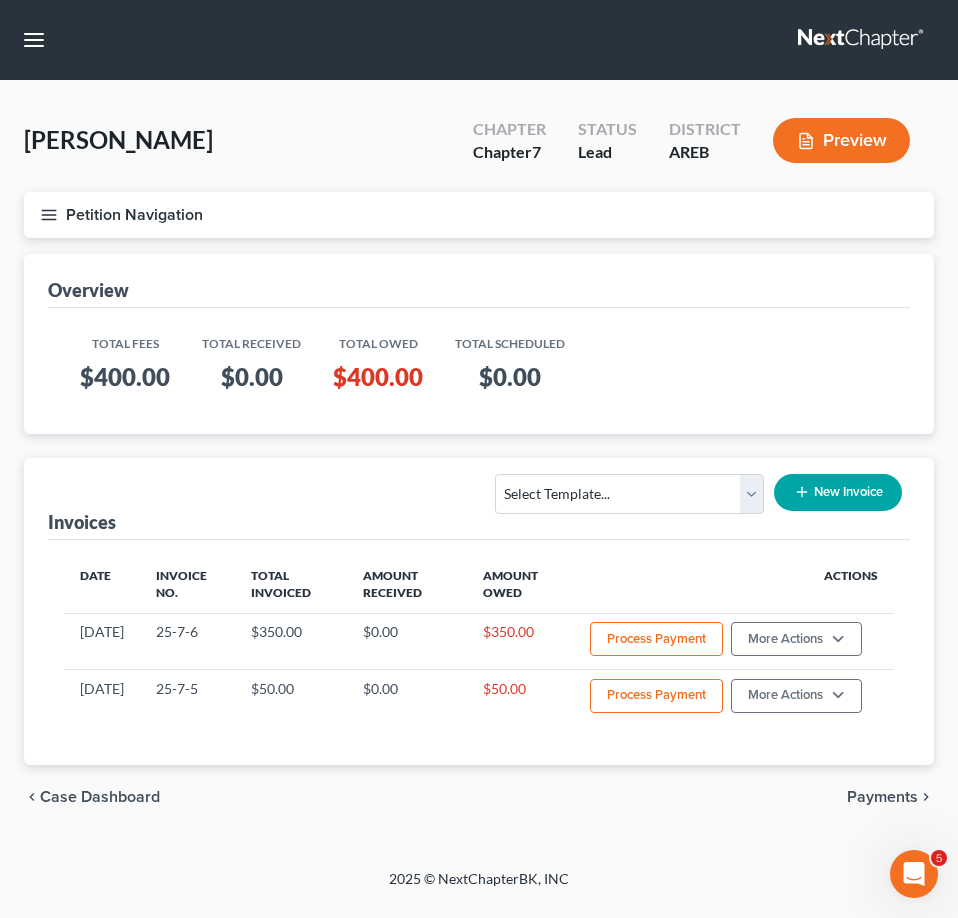 click 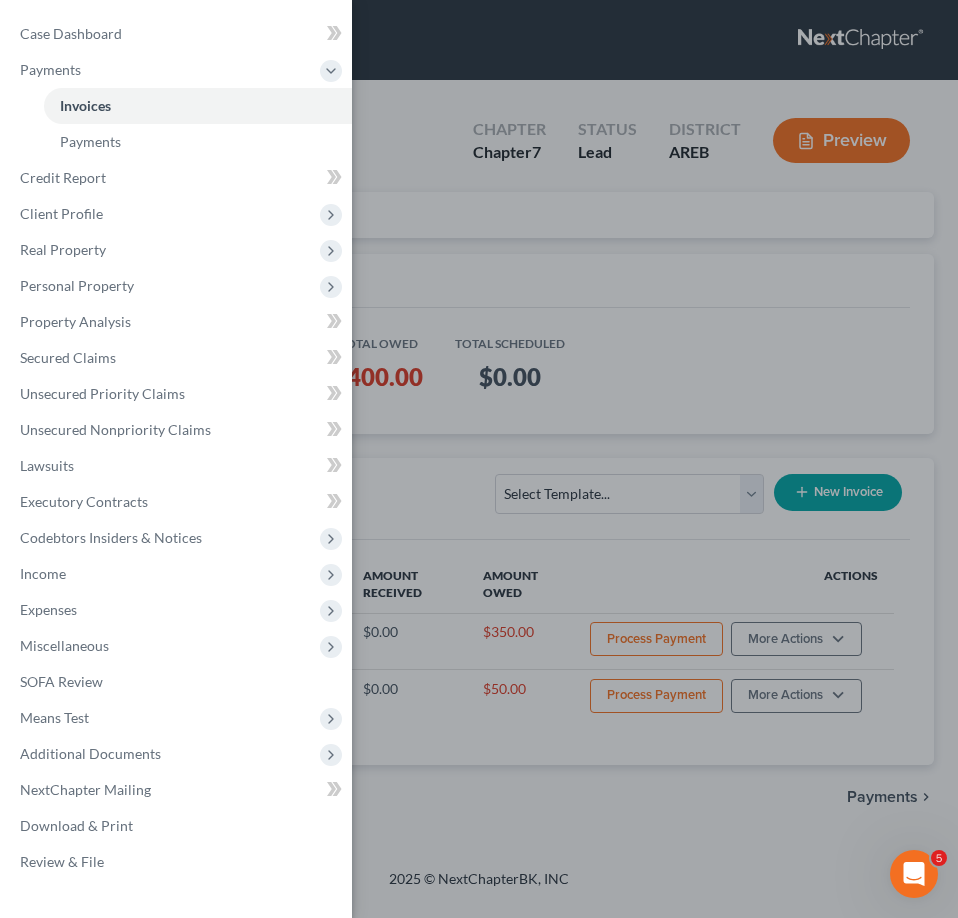 click on "Case Dashboard
Payments
Invoices
Payments
Payments
Credit Report
Client Profile" at bounding box center (479, 459) 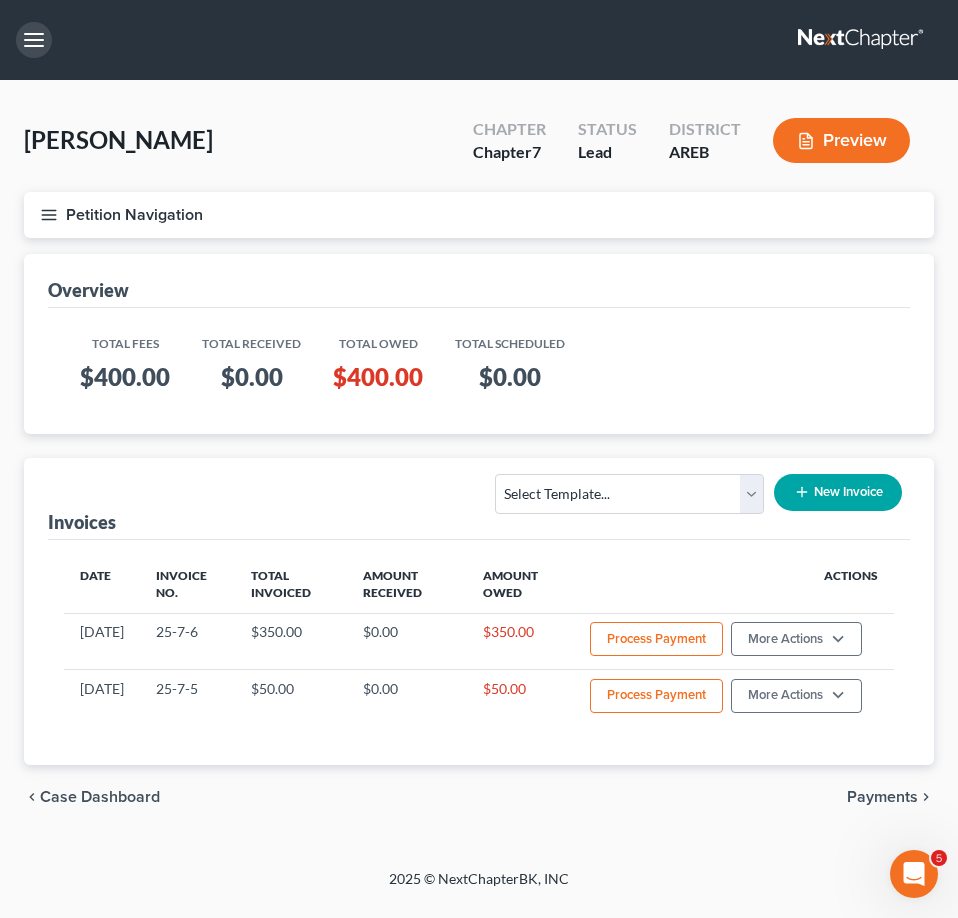 click at bounding box center [34, 40] 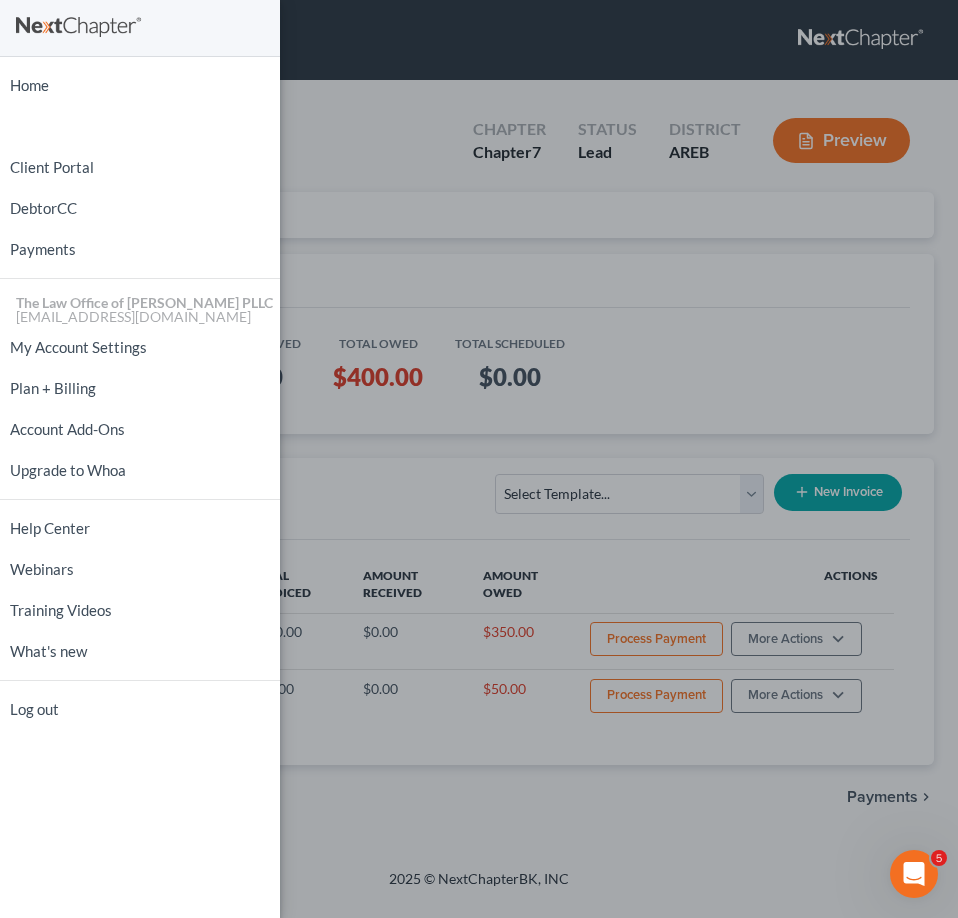 click on "Home New Case Client Portal DebtorCC Payments The Law Office of [PERSON_NAME] PLLC [EMAIL_ADDRESS][DOMAIN_NAME] My Account Settings Plan + Billing Account Add-Ons Upgrade to Whoa Help Center Webinars Training Videos What's new Log out" at bounding box center [479, 459] 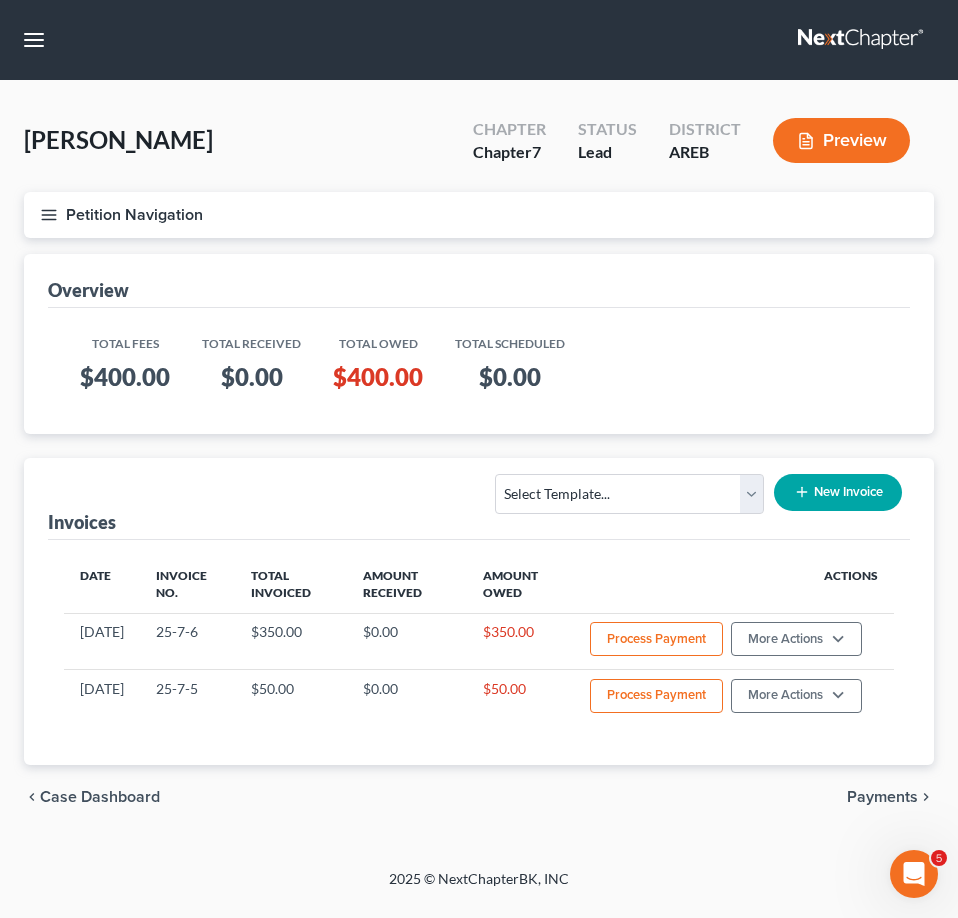 click on "Petition Navigation" at bounding box center (479, 215) 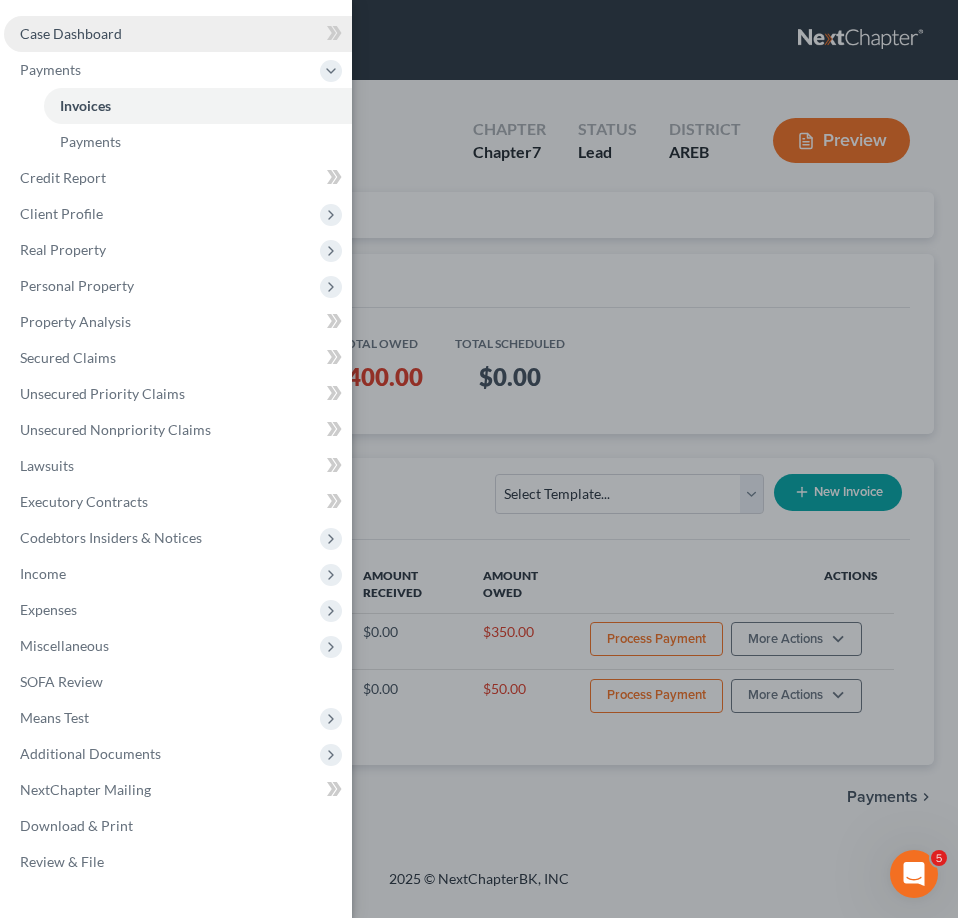 click on "Case Dashboard" at bounding box center (71, 33) 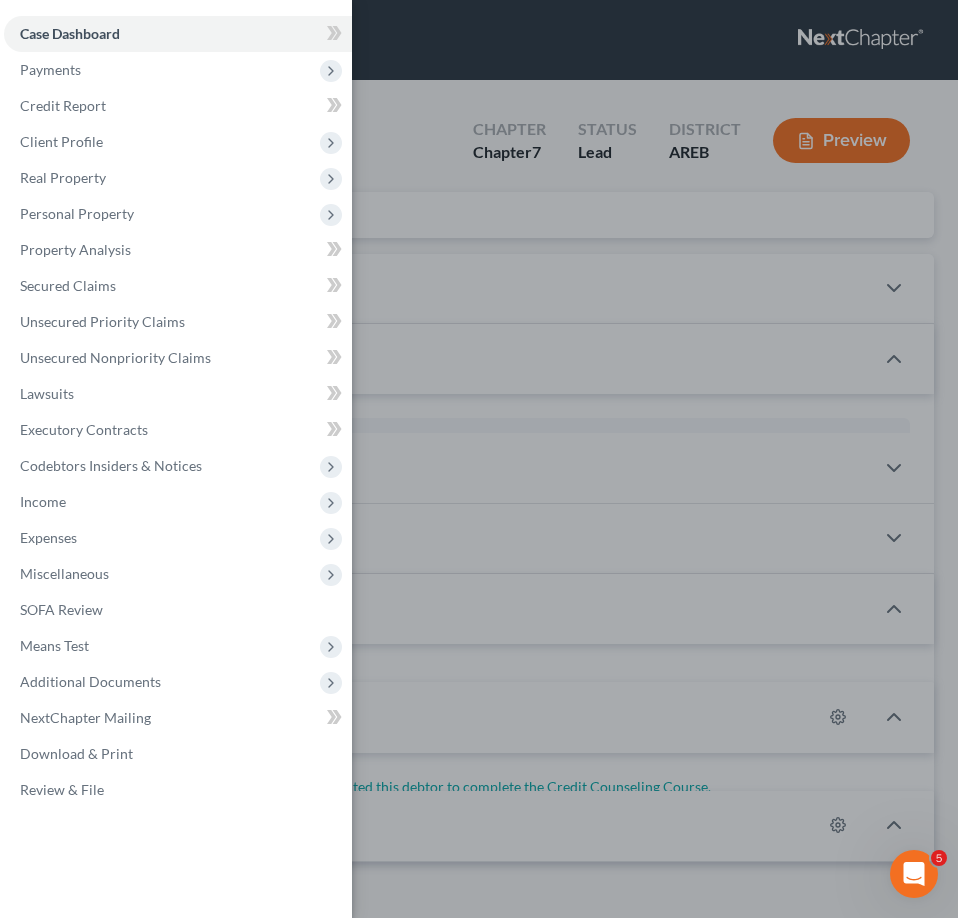 click on "Case Dashboard
Payments
Invoices
Payments
Payments
Credit Report
Client Profile" at bounding box center [479, 459] 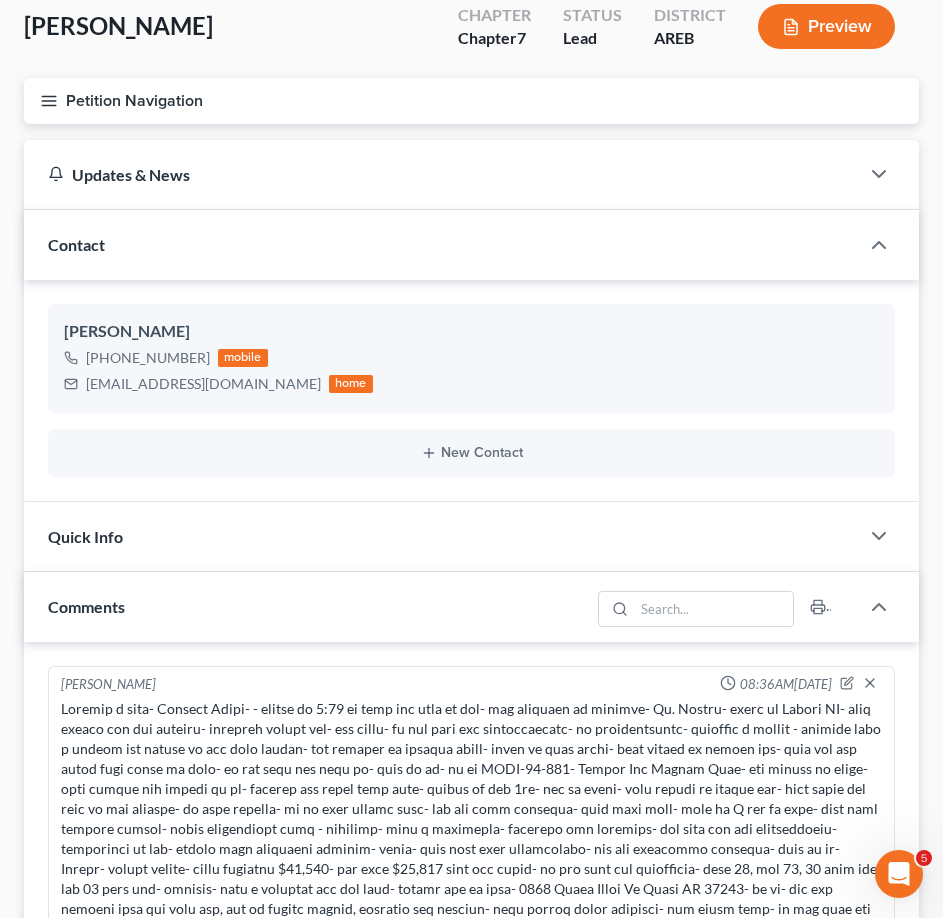 scroll, scrollTop: 500, scrollLeft: 0, axis: vertical 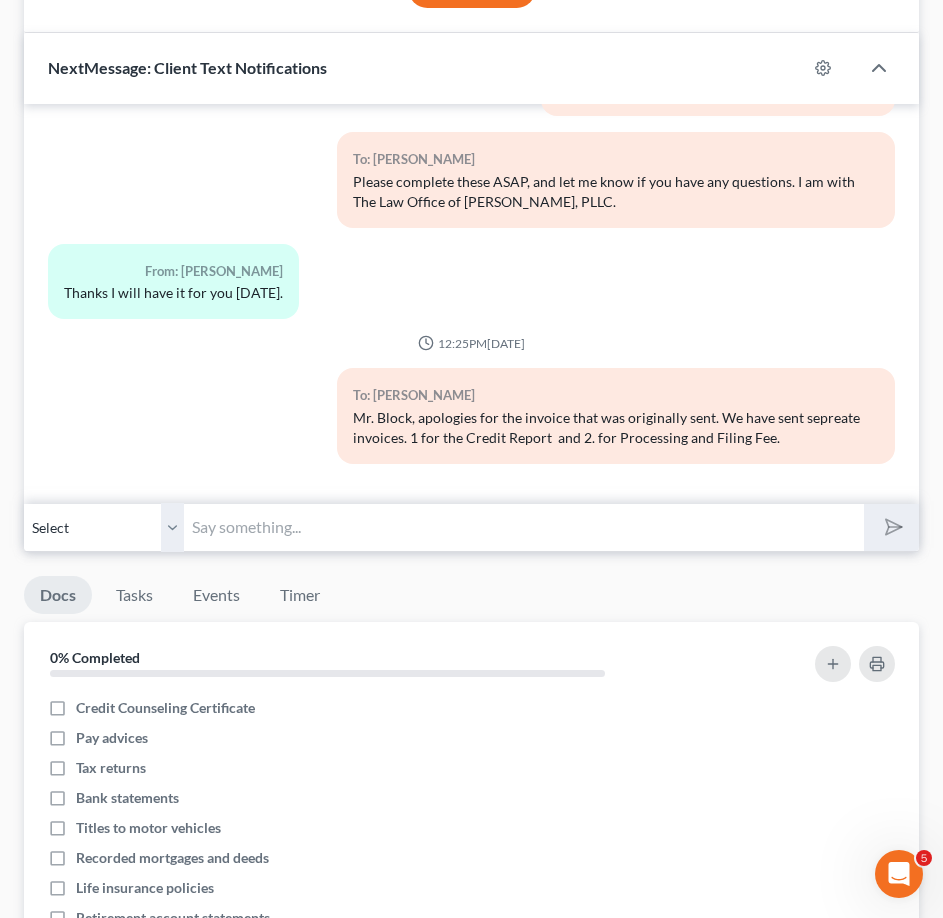 click at bounding box center (524, 527) 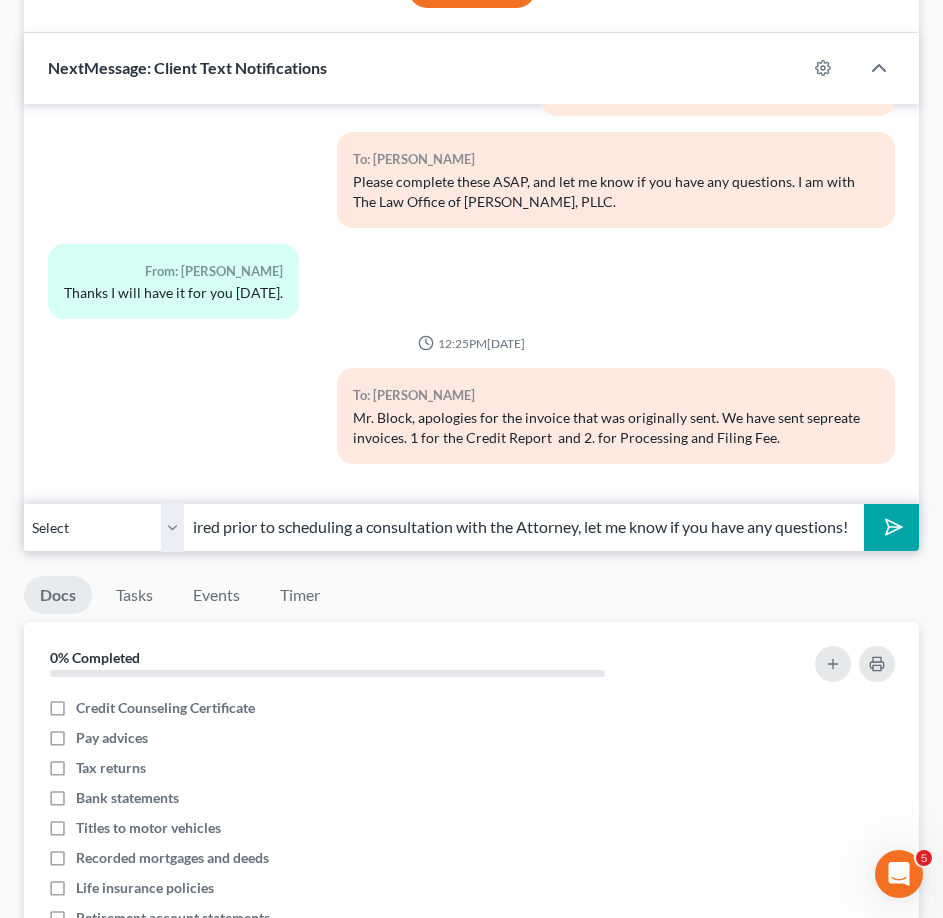 scroll, scrollTop: 0, scrollLeft: 283, axis: horizontal 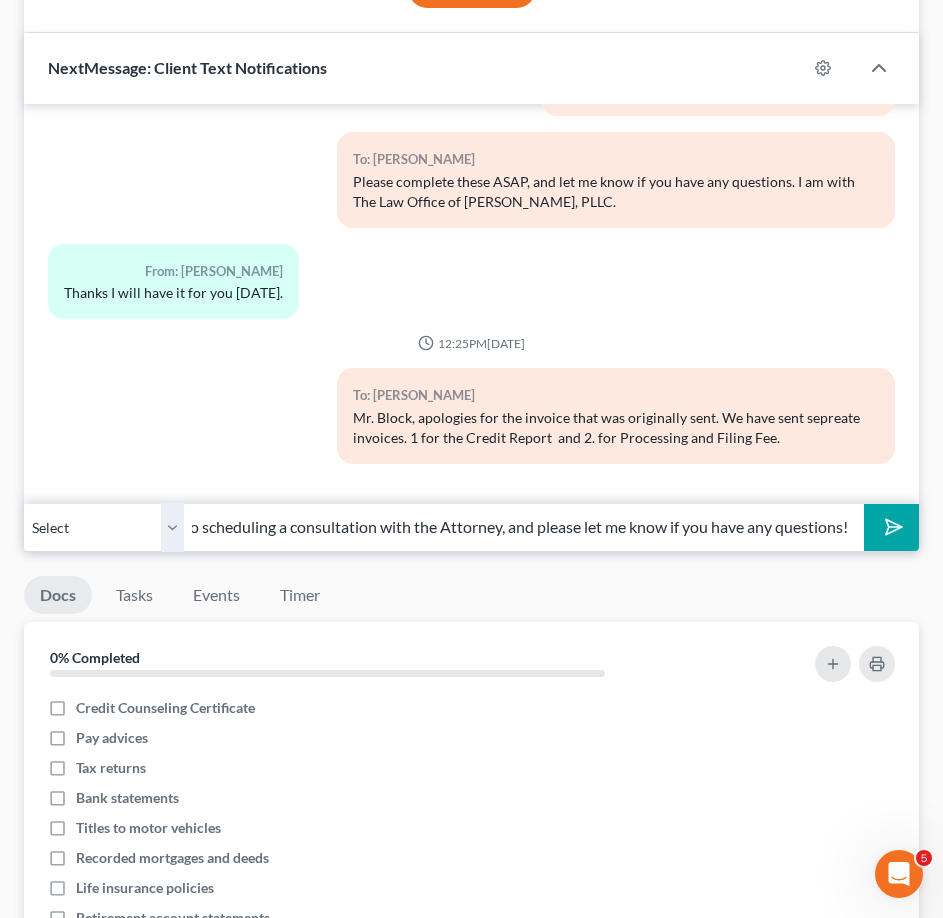 drag, startPoint x: 660, startPoint y: 522, endPoint x: 970, endPoint y: 529, distance: 310.079 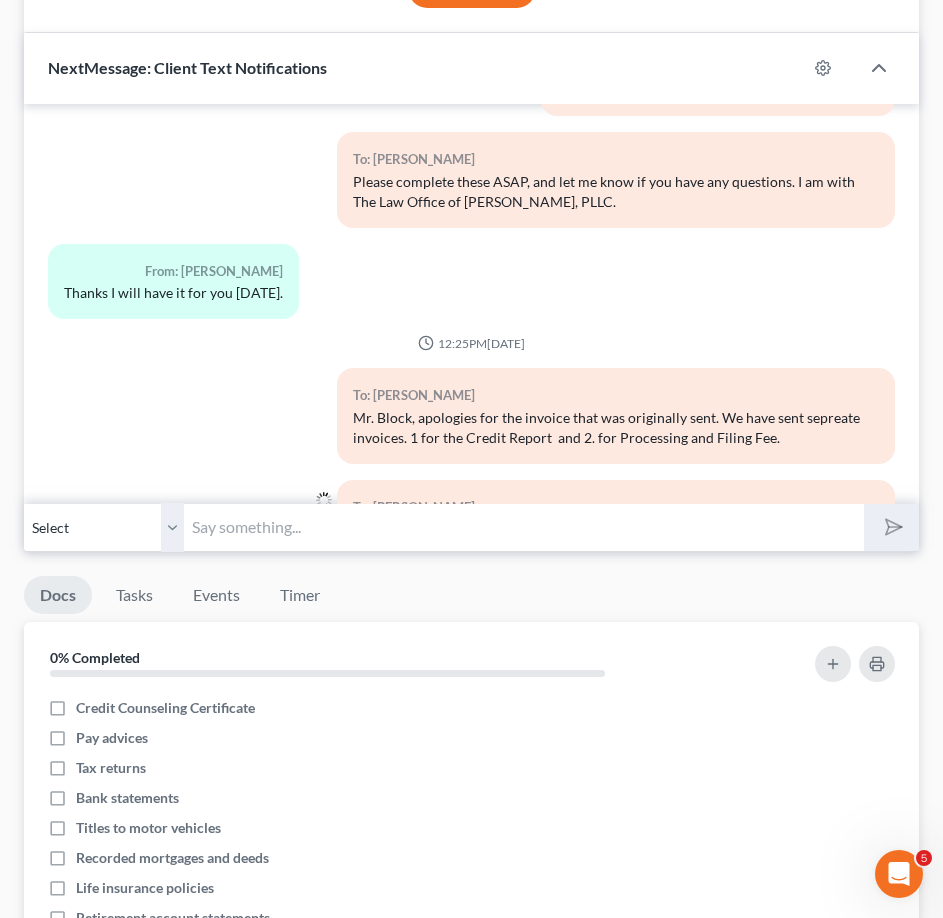 scroll, scrollTop: 343, scrollLeft: 0, axis: vertical 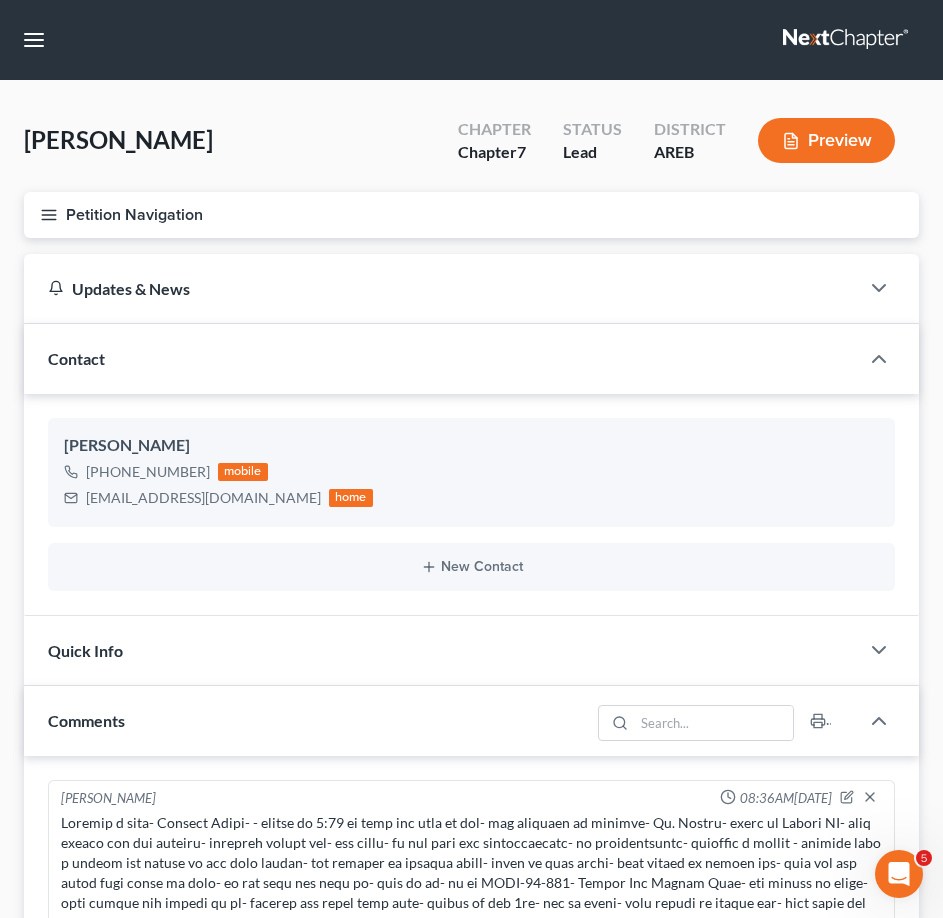 click 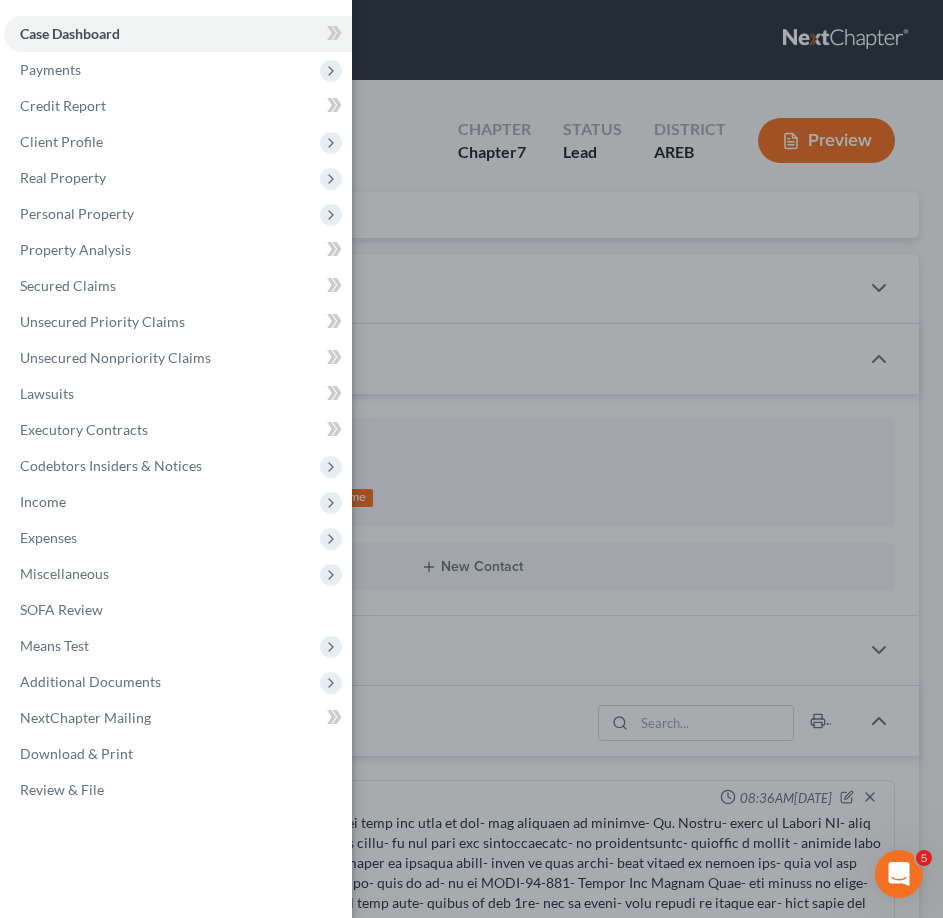 click on "Case Dashboard
Payments
Invoices
Payments
Payments
Credit Report
Client Profile" at bounding box center (471, 459) 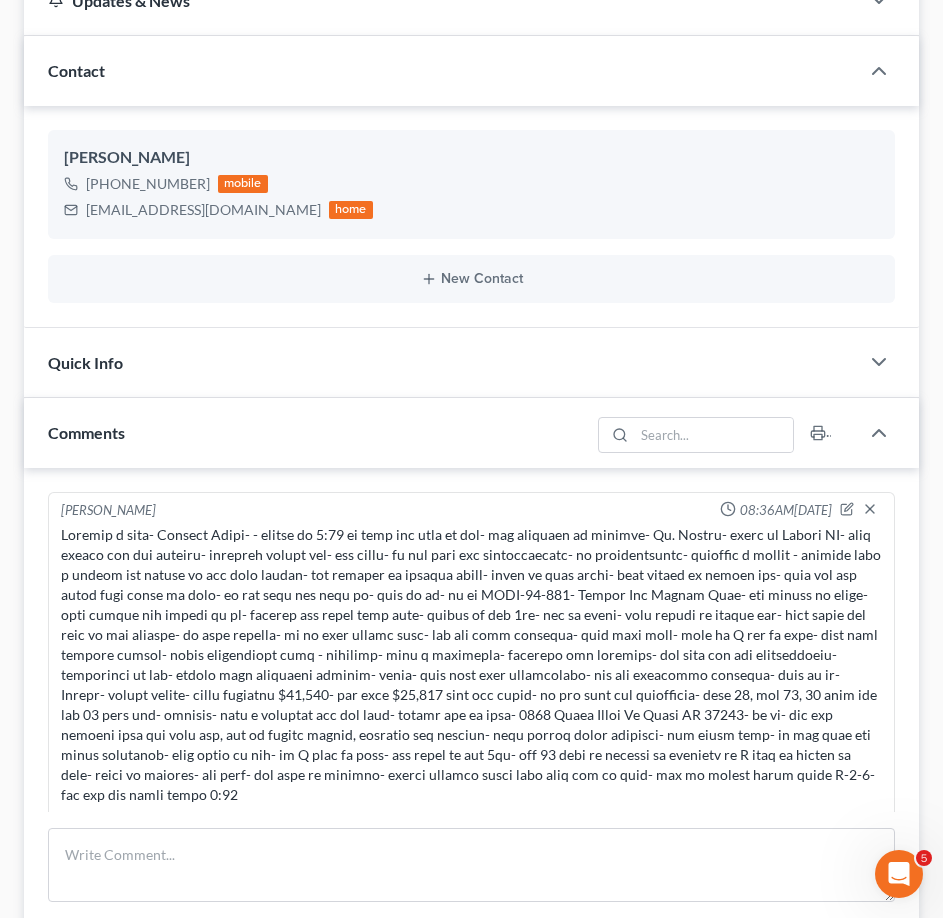 scroll, scrollTop: 600, scrollLeft: 0, axis: vertical 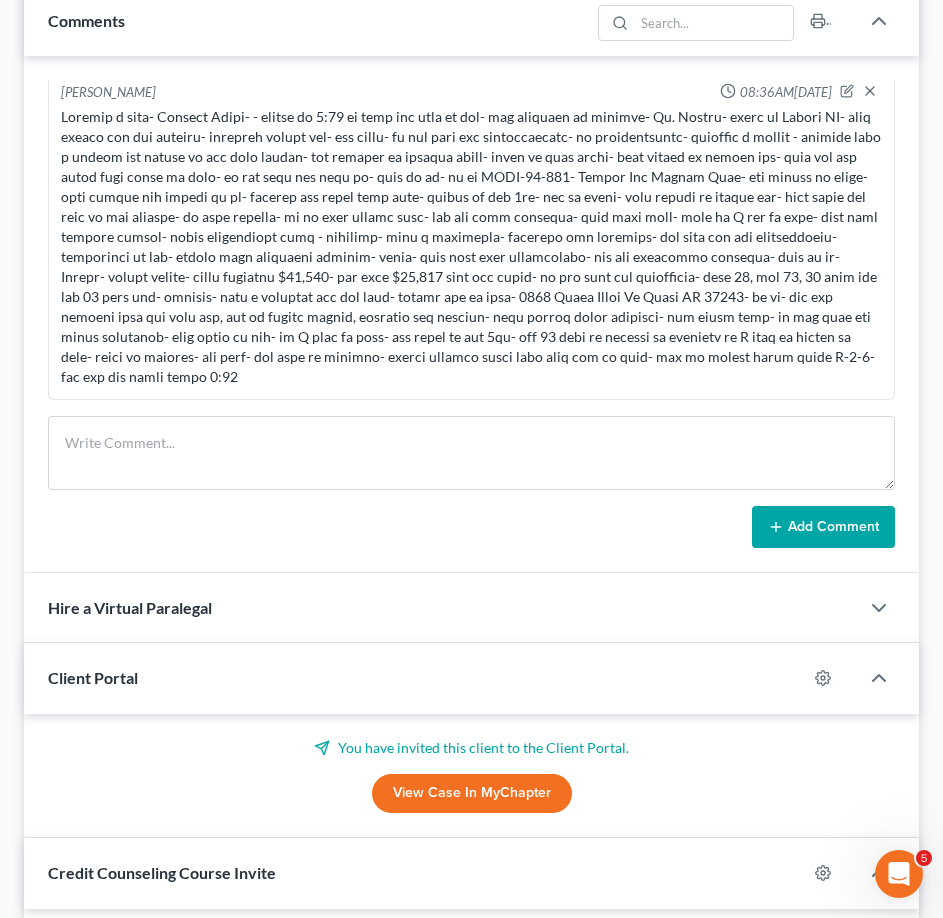 click on "View Case in MyChapter" at bounding box center (472, 794) 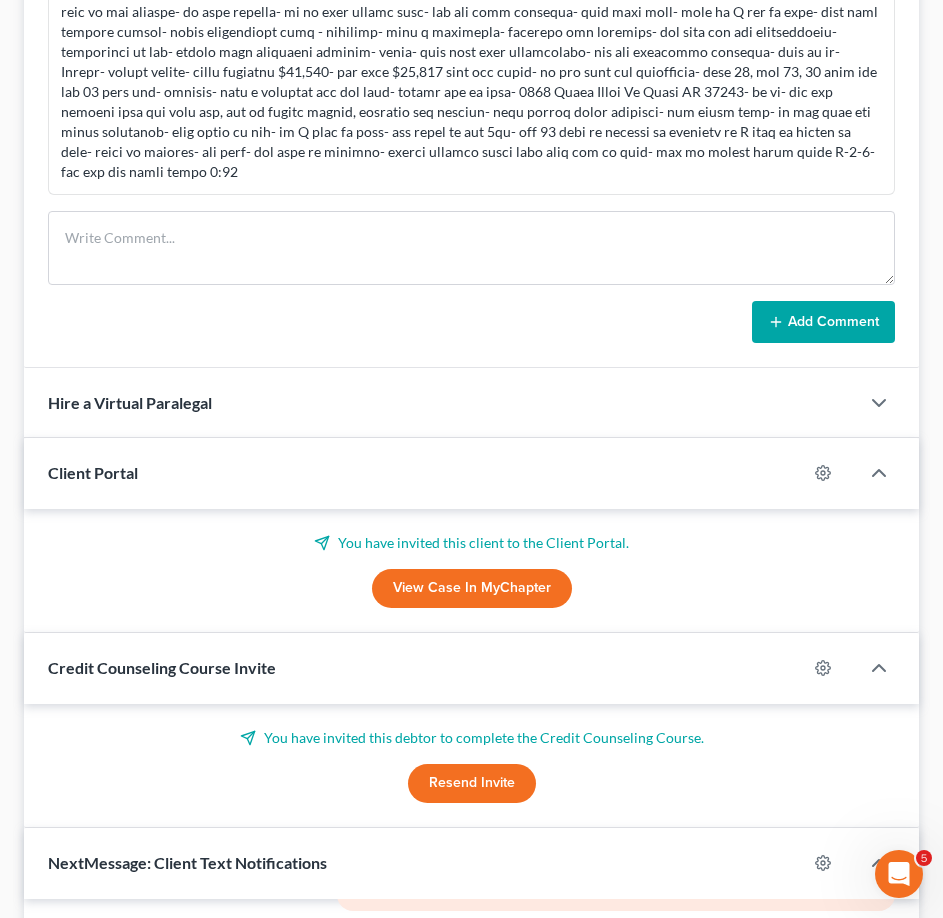 scroll, scrollTop: 1300, scrollLeft: 0, axis: vertical 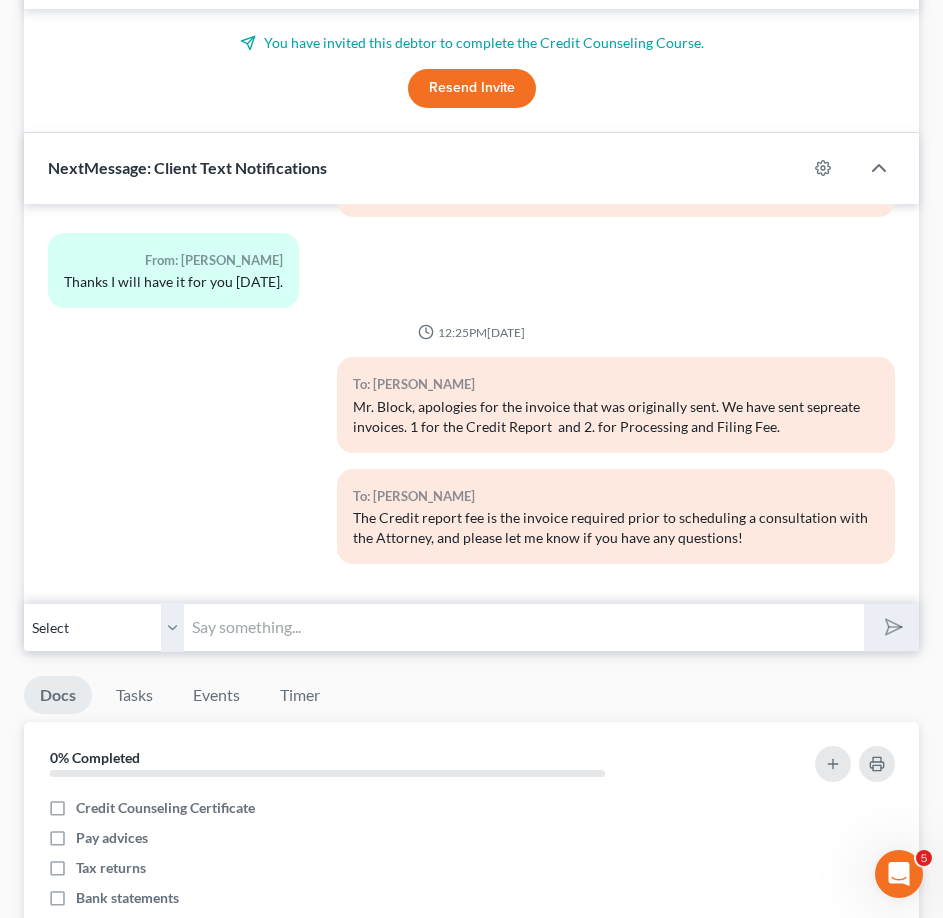 click at bounding box center (524, 627) 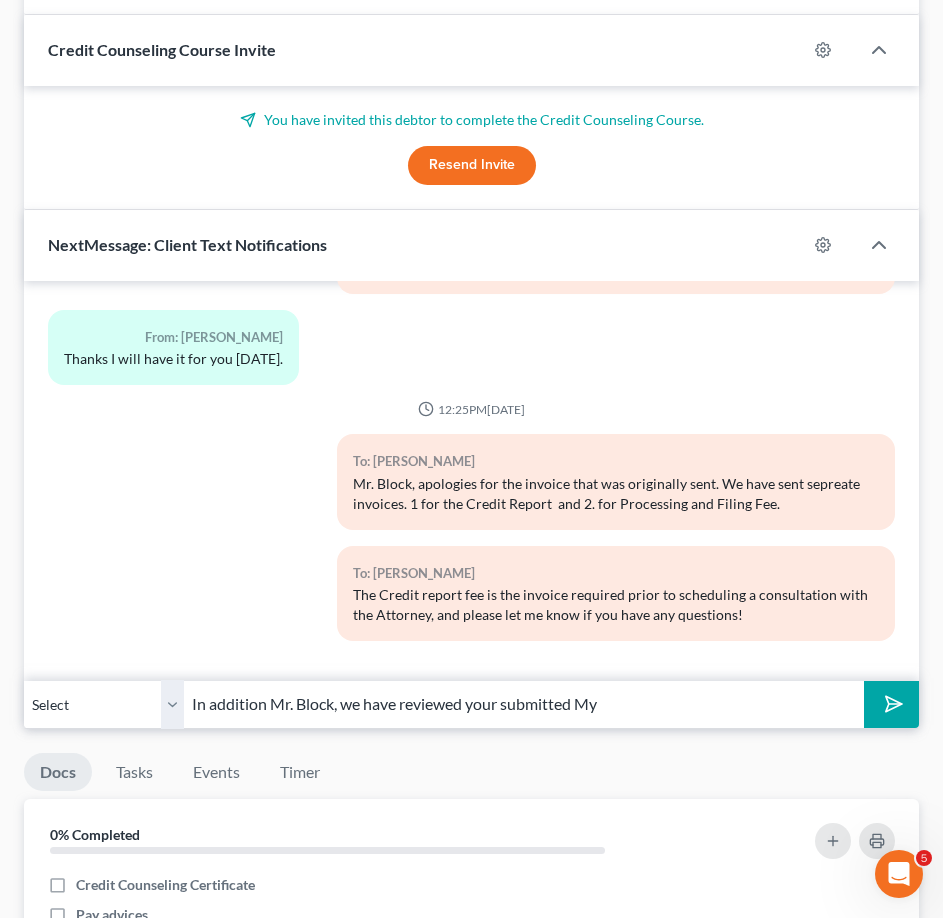 scroll, scrollTop: 1700, scrollLeft: 0, axis: vertical 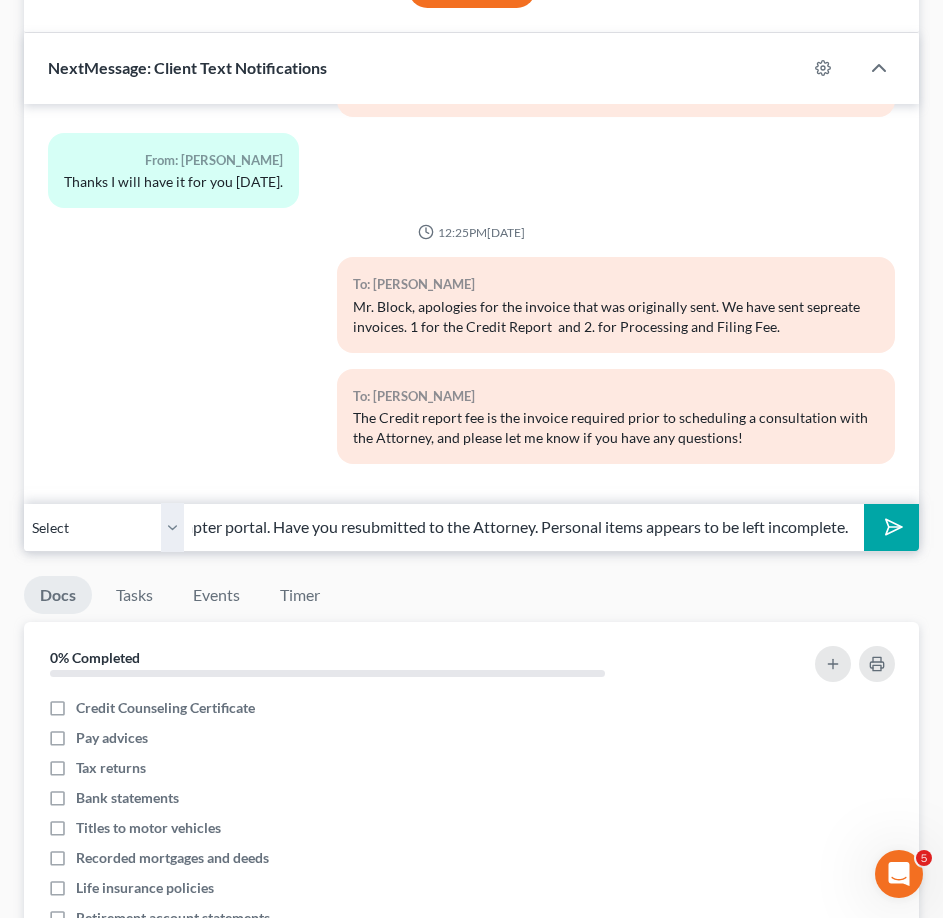 type on "In addition Mr. Block, we have reviewed your submitted MyChapter portal. Have you resubmitted to the Attorney. Personal items appears to be left incomplete." 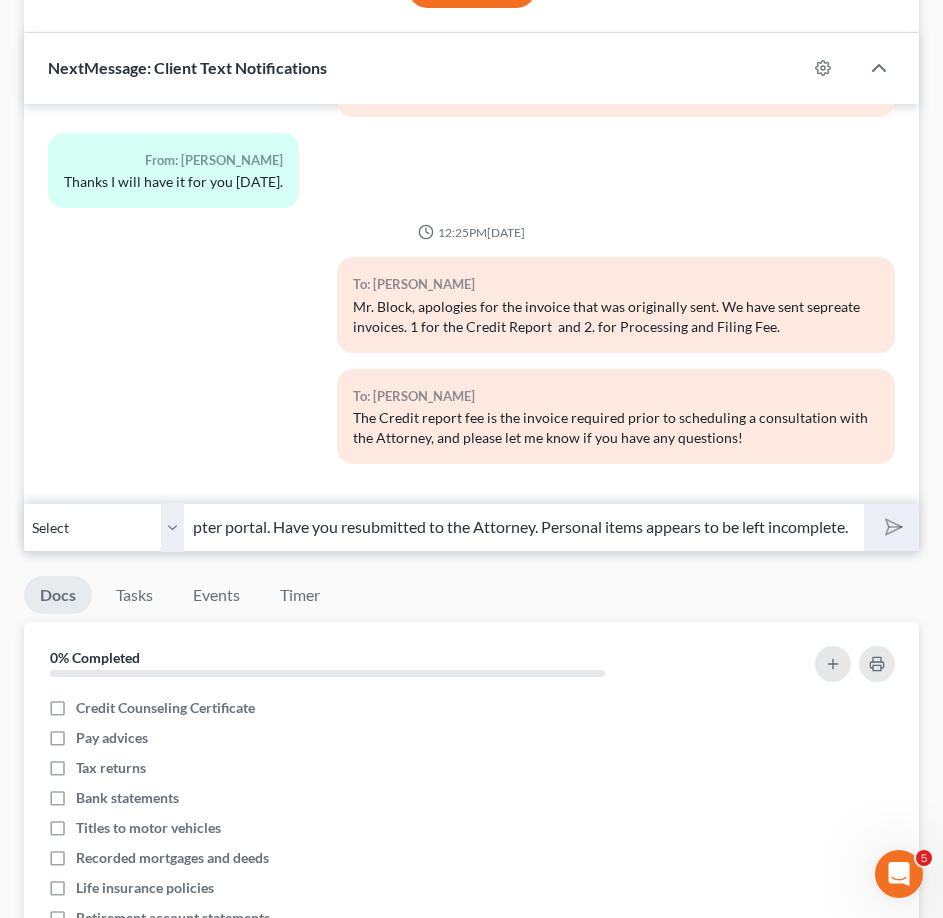 type 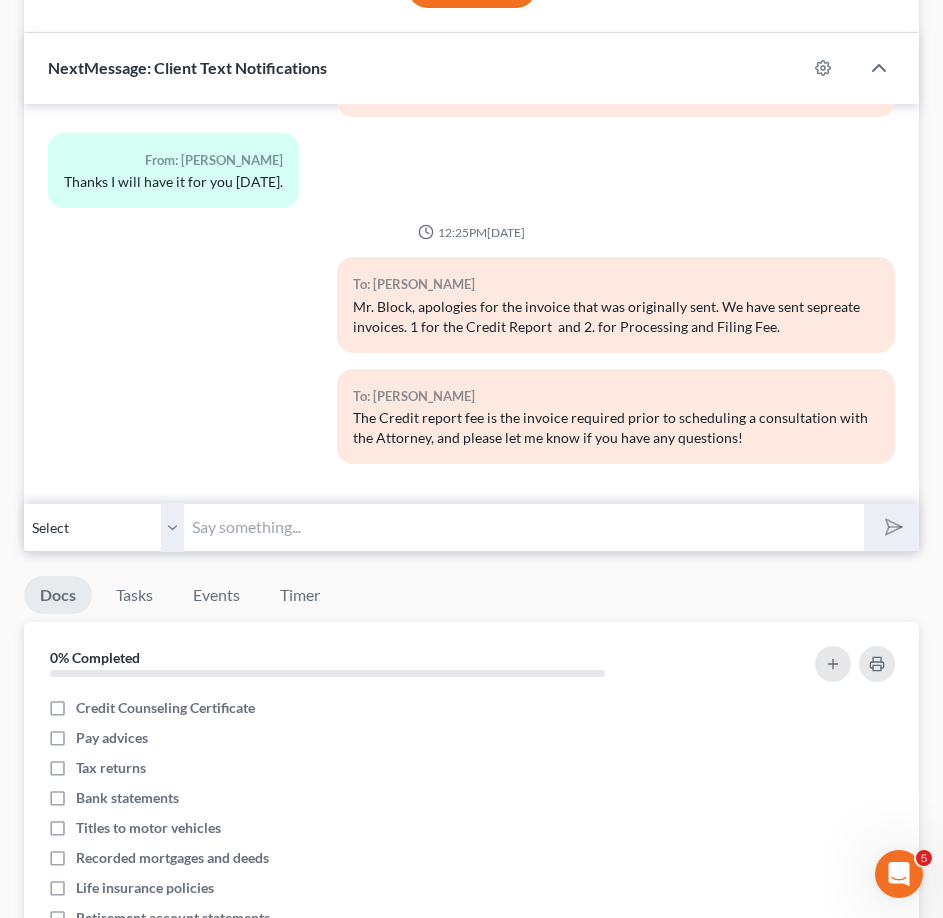 scroll, scrollTop: 0, scrollLeft: 0, axis: both 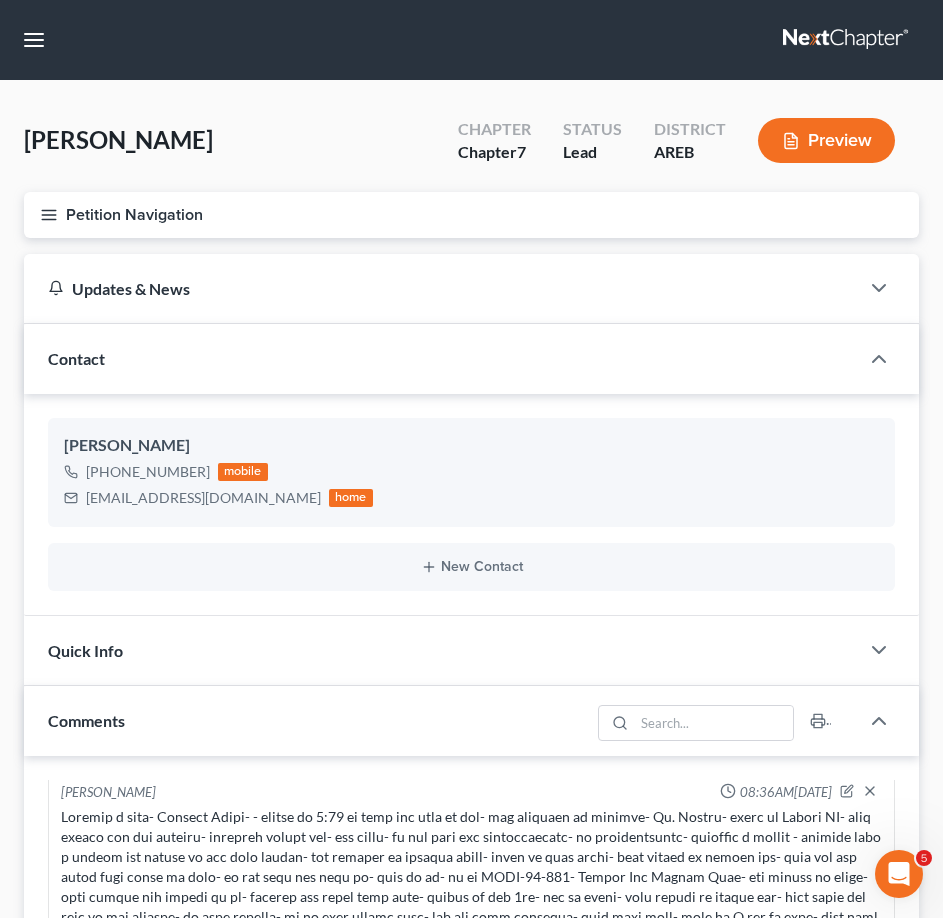 click 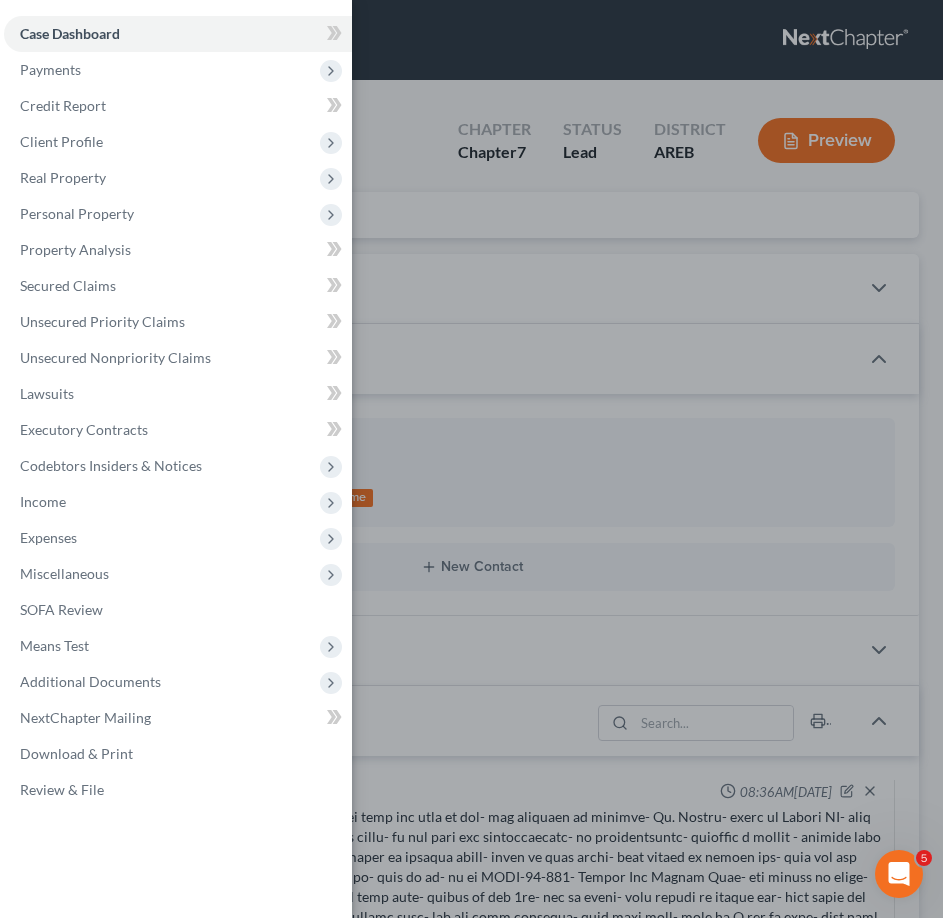 click on "Case Dashboard
Payments
Invoices
Payments
Payments
Credit Report
Client Profile" at bounding box center (471, 459) 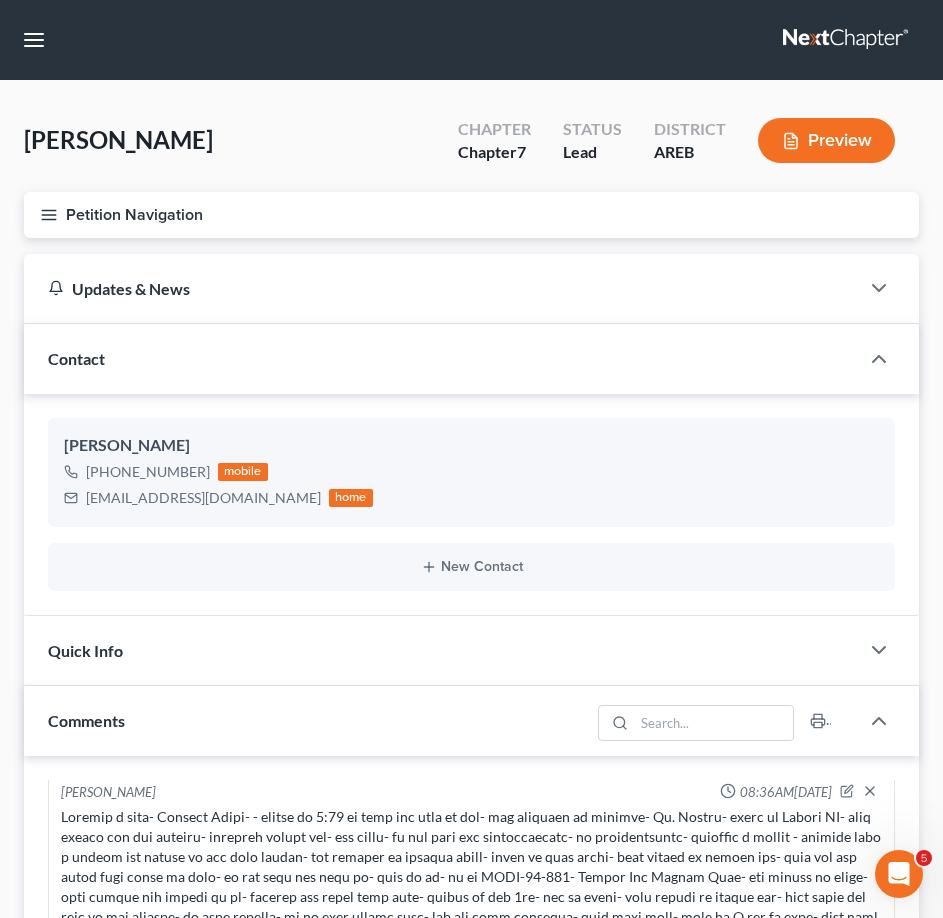 click 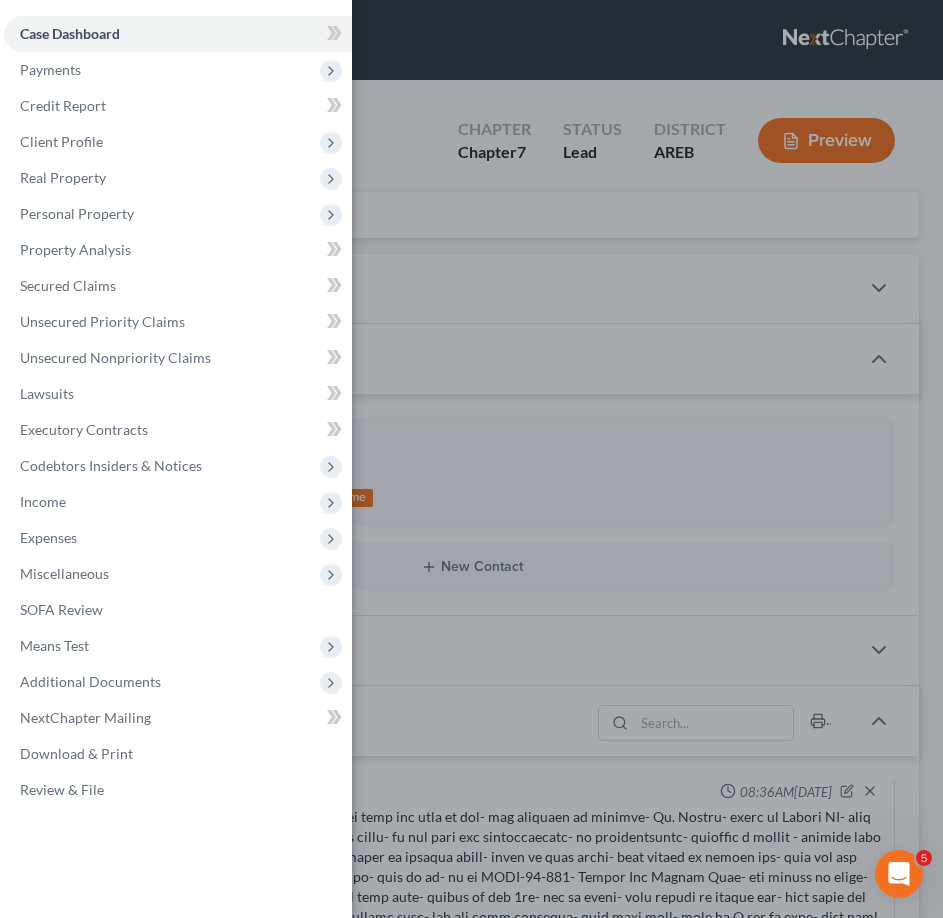 click on "Case Dashboard
Payments
Invoices
Payments
Payments
Credit Report
Client Profile" at bounding box center [471, 459] 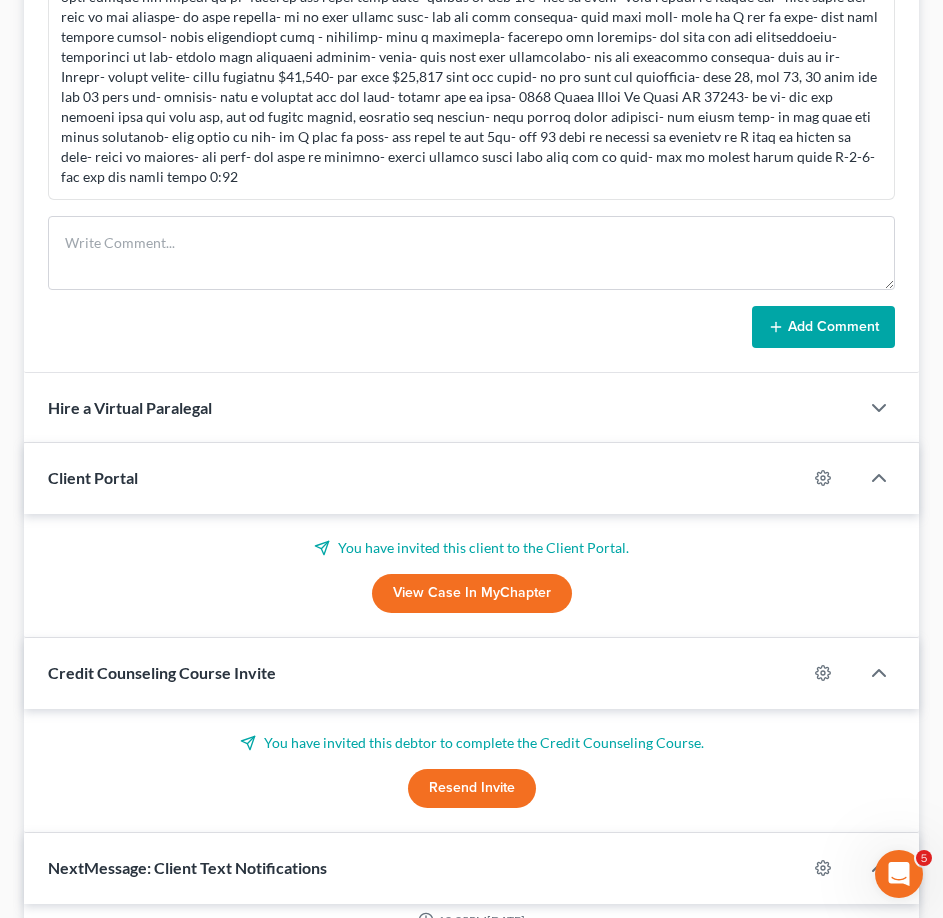 scroll, scrollTop: 1300, scrollLeft: 0, axis: vertical 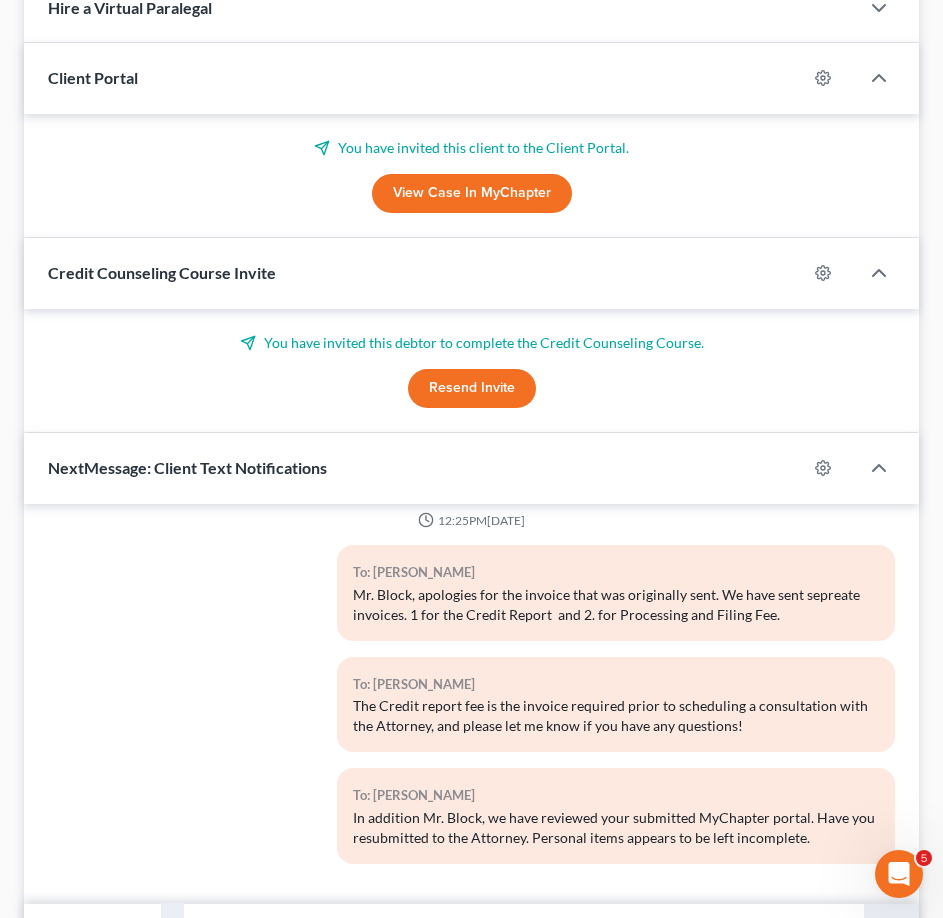 click on "View Case in MyChapter" at bounding box center (472, 194) 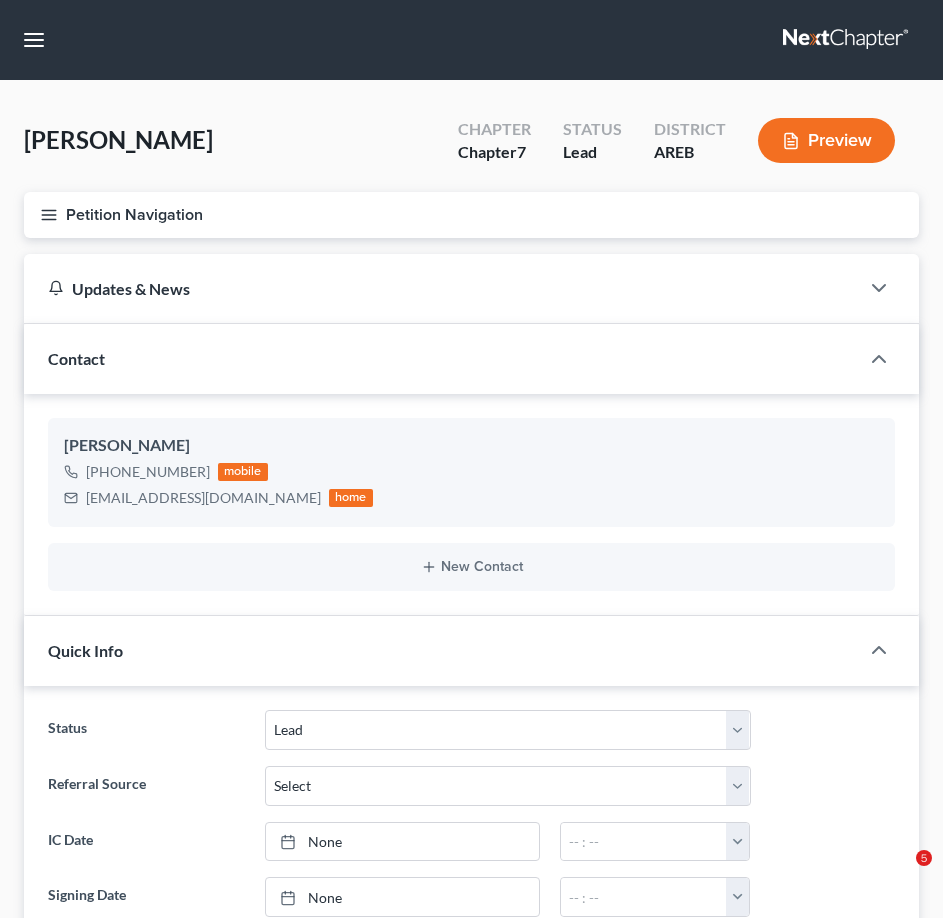 select on "10" 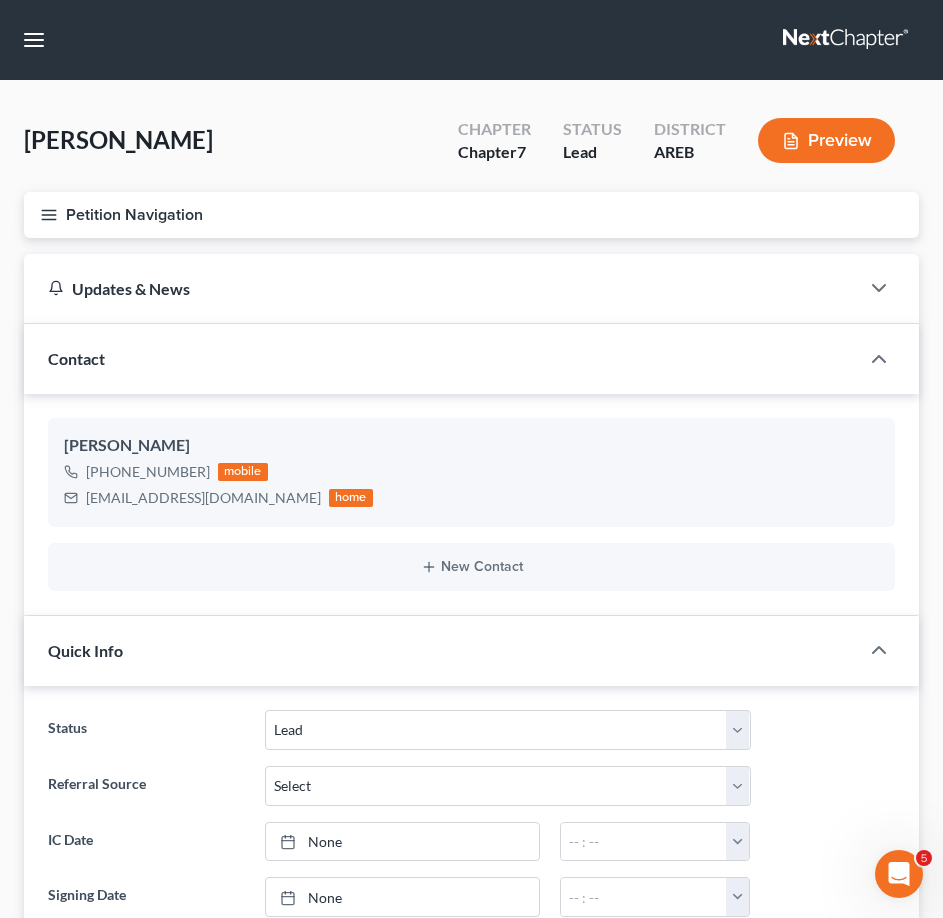 scroll, scrollTop: 0, scrollLeft: 0, axis: both 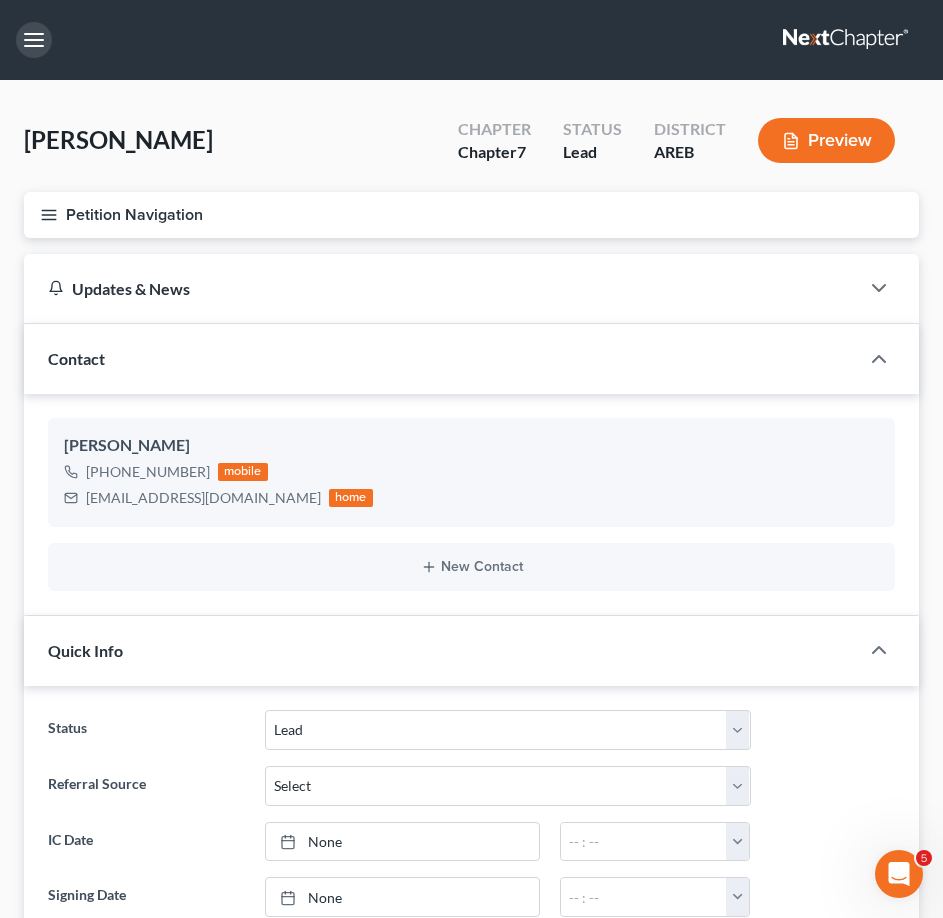 click at bounding box center [34, 40] 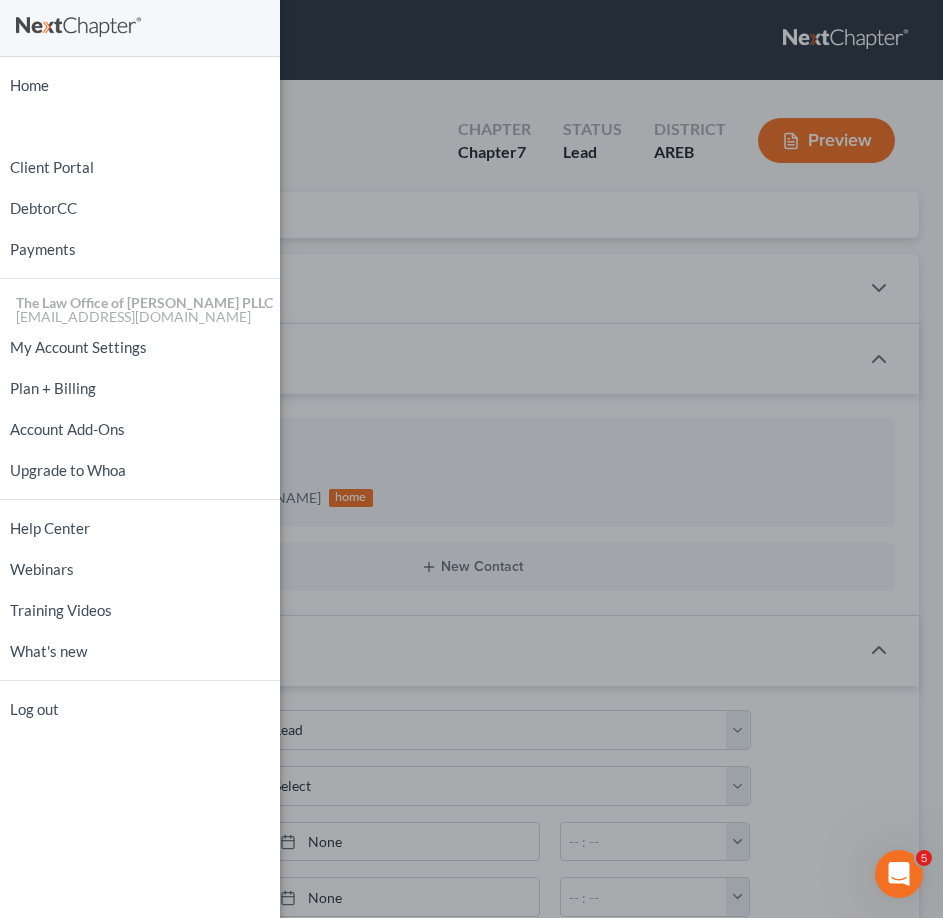 click on "Home New Case Client Portal DebtorCC Payments The Law Office of [PERSON_NAME] PLLC [EMAIL_ADDRESS][DOMAIN_NAME] My Account Settings Plan + Billing Account Add-Ons Upgrade to Whoa Help Center Webinars Training Videos What's new Log out" at bounding box center [471, 459] 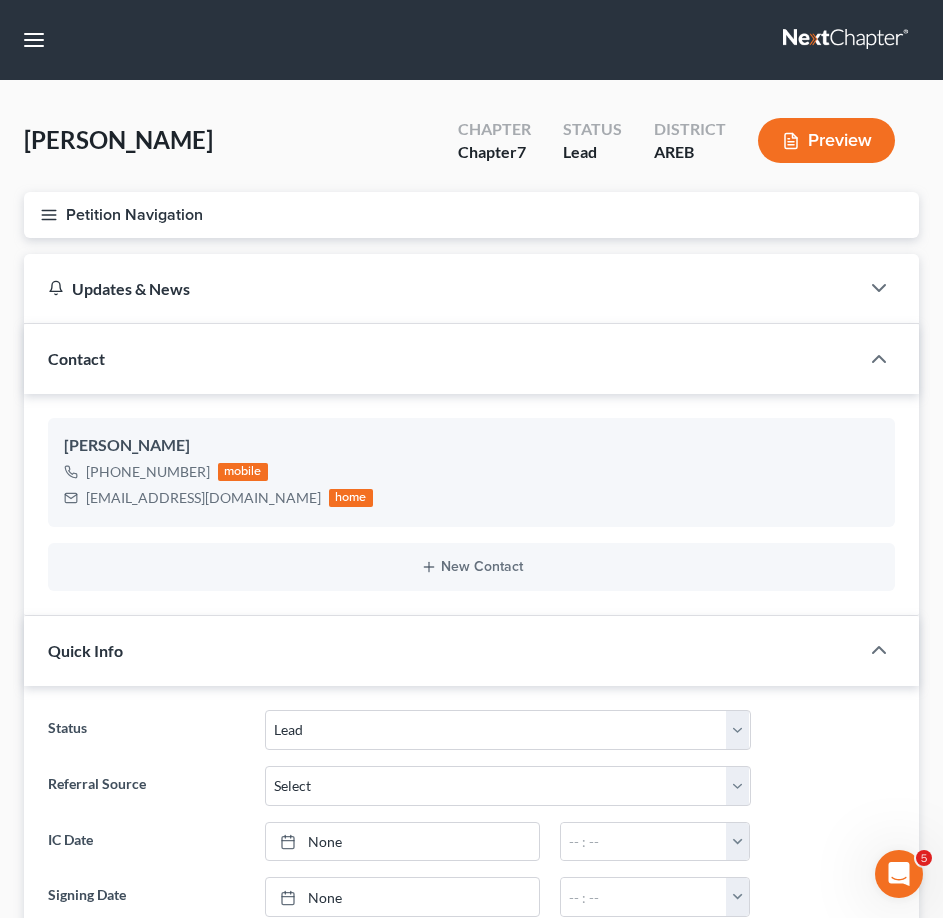 click on "Petition Navigation" at bounding box center [471, 215] 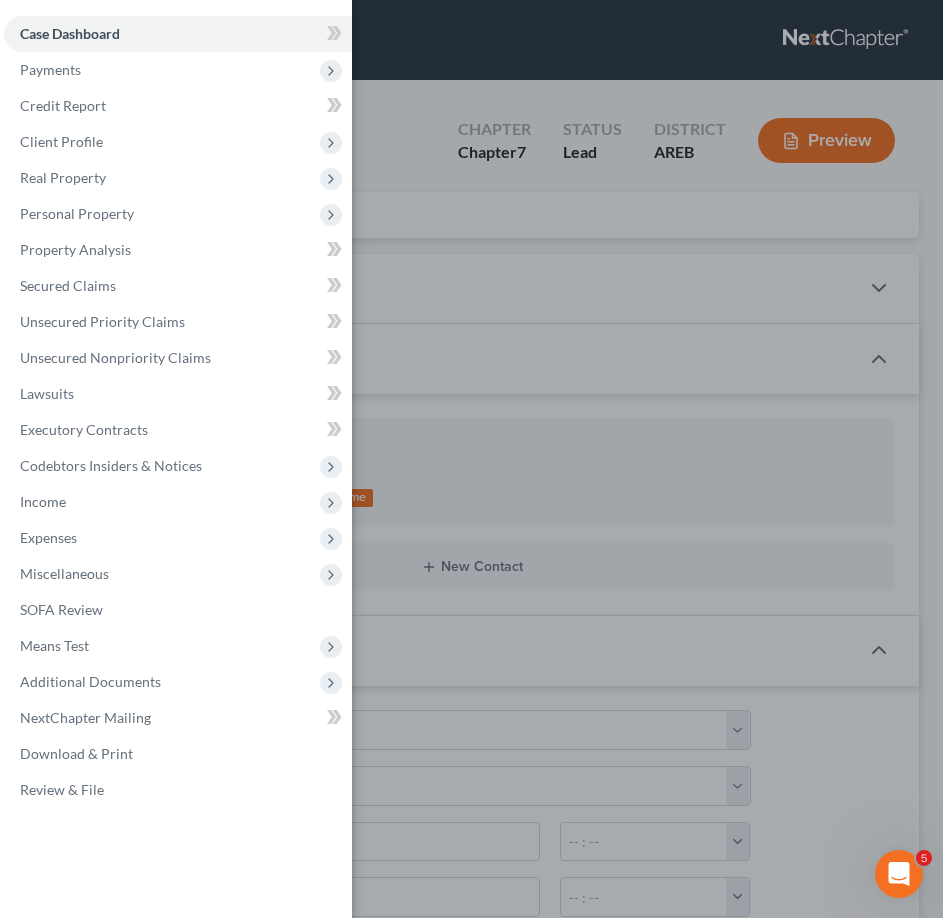 click on "Case Dashboard
Payments
Invoices
Payments
Payments
Credit Report
Client Profile" at bounding box center (471, 459) 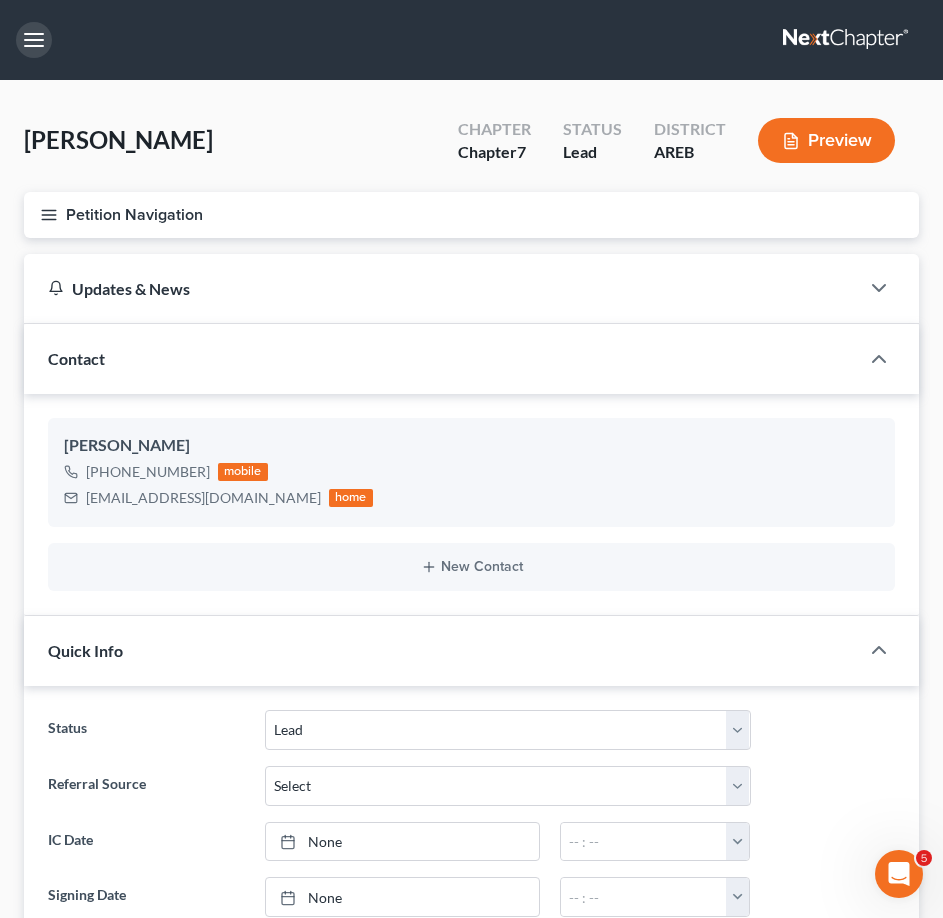 click at bounding box center [34, 40] 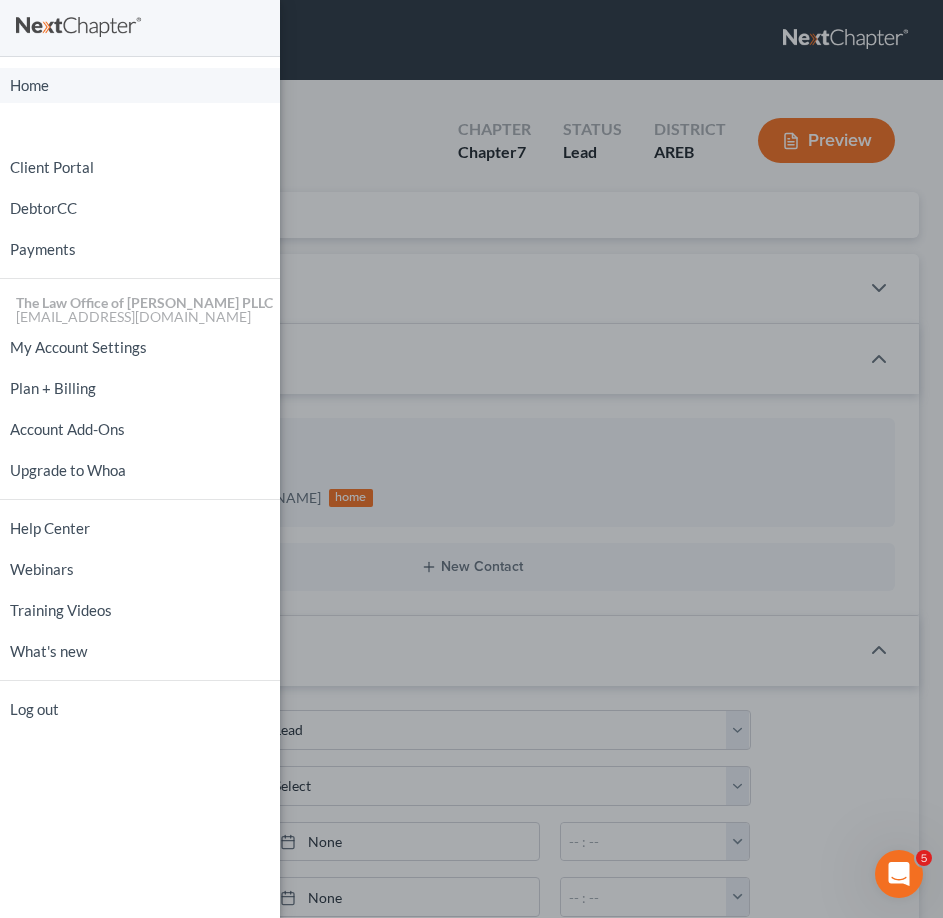 click on "Home" at bounding box center [140, 85] 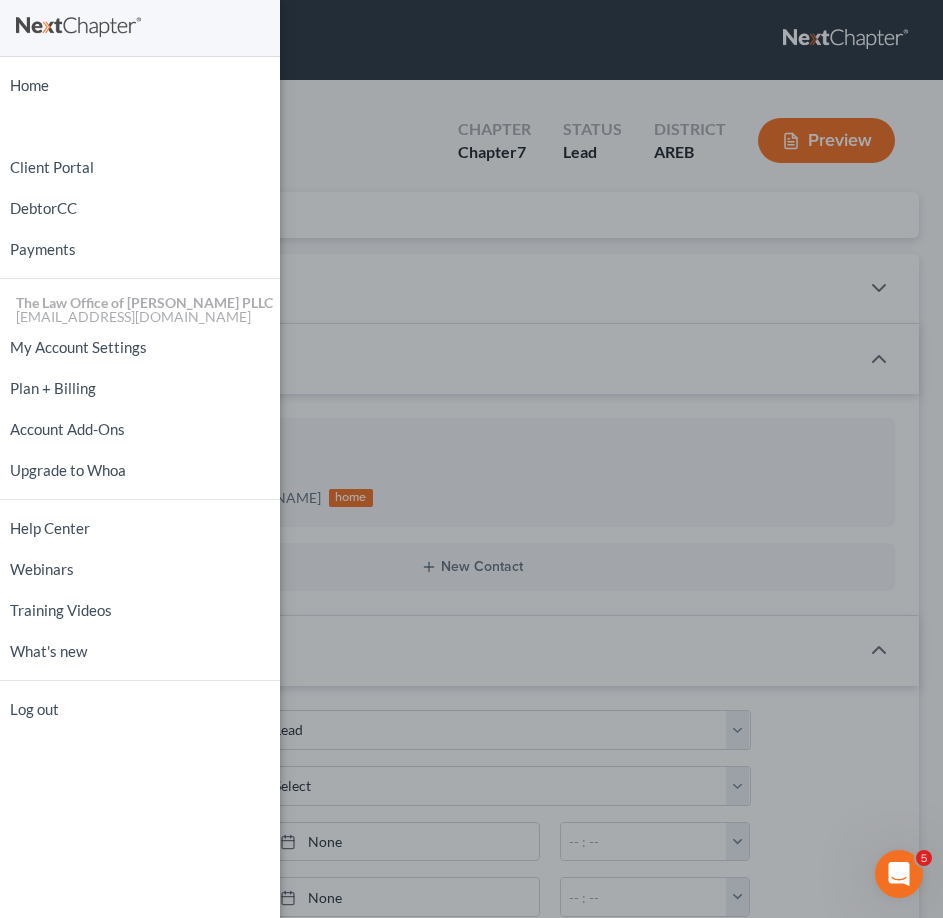 click on "Home New Case Client Portal DebtorCC Payments The Law Office of [PERSON_NAME] PLLC [EMAIL_ADDRESS][DOMAIN_NAME] My Account Settings Plan + Billing Account Add-Ons Upgrade to Whoa Help Center Webinars Training Videos What's new Log out" at bounding box center [471, 459] 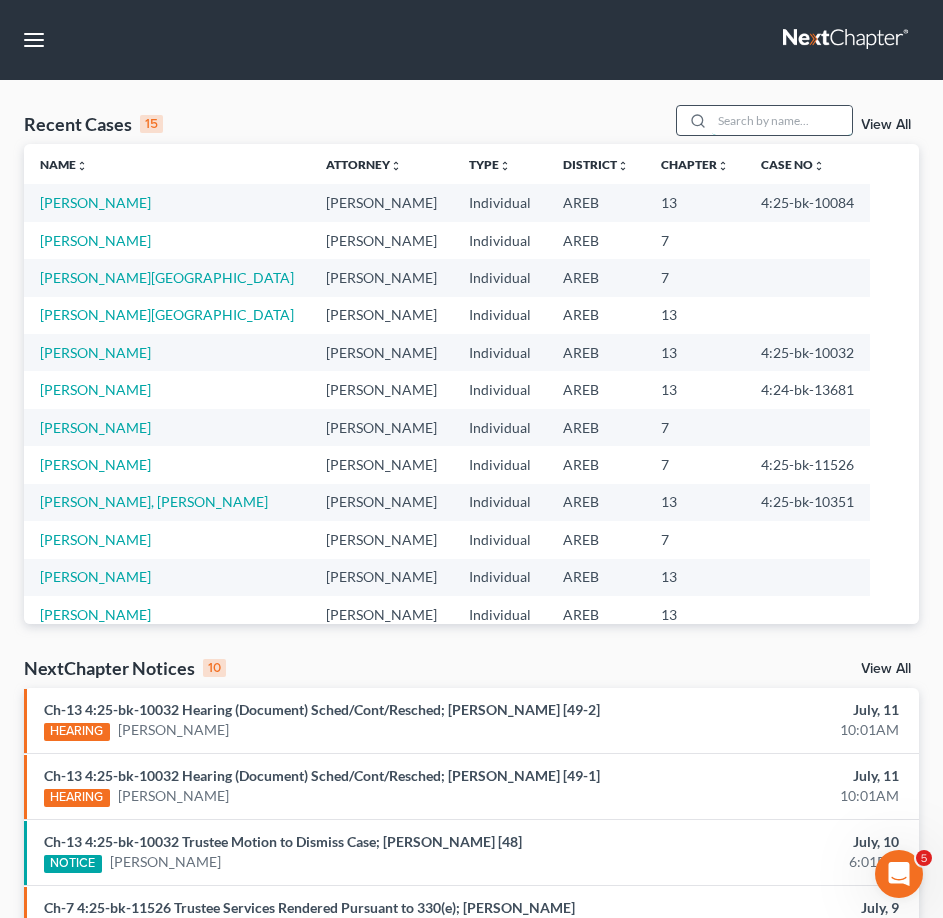 click at bounding box center (782, 120) 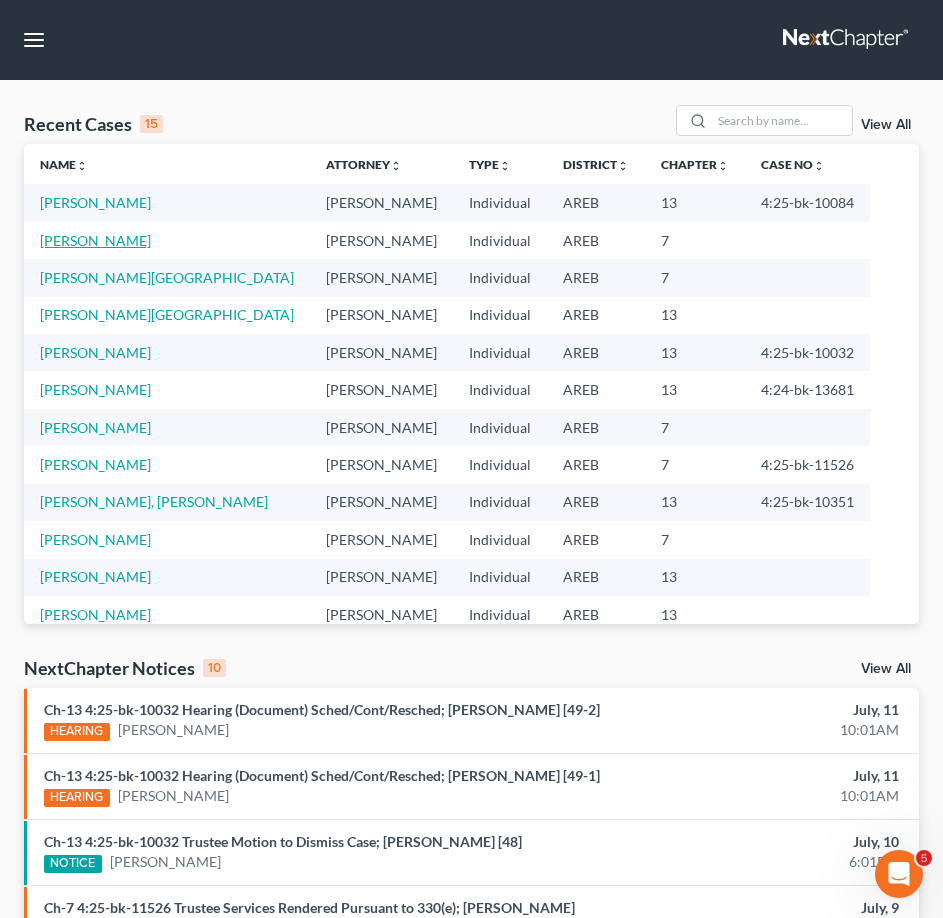 click on "[PERSON_NAME]" at bounding box center [95, 240] 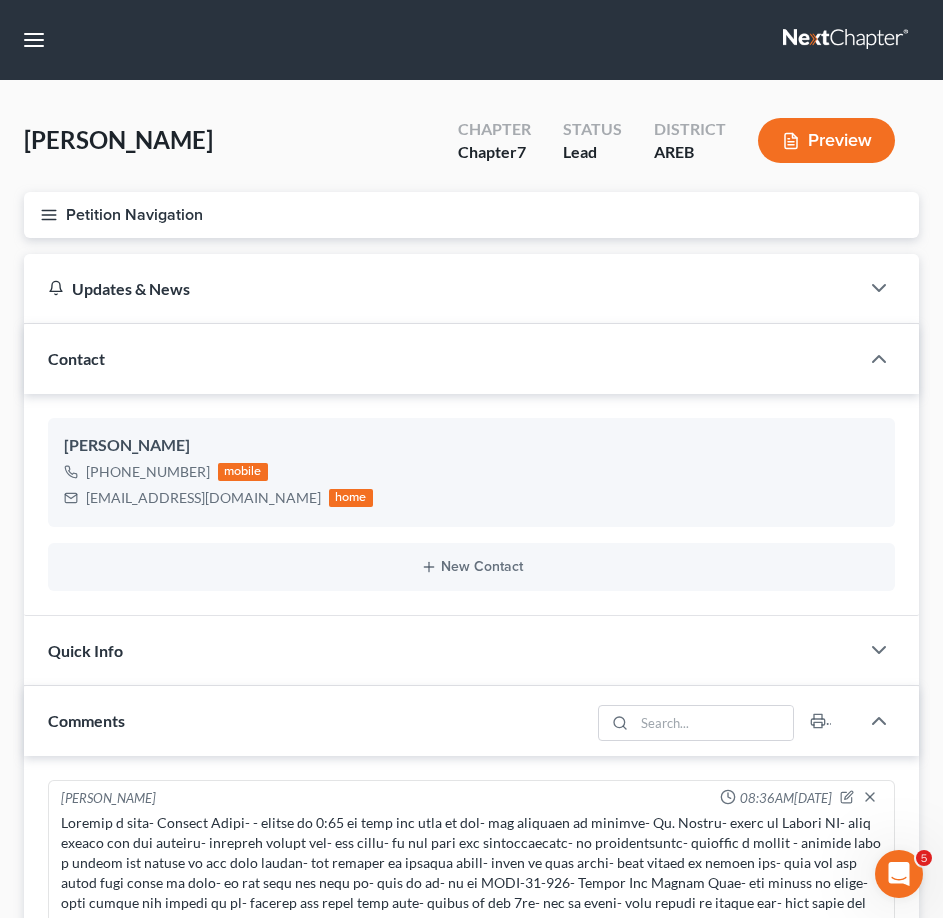 scroll, scrollTop: 6, scrollLeft: 0, axis: vertical 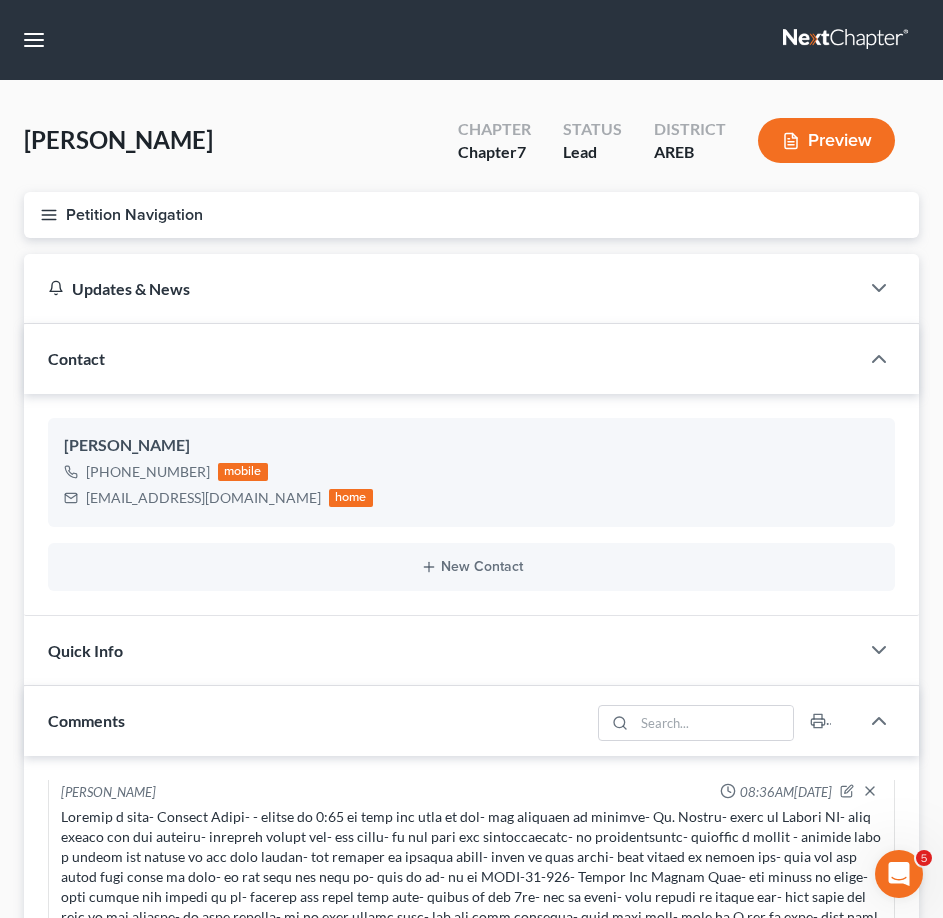 click 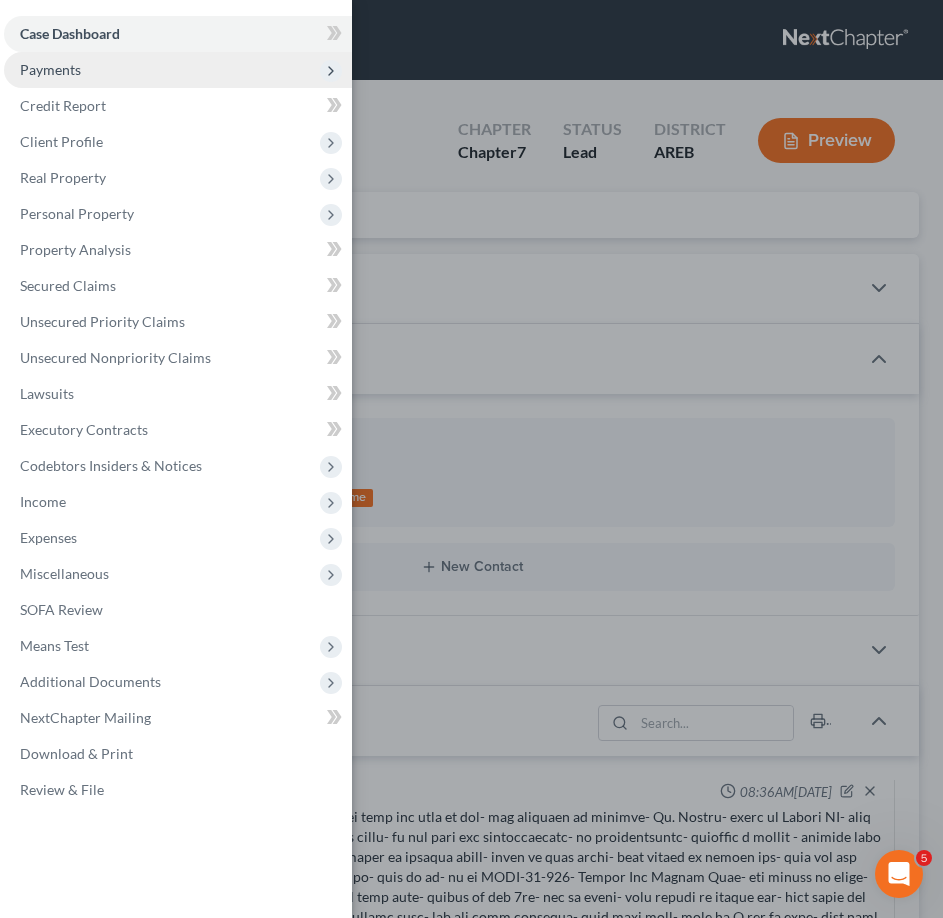 click on "Payments" at bounding box center (178, 70) 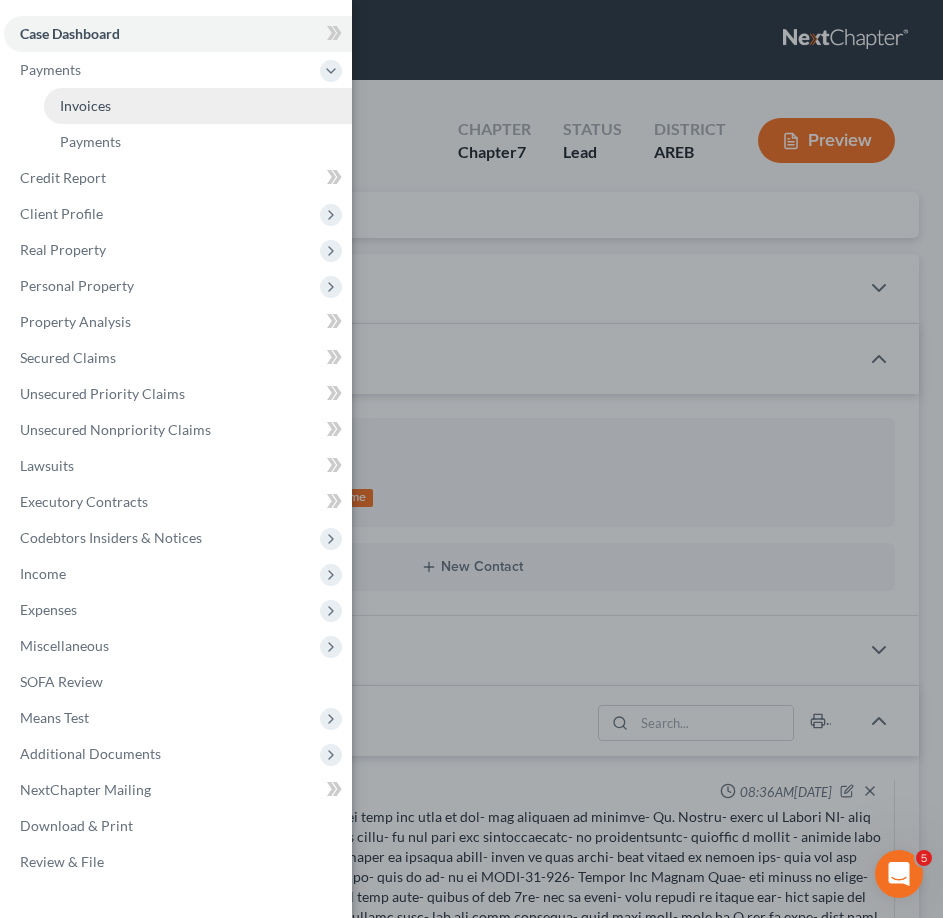 click on "Invoices" at bounding box center [85, 105] 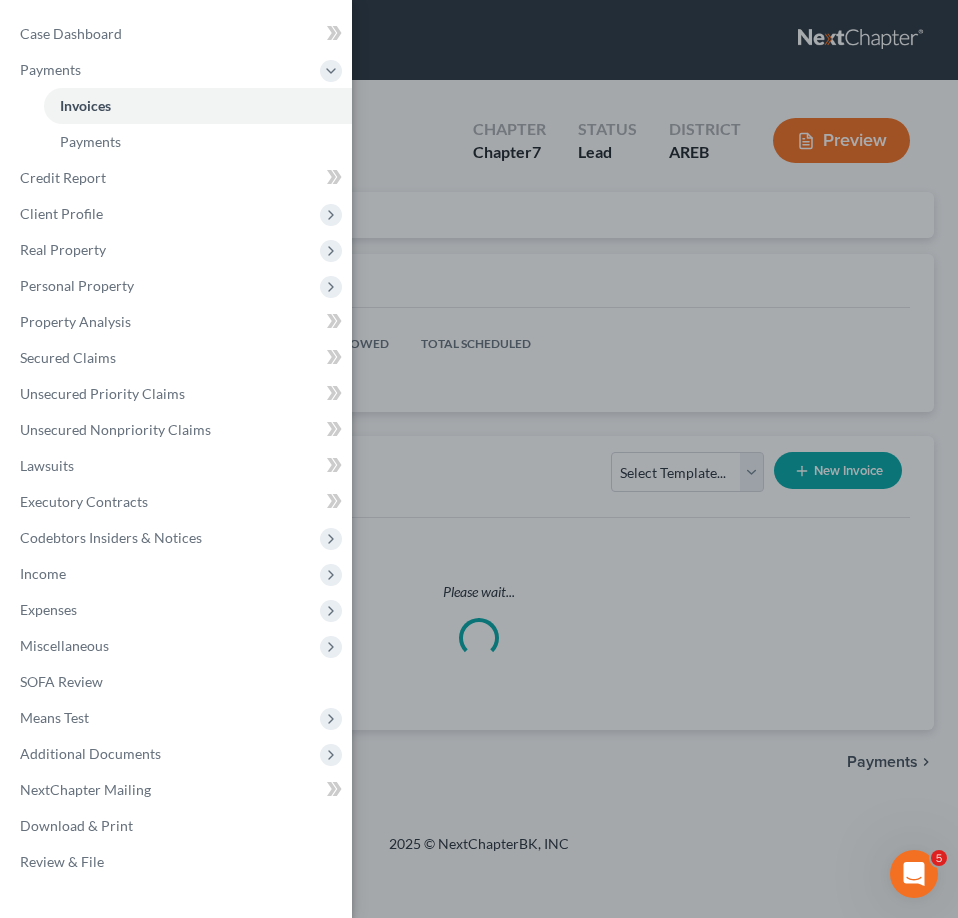 click on "Case Dashboard
Payments
Invoices
Payments
Payments
Credit Report
Client Profile" at bounding box center (479, 459) 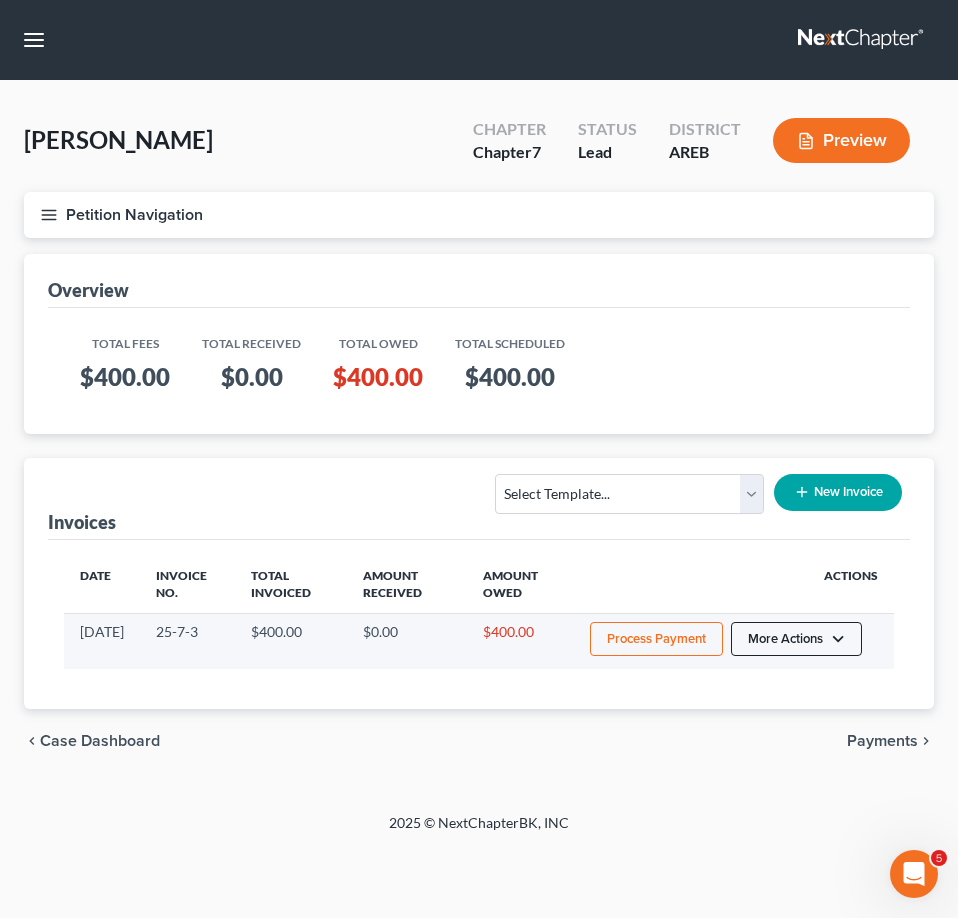 click on "More Actions" at bounding box center [796, 639] 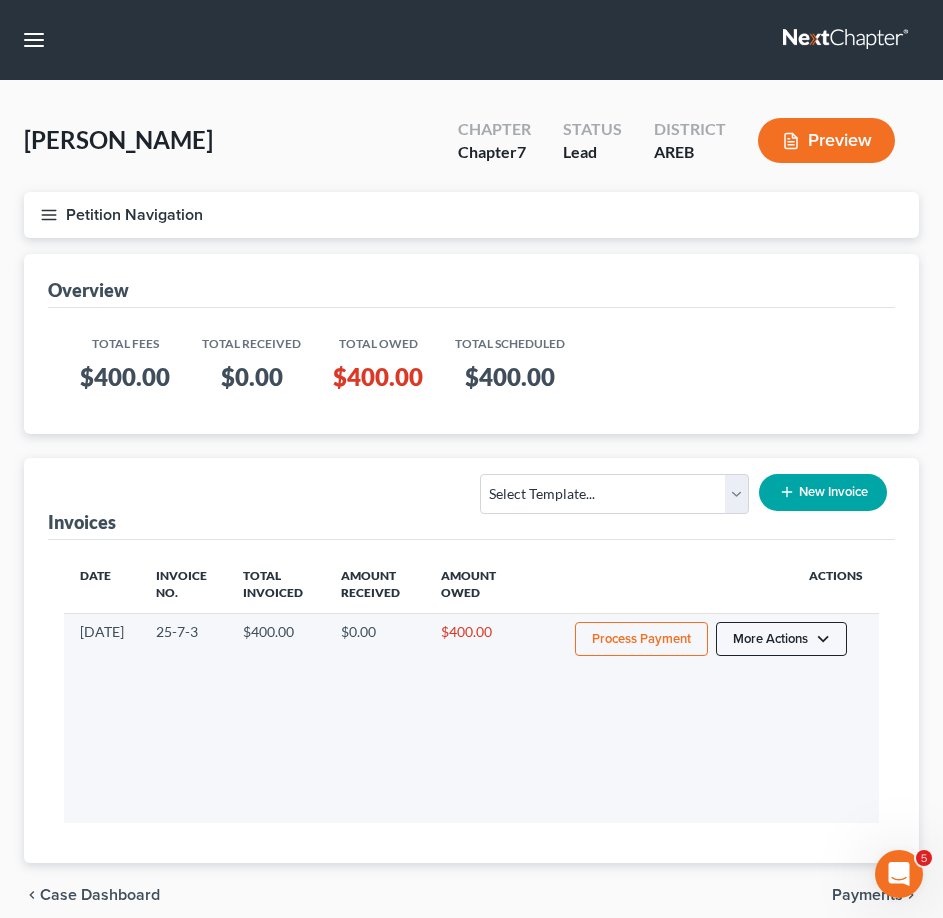 click on "More Actions" at bounding box center [781, 639] 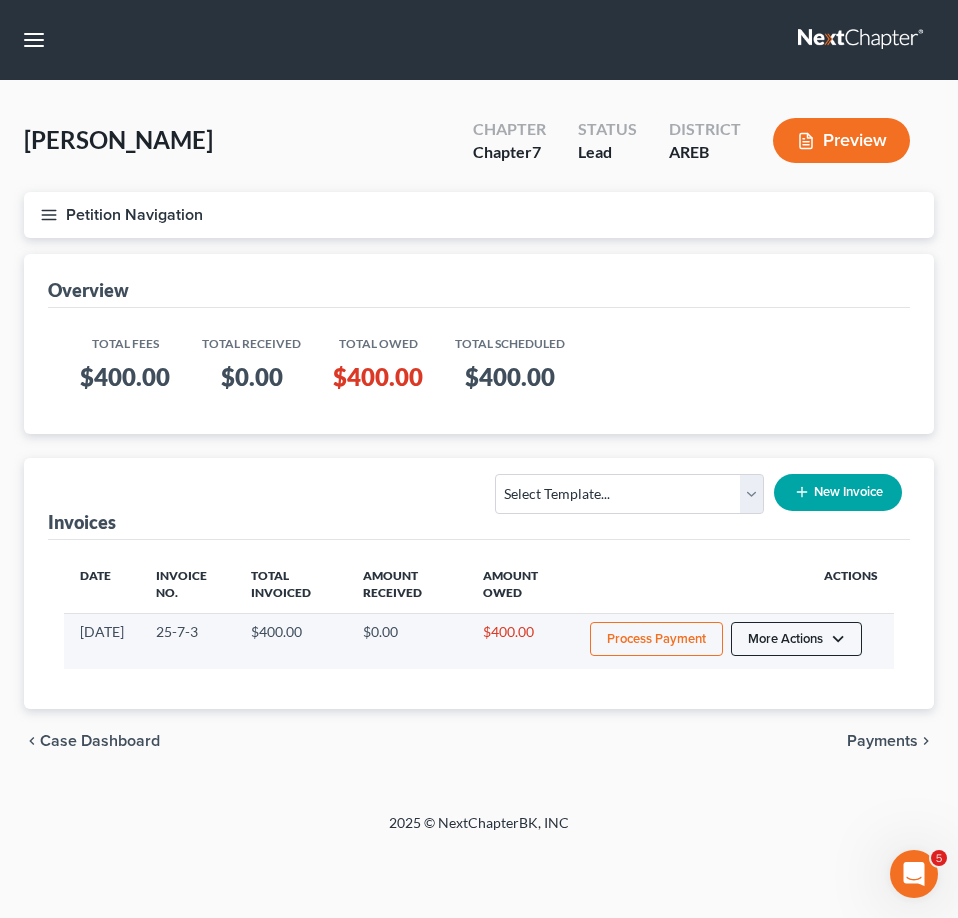 click on "More Actions" at bounding box center (796, 639) 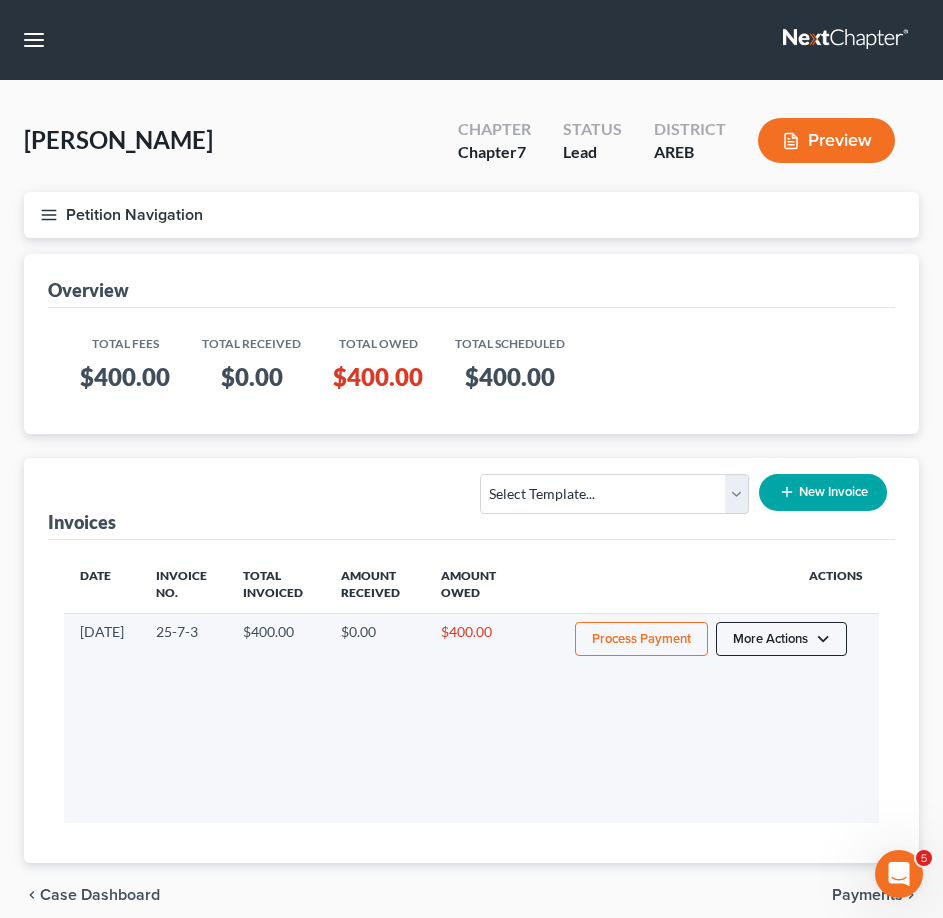 click on "More Actions" at bounding box center [781, 639] 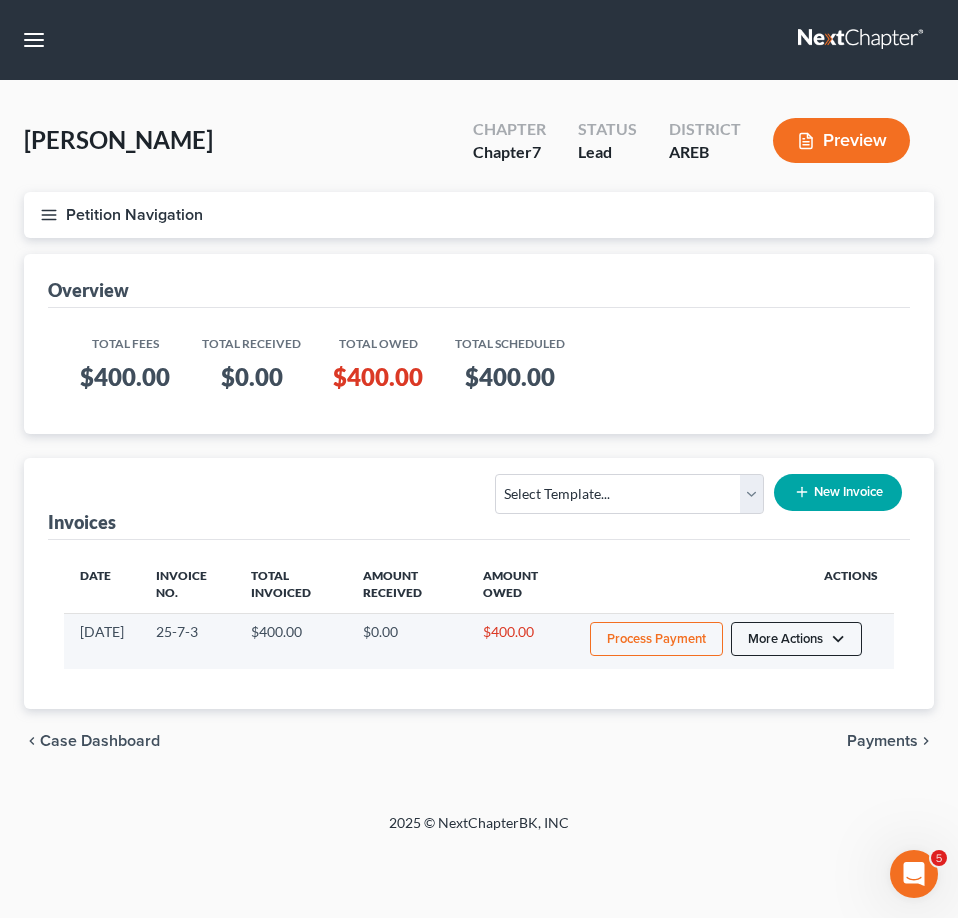 click on "More Actions" at bounding box center (796, 639) 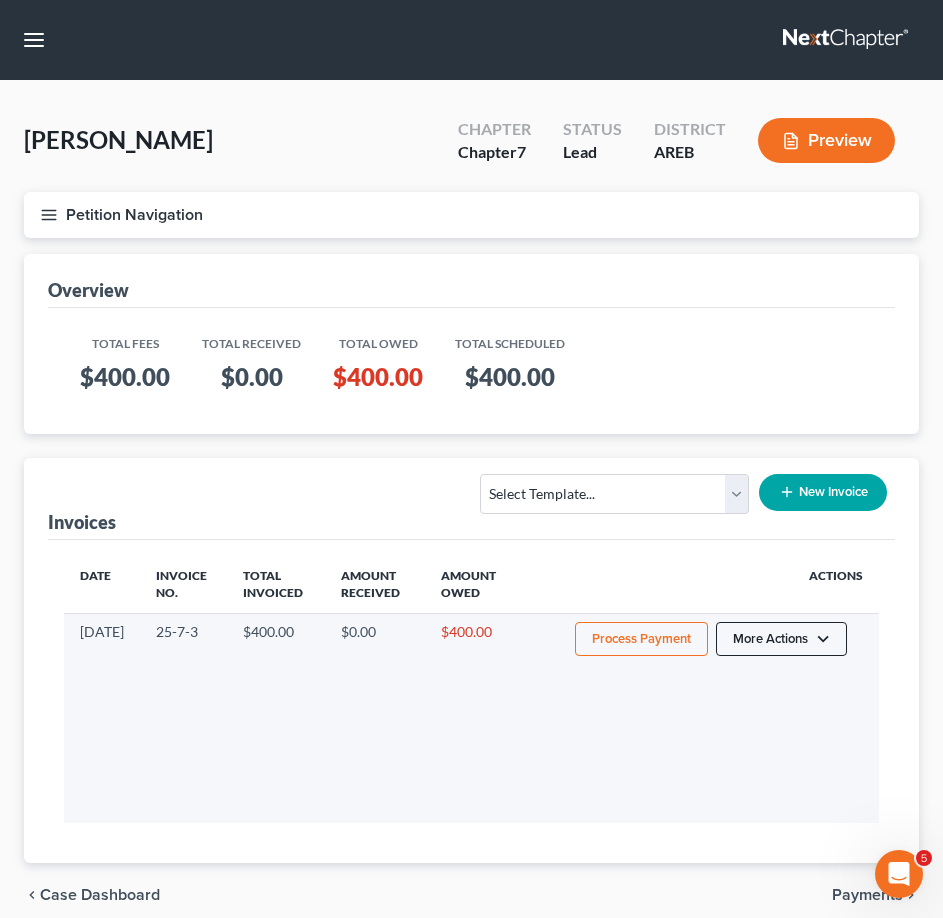 click on "More Actions" at bounding box center [781, 639] 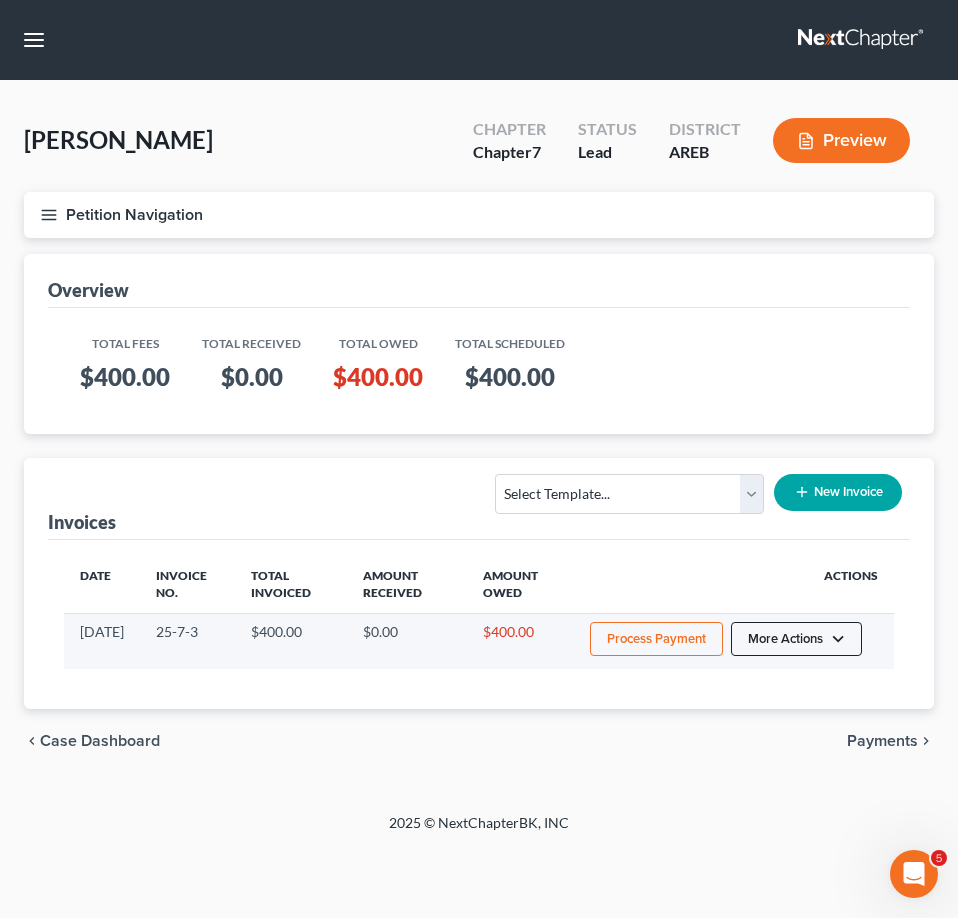 click on "More Actions" at bounding box center [796, 639] 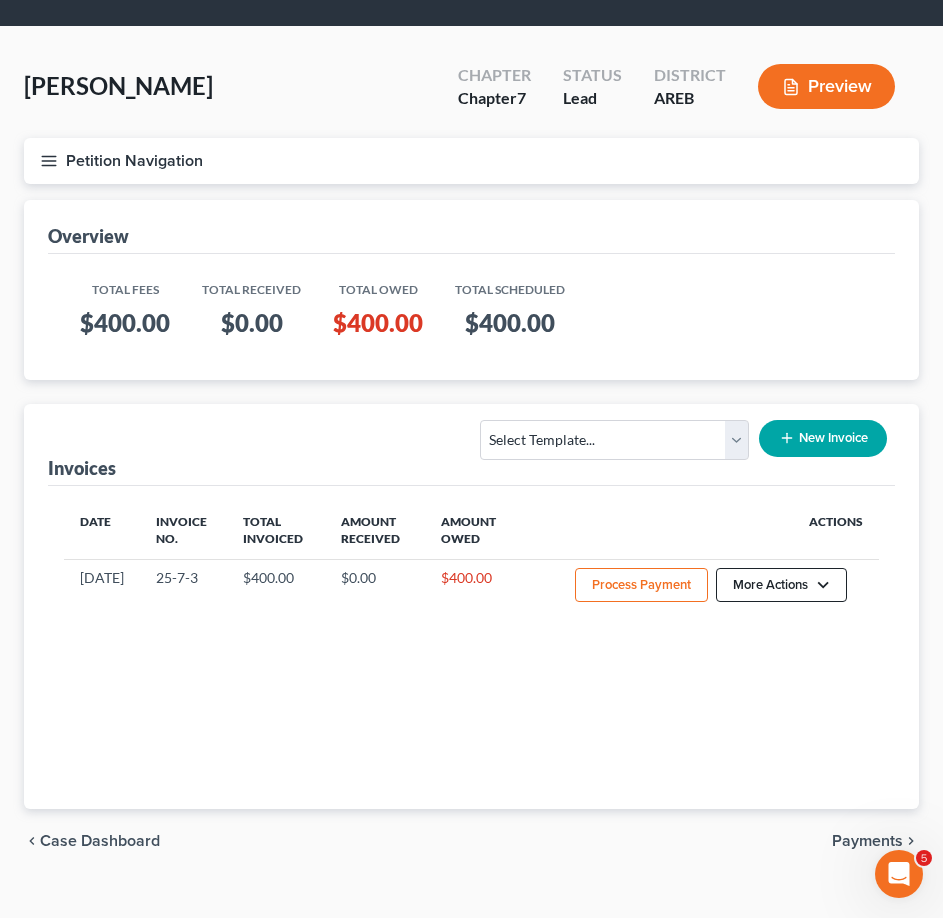 scroll, scrollTop: 100, scrollLeft: 0, axis: vertical 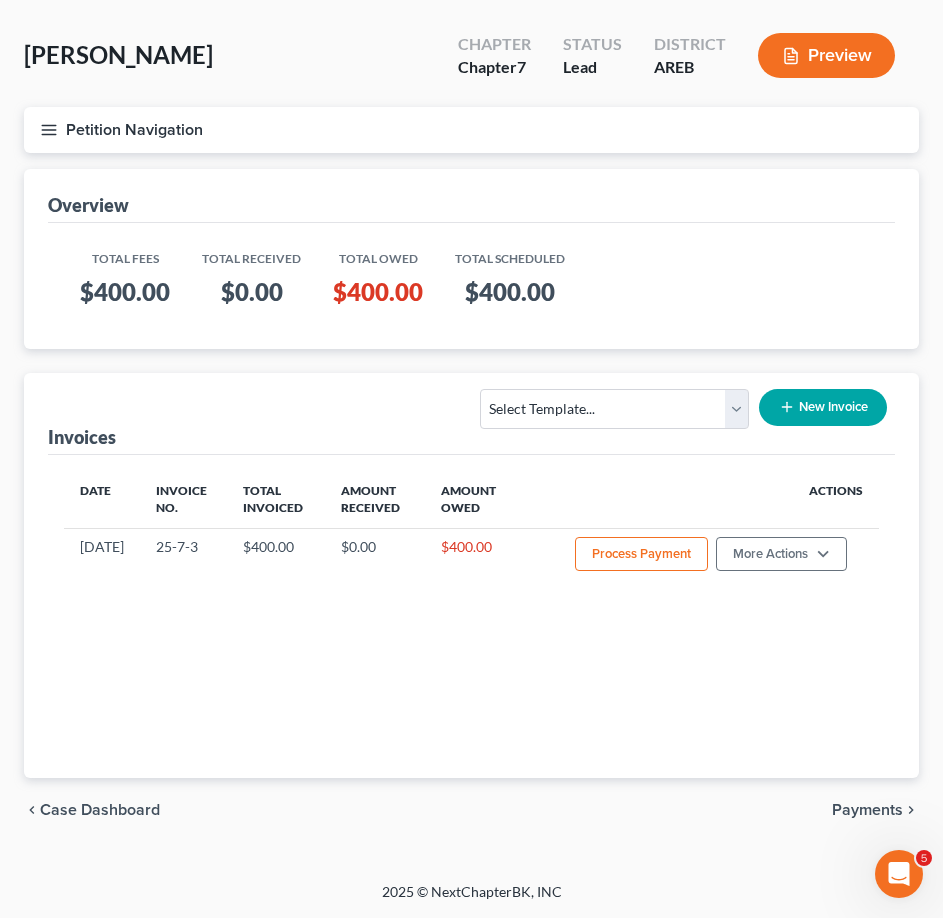click on "New Invoice" at bounding box center (823, 407) 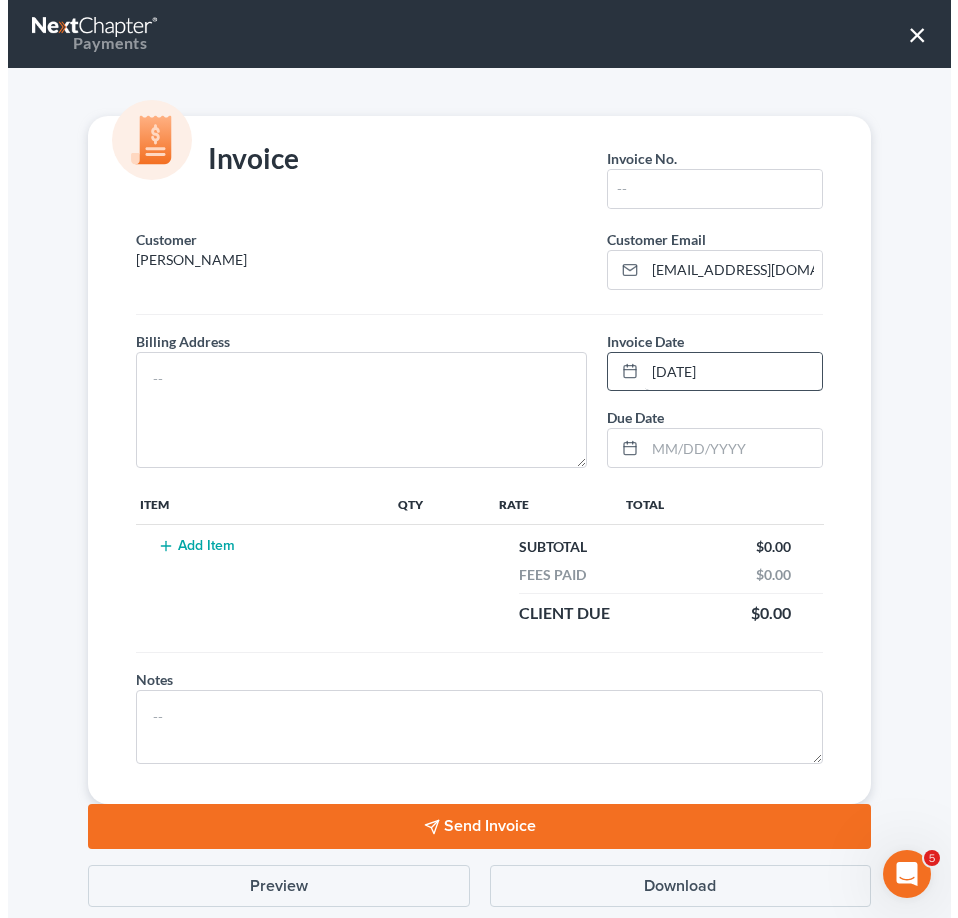 scroll, scrollTop: 0, scrollLeft: 0, axis: both 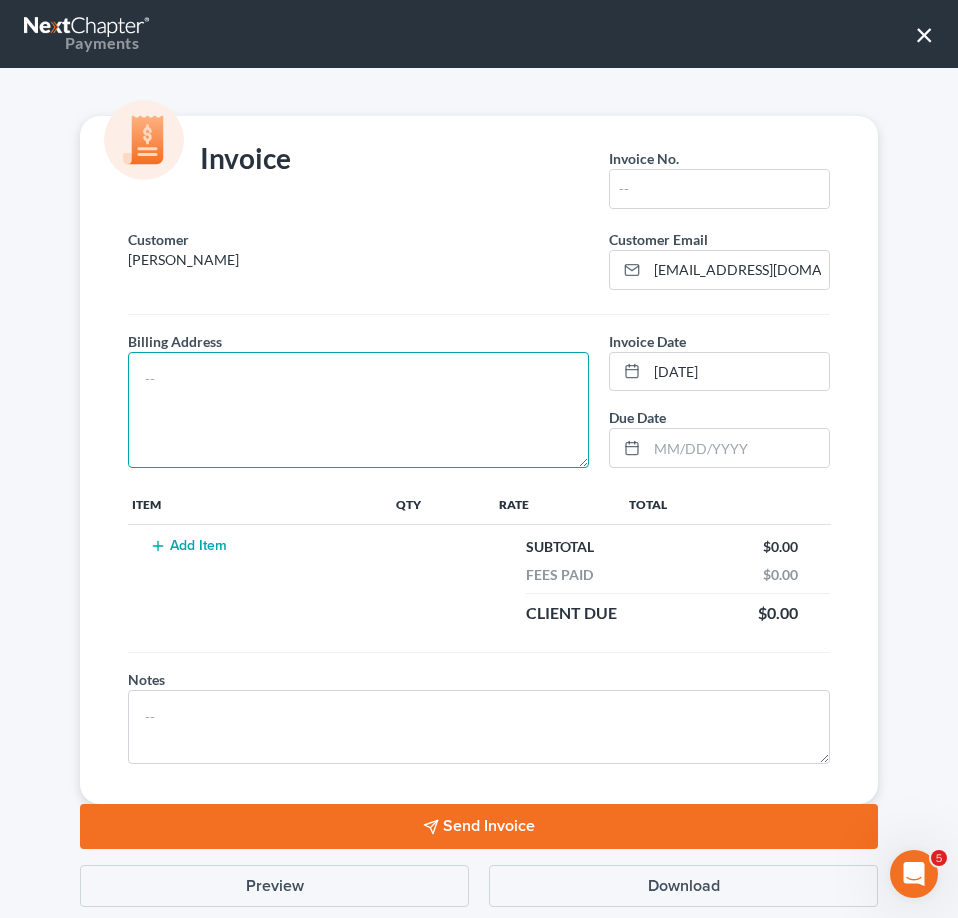click at bounding box center [358, 410] 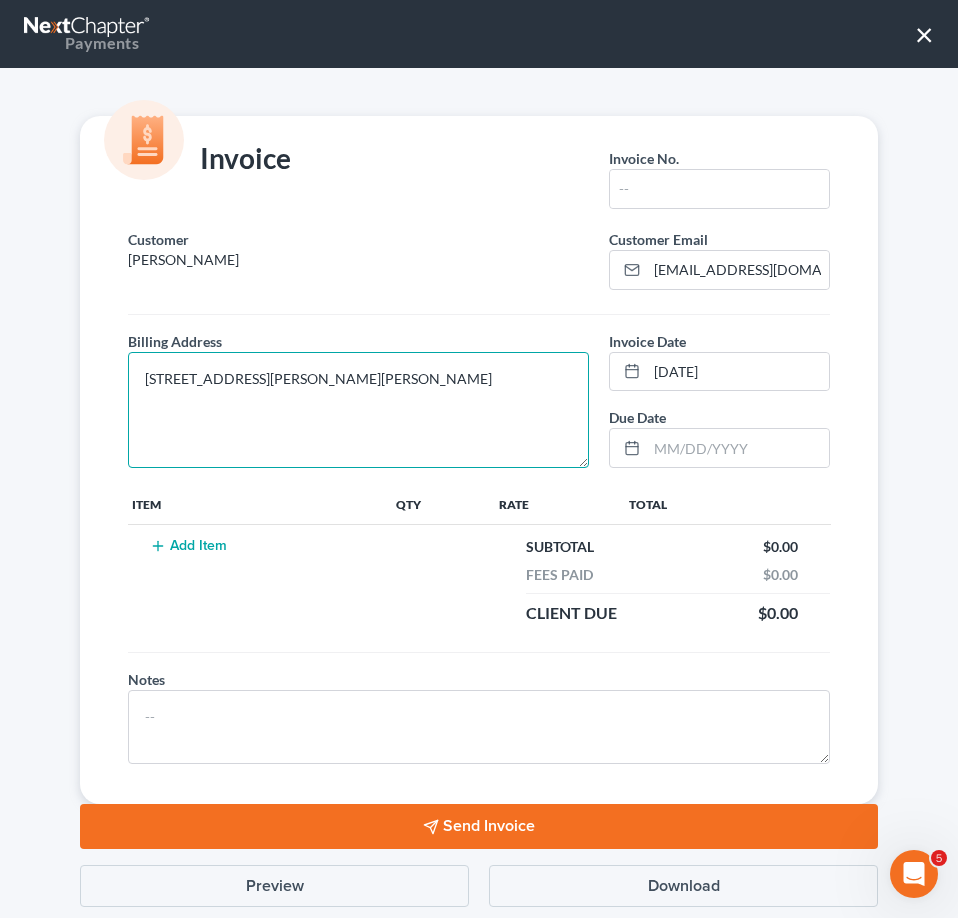 click on "[STREET_ADDRESS][PERSON_NAME][PERSON_NAME]" at bounding box center (358, 410) 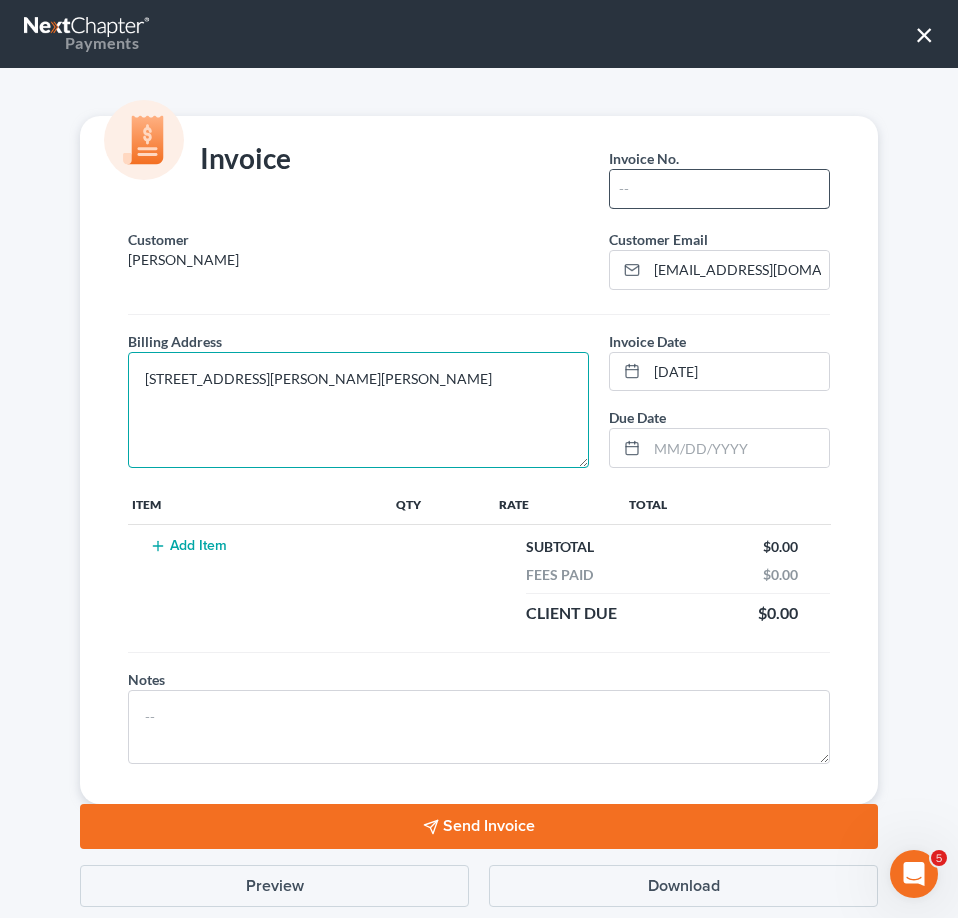 type on "[STREET_ADDRESS][PERSON_NAME][PERSON_NAME]" 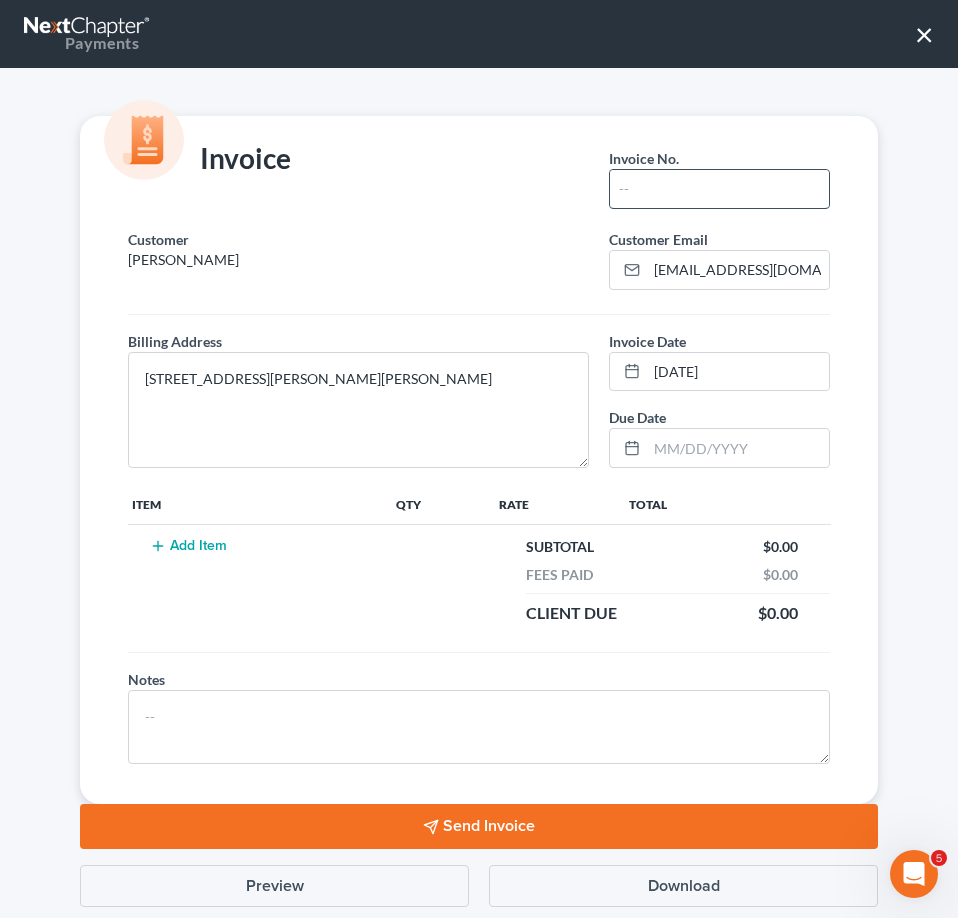 click at bounding box center (719, 189) 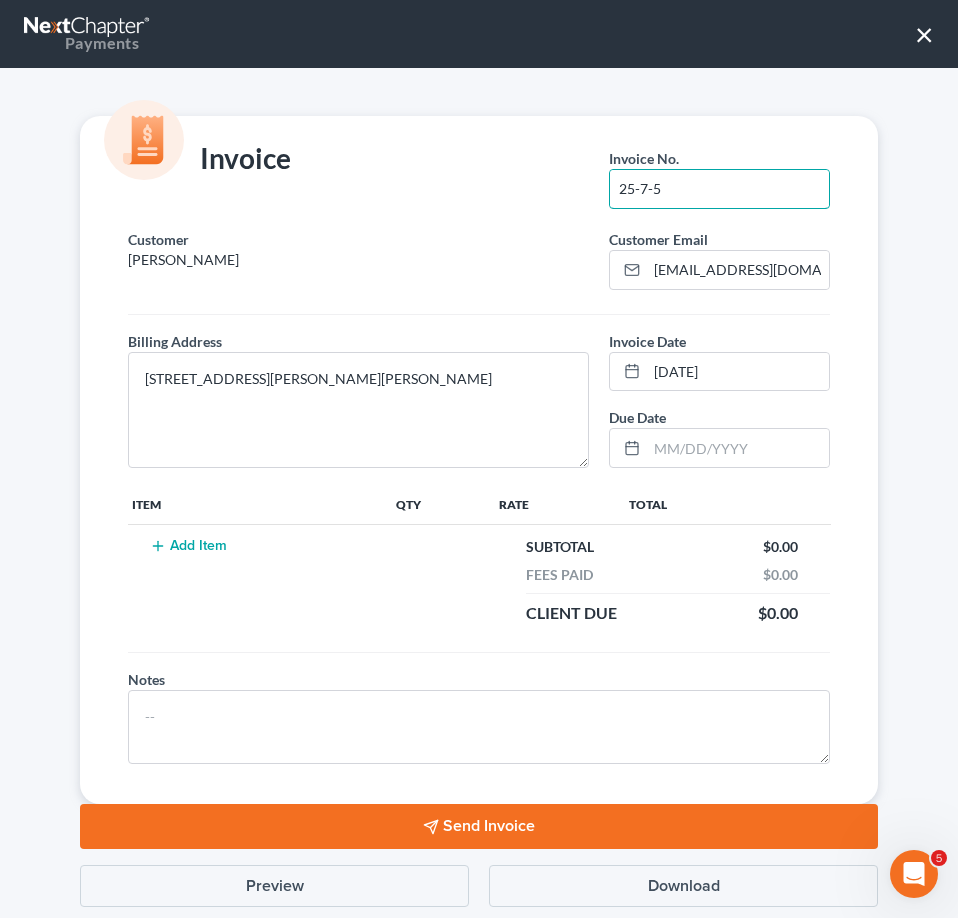 type on "25-7-5" 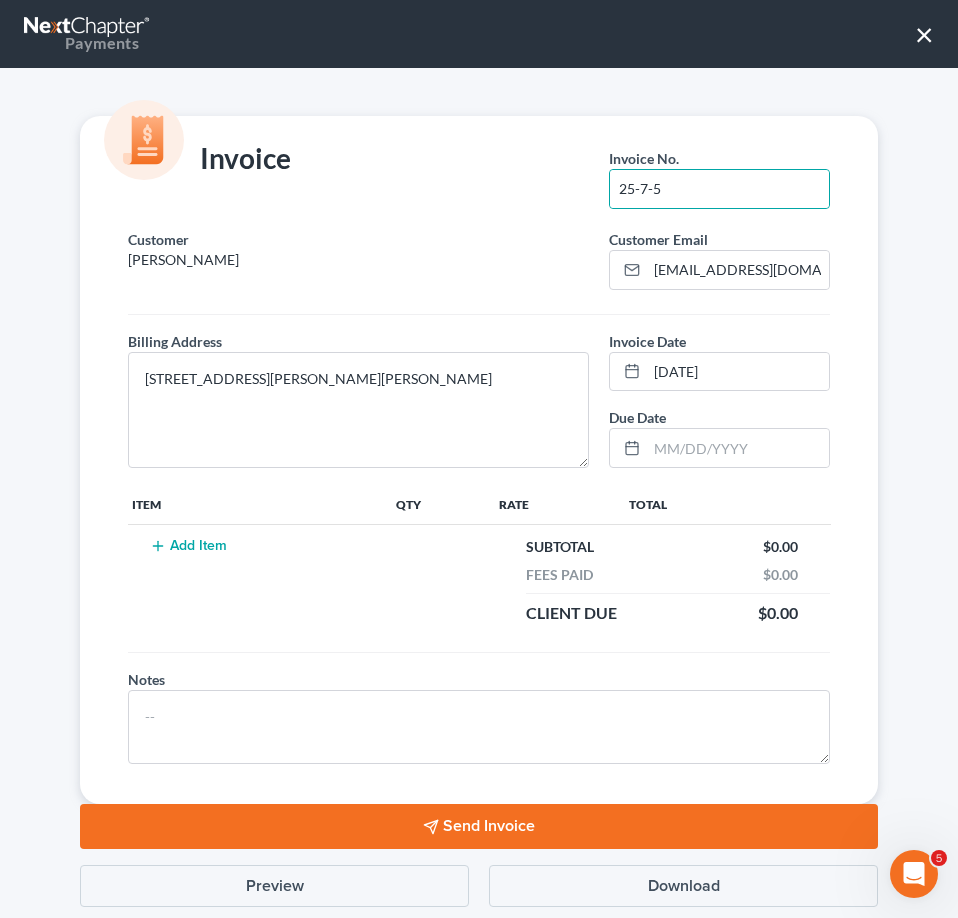click on "Add Item" at bounding box center [188, 546] 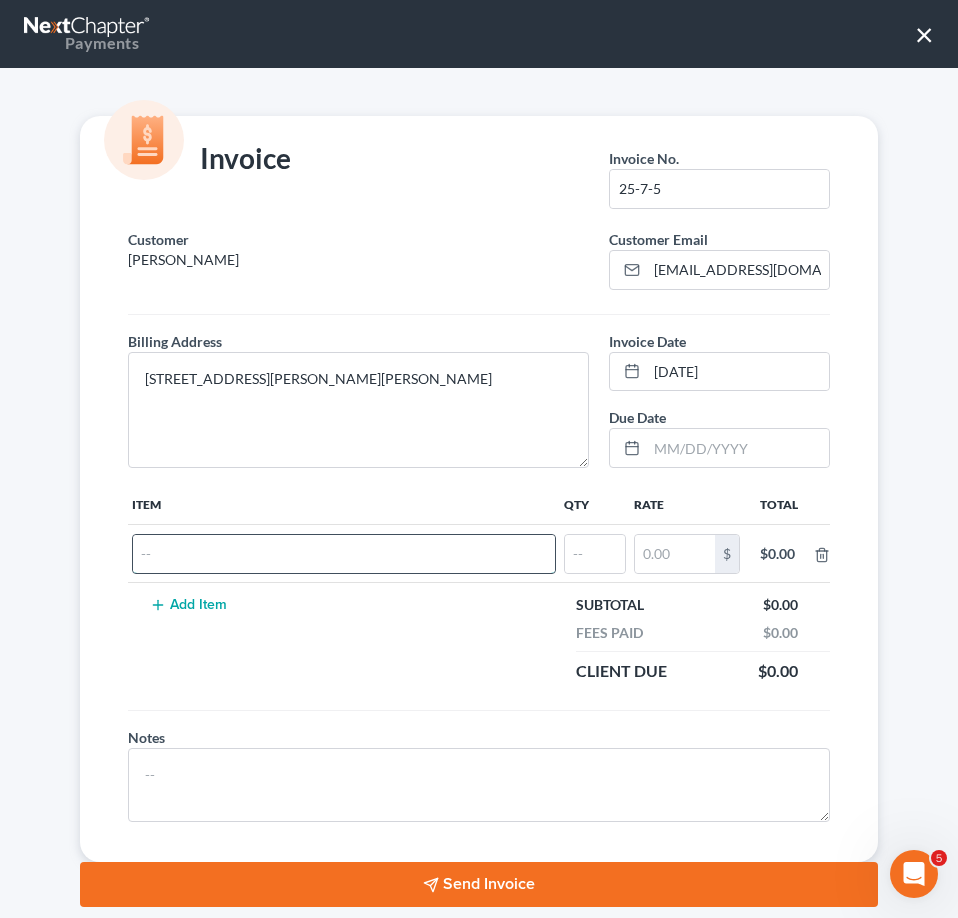 click at bounding box center [344, 554] 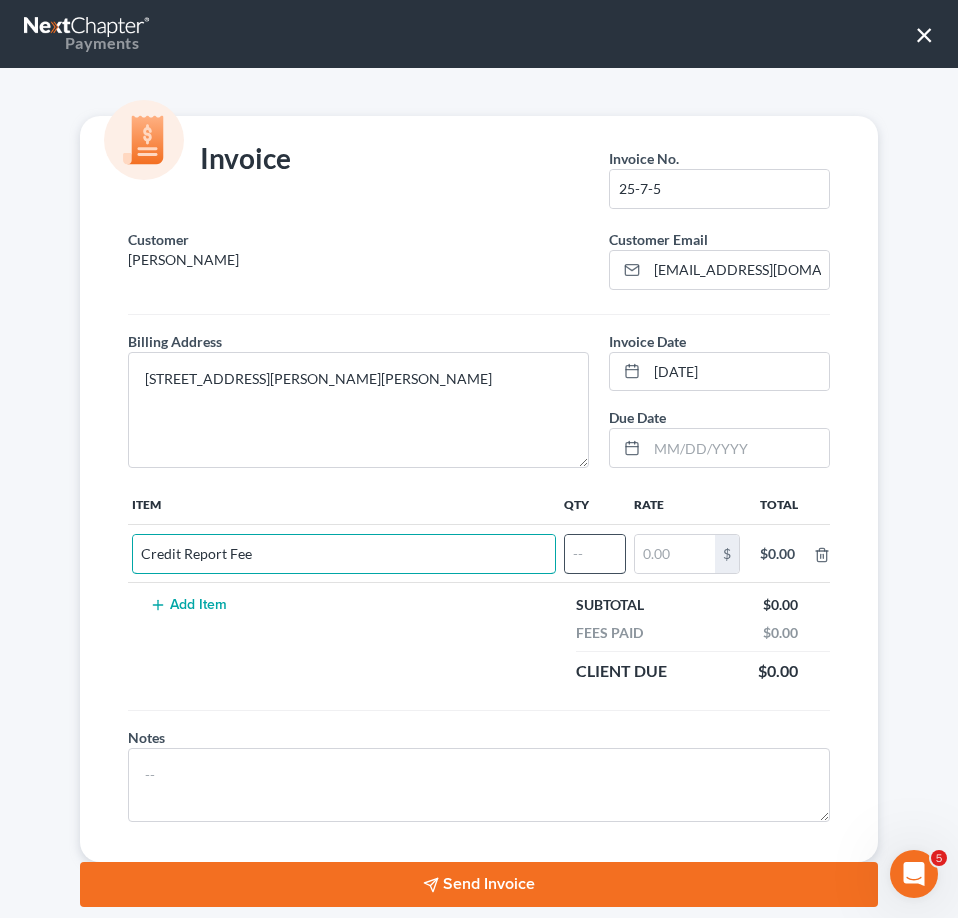 type on "Credit Report Fee" 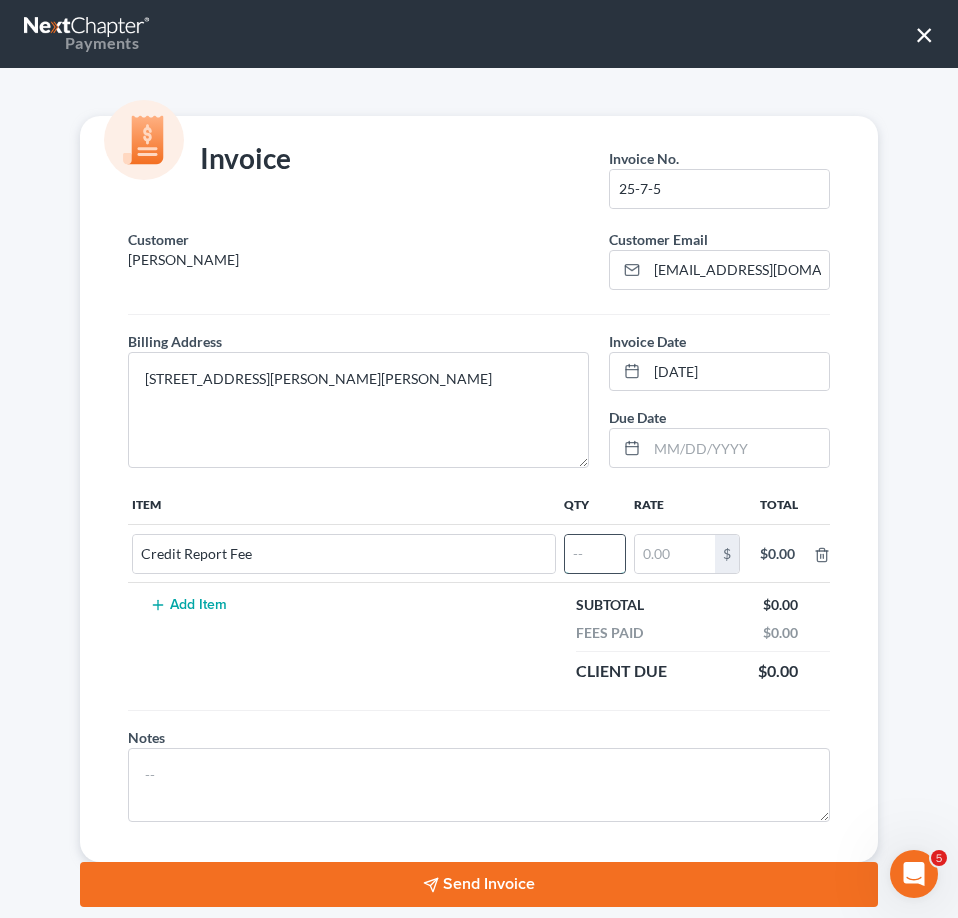 click at bounding box center (595, 554) 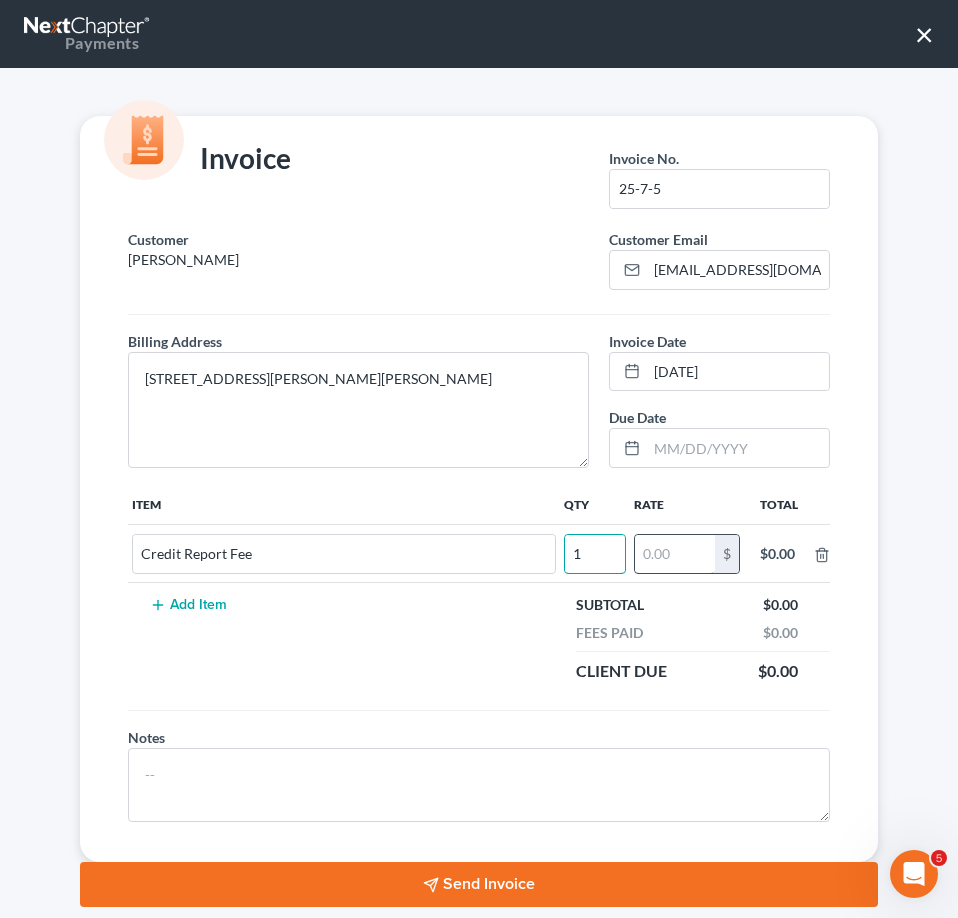 type on "1" 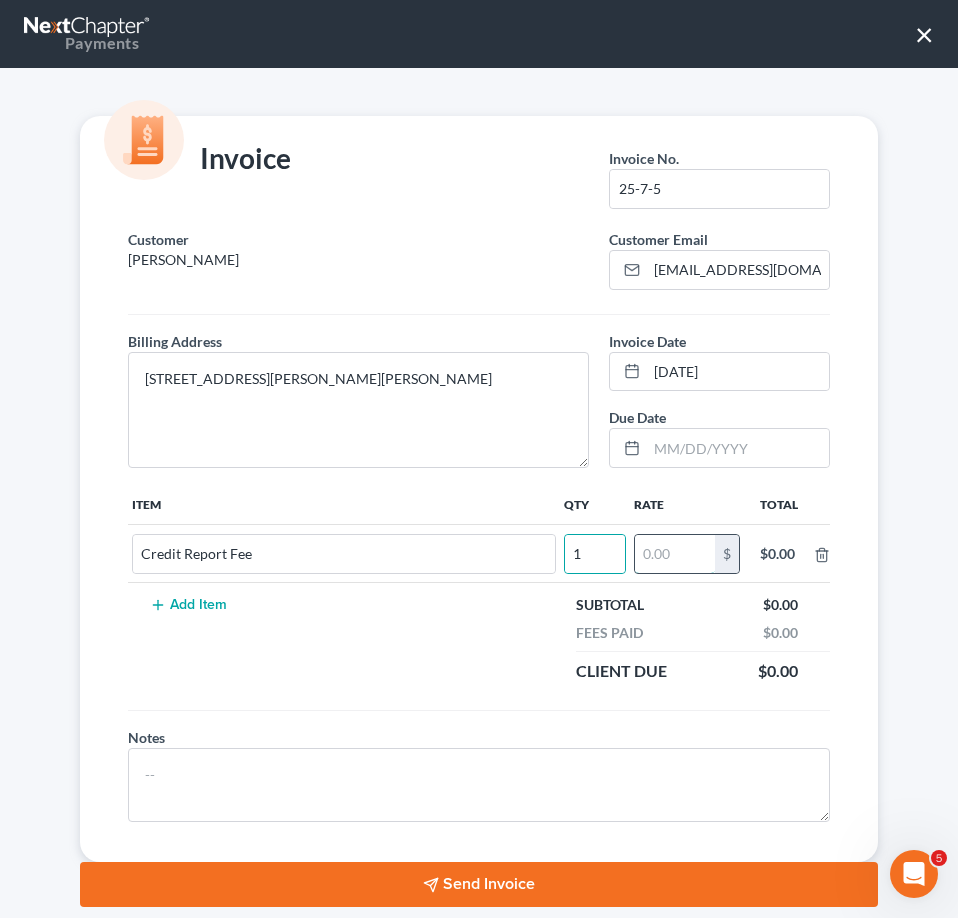 click at bounding box center (675, 554) 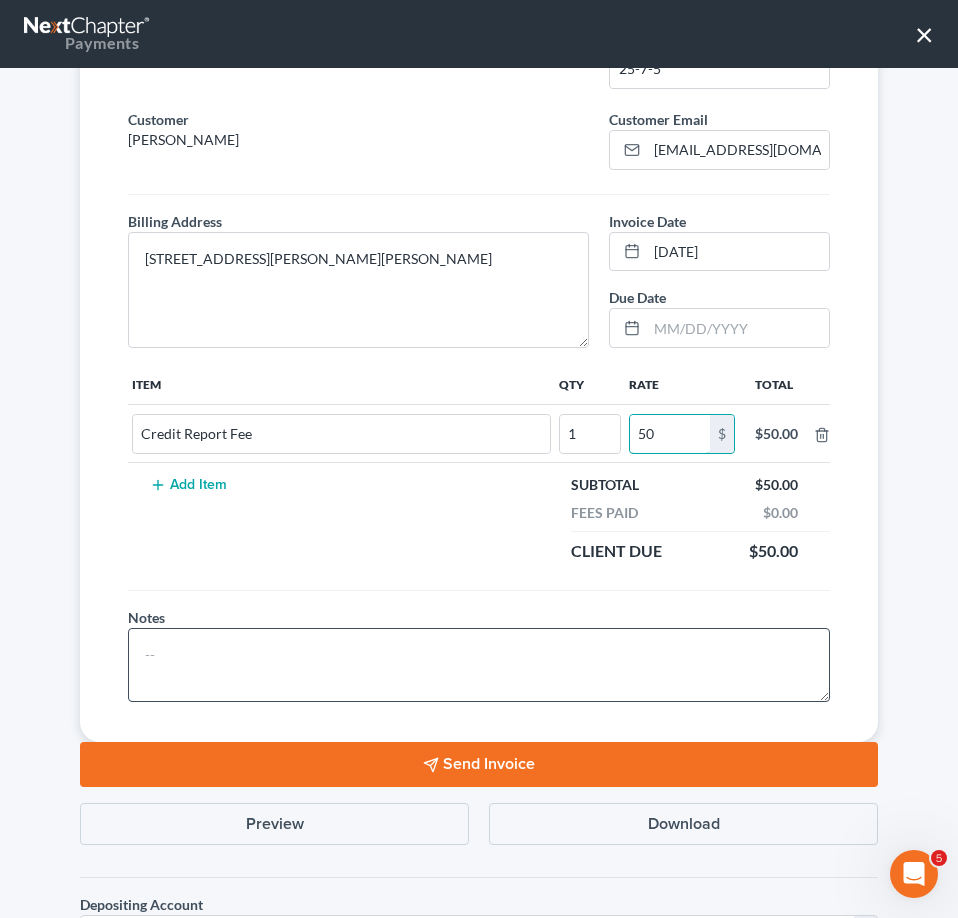 scroll, scrollTop: 282, scrollLeft: 0, axis: vertical 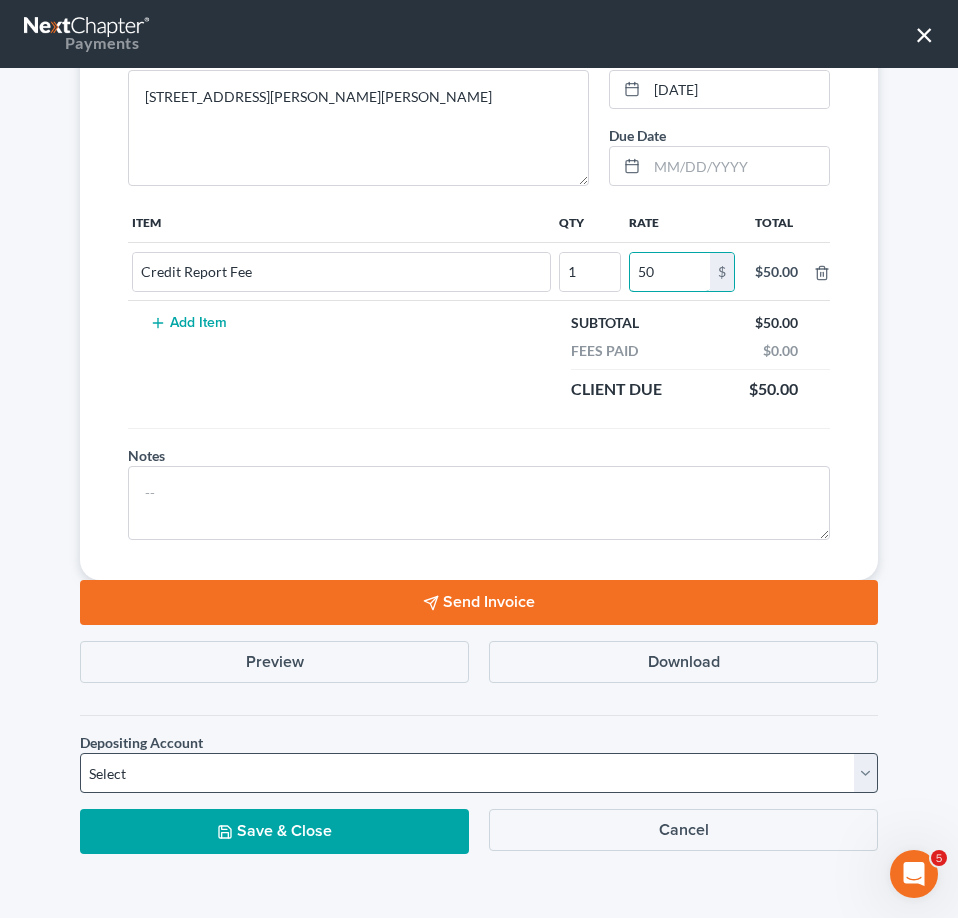 type on "50" 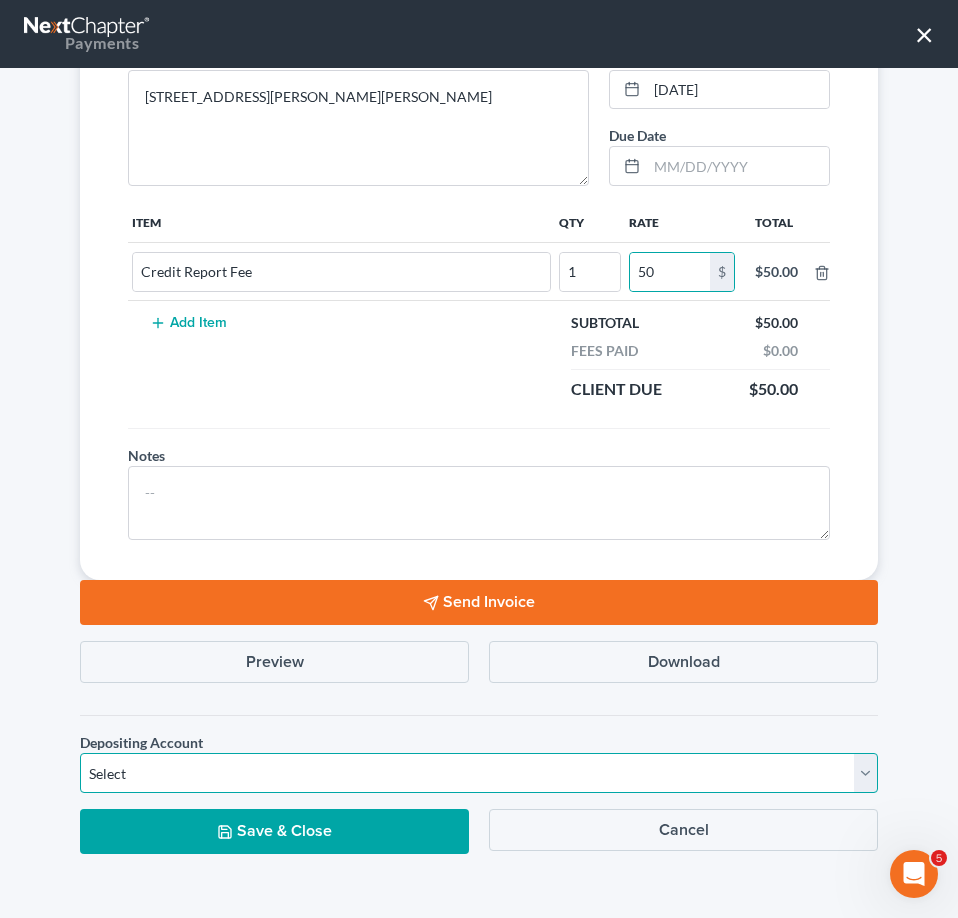 click on "Select Operation Trust" at bounding box center (479, 773) 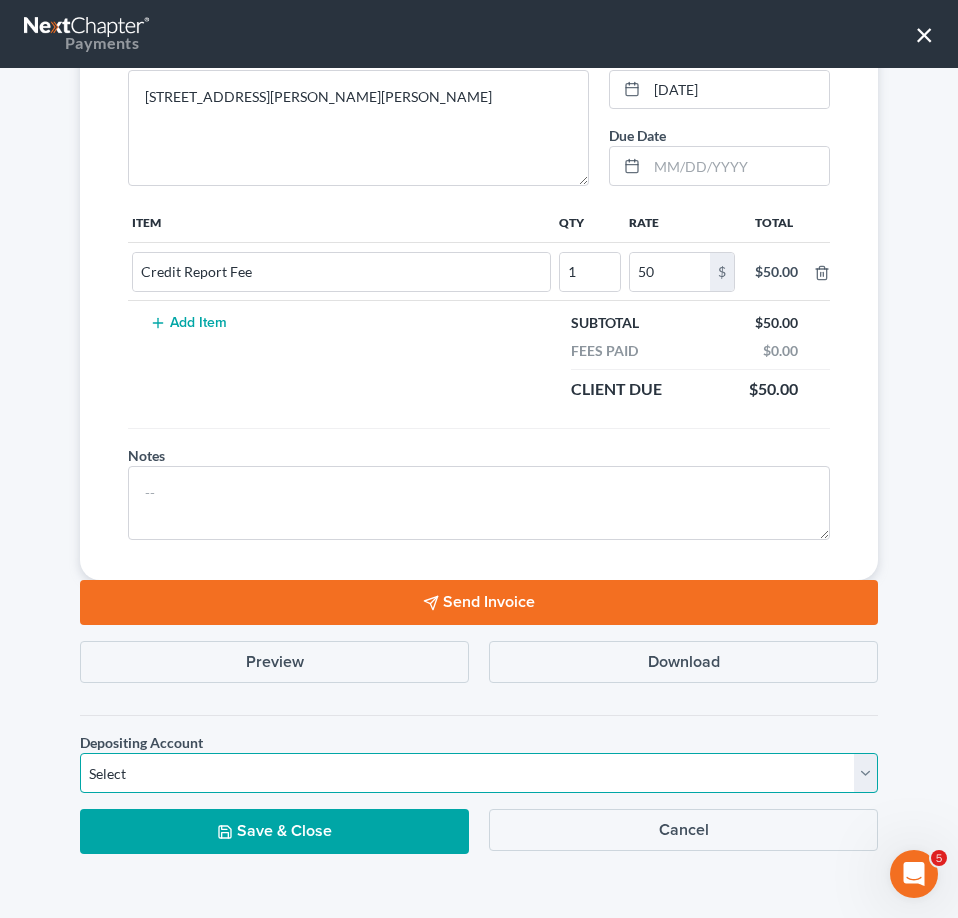 select on "0" 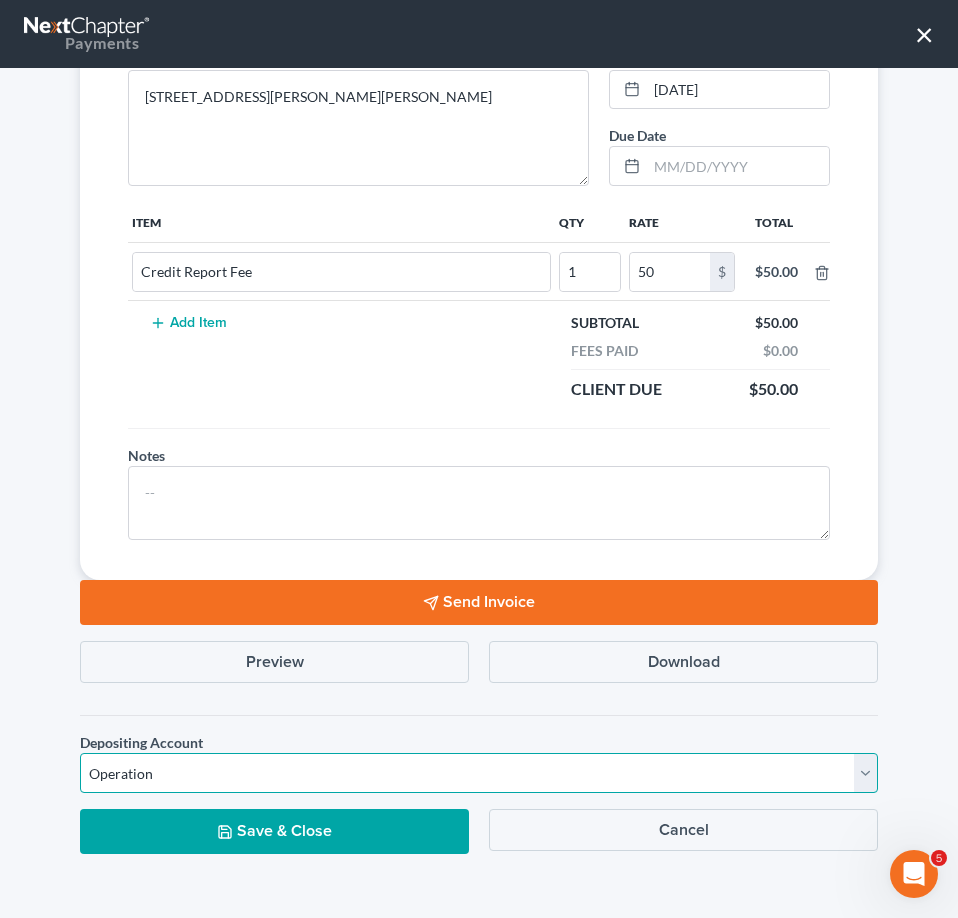 click on "Select Operation Trust" at bounding box center (479, 773) 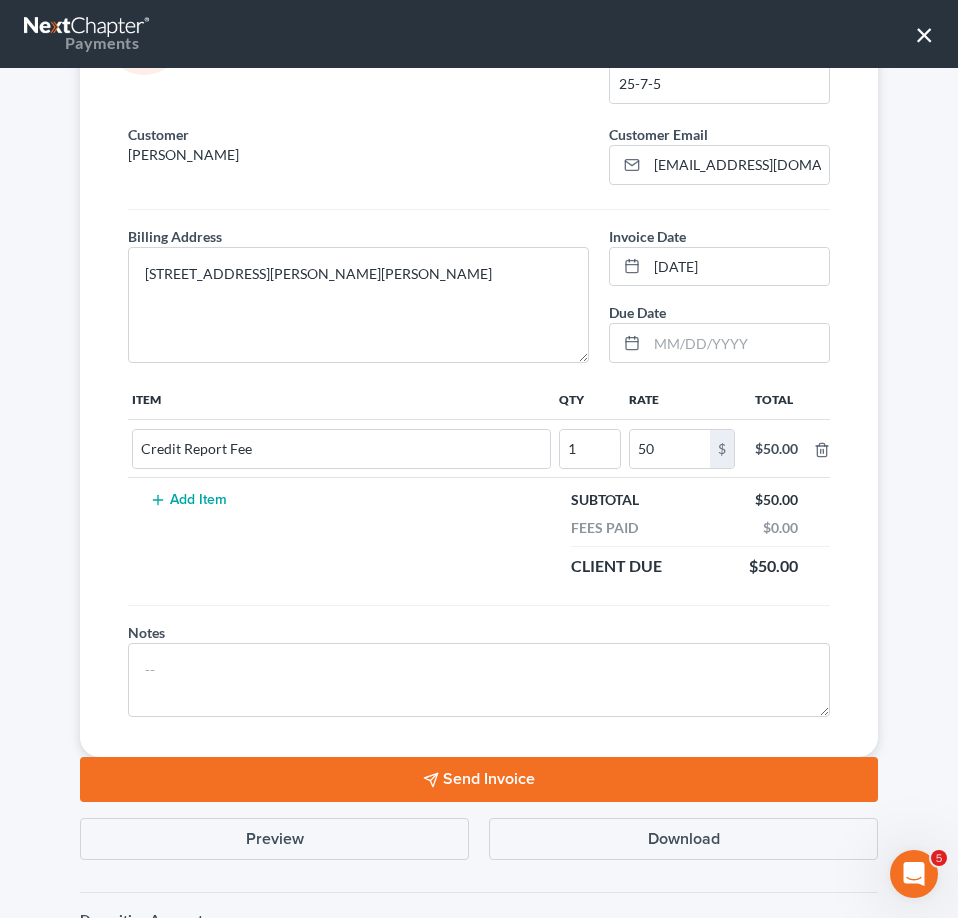 scroll, scrollTop: 282, scrollLeft: 0, axis: vertical 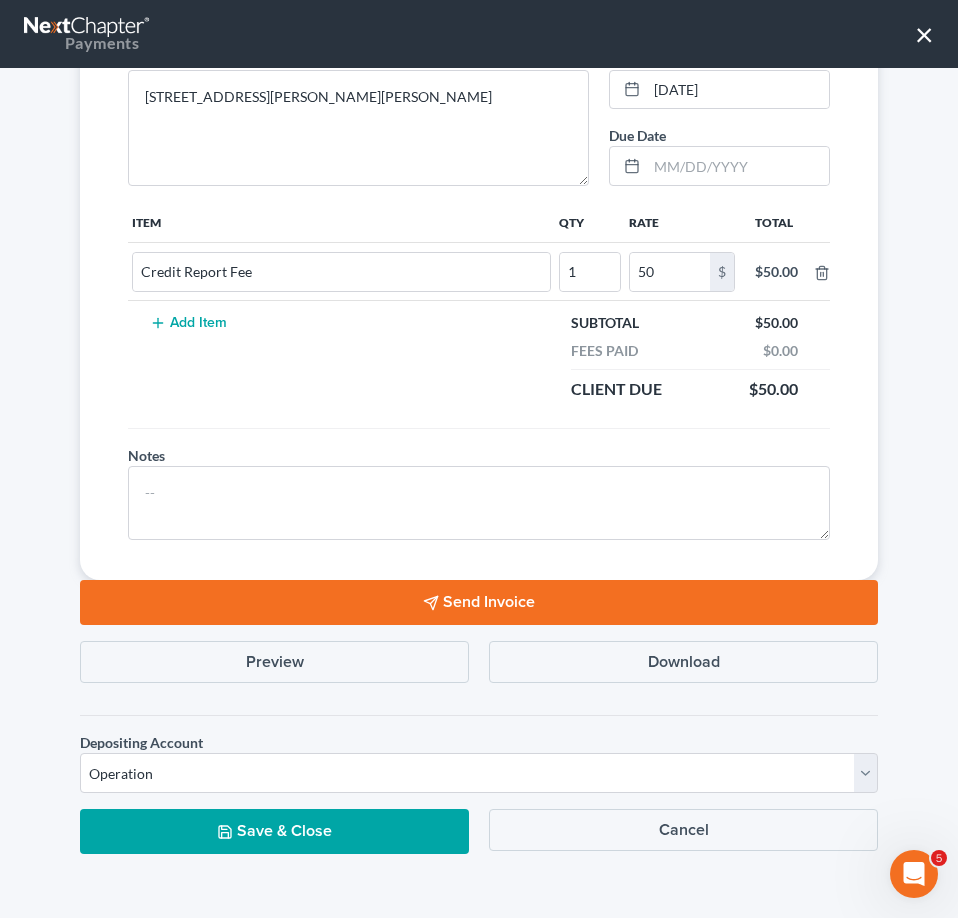 click on "Send Invoice" at bounding box center [479, 602] 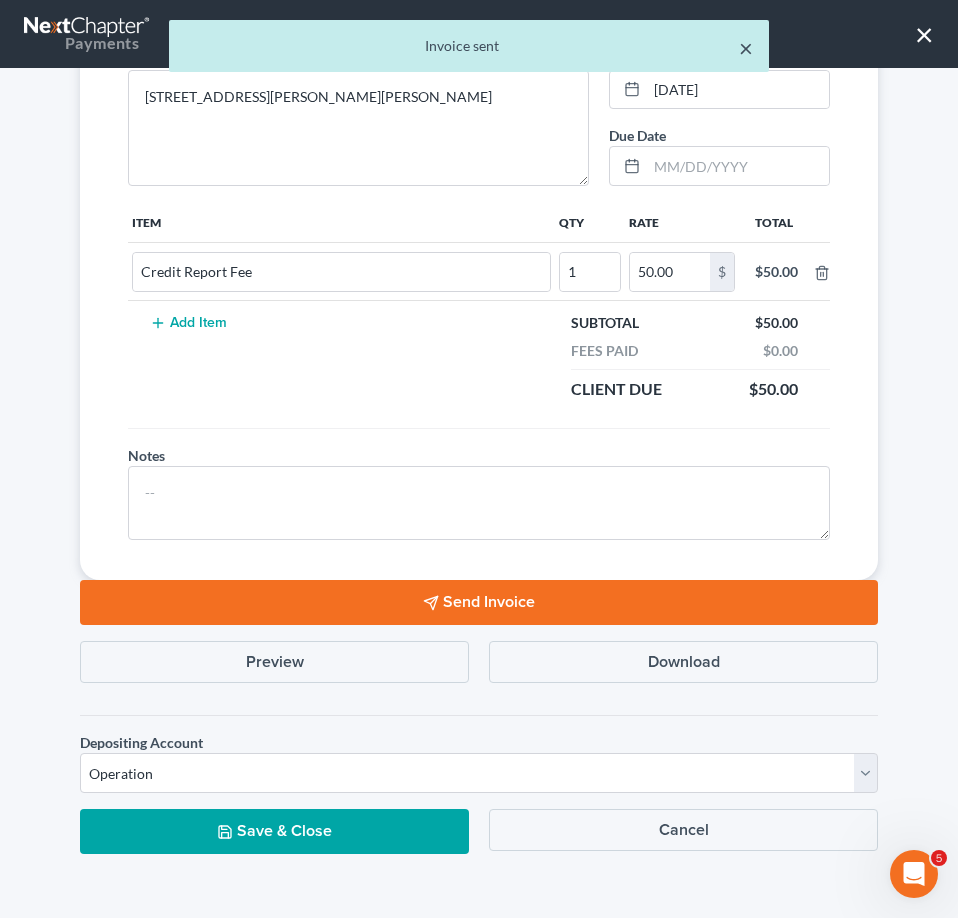 click on "×" at bounding box center [746, 48] 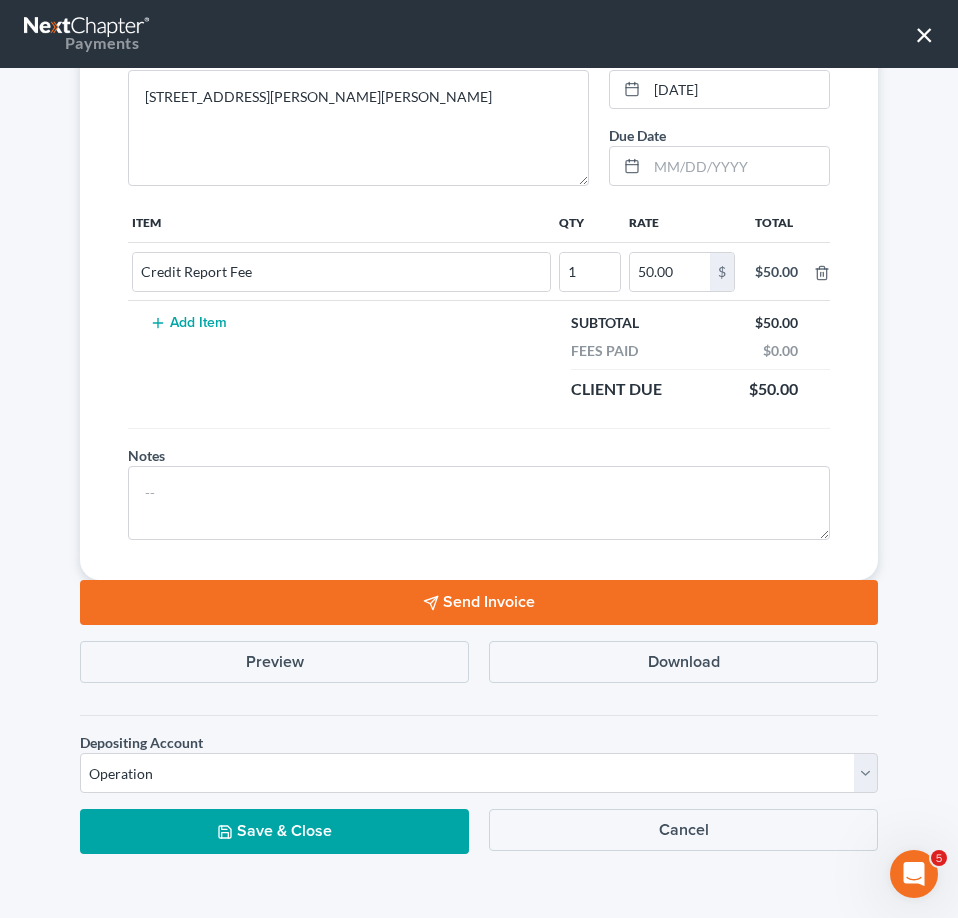 click on "×" at bounding box center (924, 34) 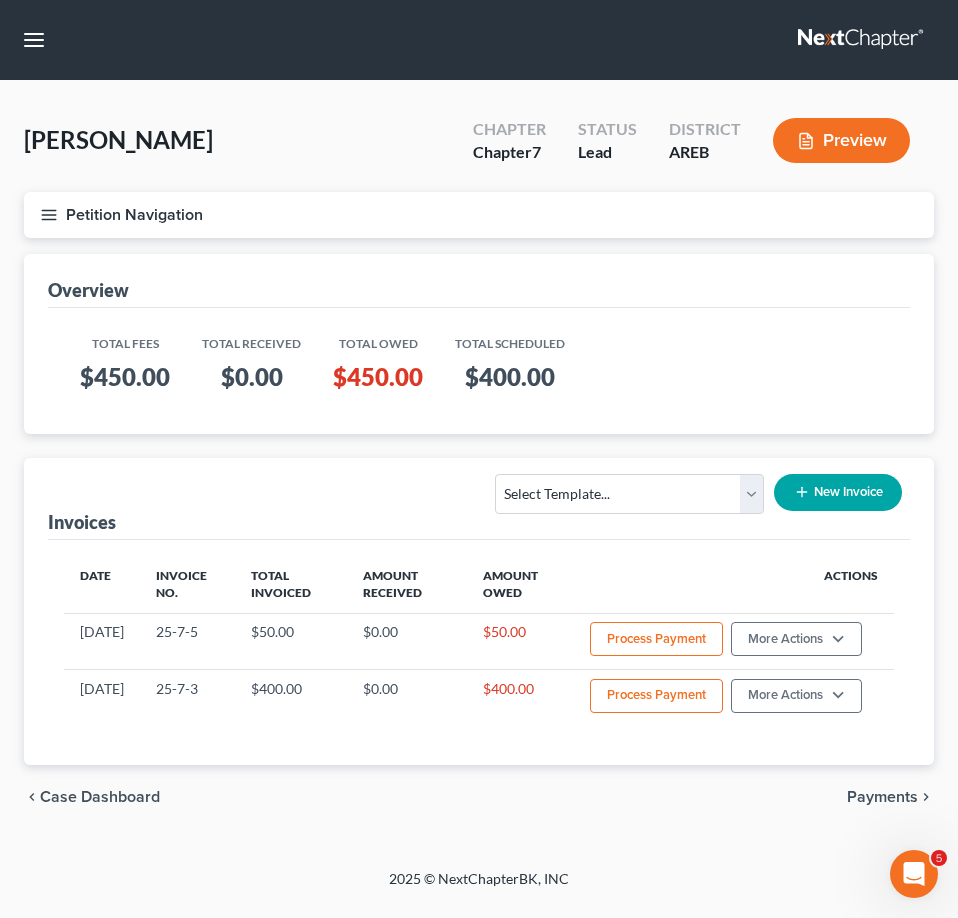 click on "Select Template... Credit Report Fee Chapter 7 Filing and Processing Fee Chapter 13 Fees New Invoice" at bounding box center [693, 500] 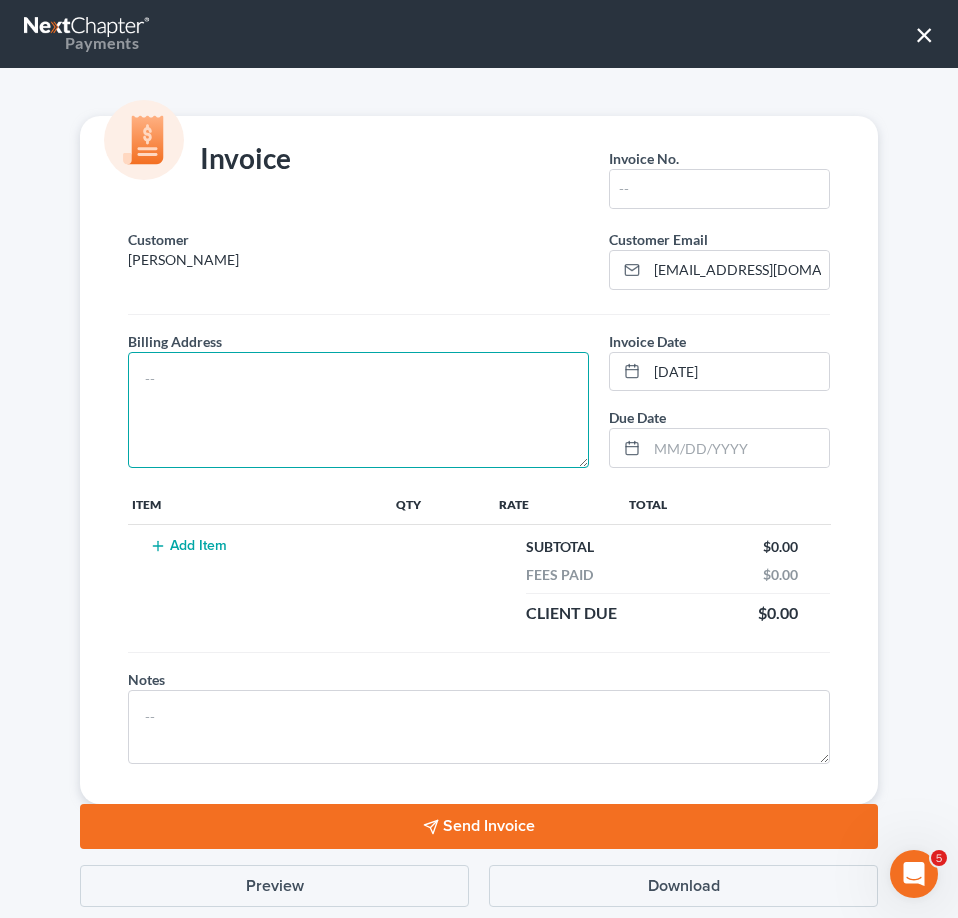 paste on "[STREET_ADDRESS][PERSON_NAME][PERSON_NAME]" 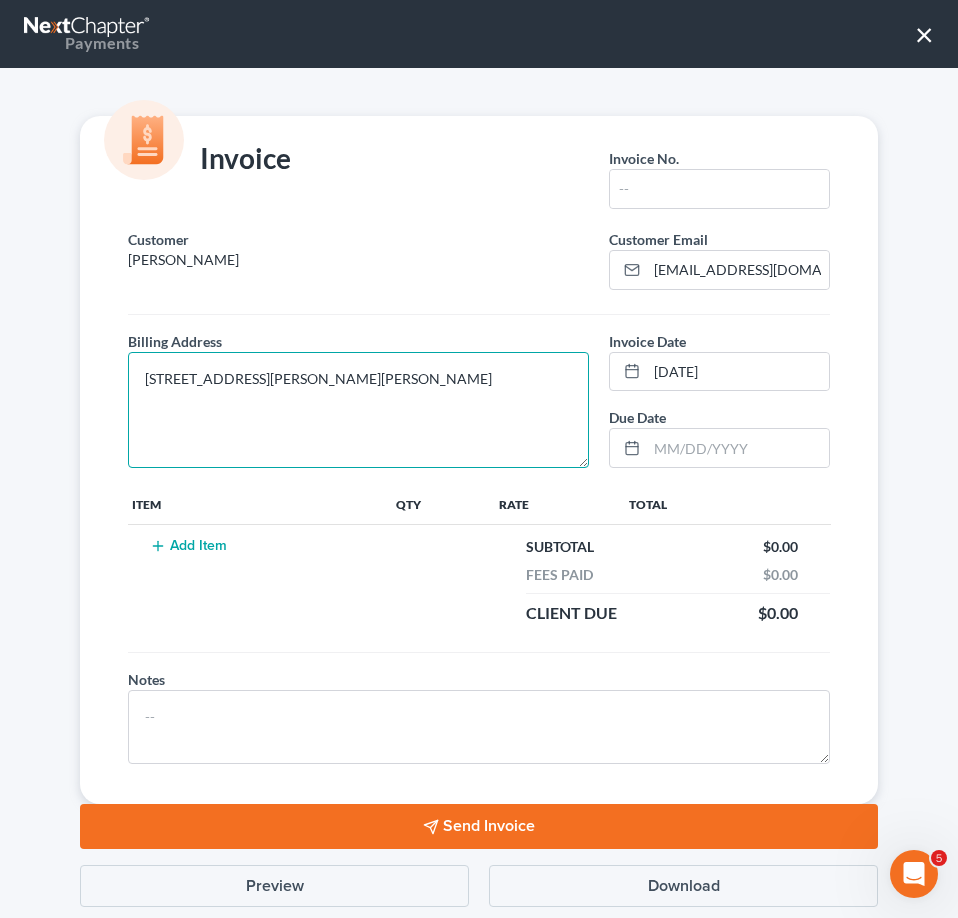 click on "[STREET_ADDRESS][PERSON_NAME][PERSON_NAME]" at bounding box center (358, 410) 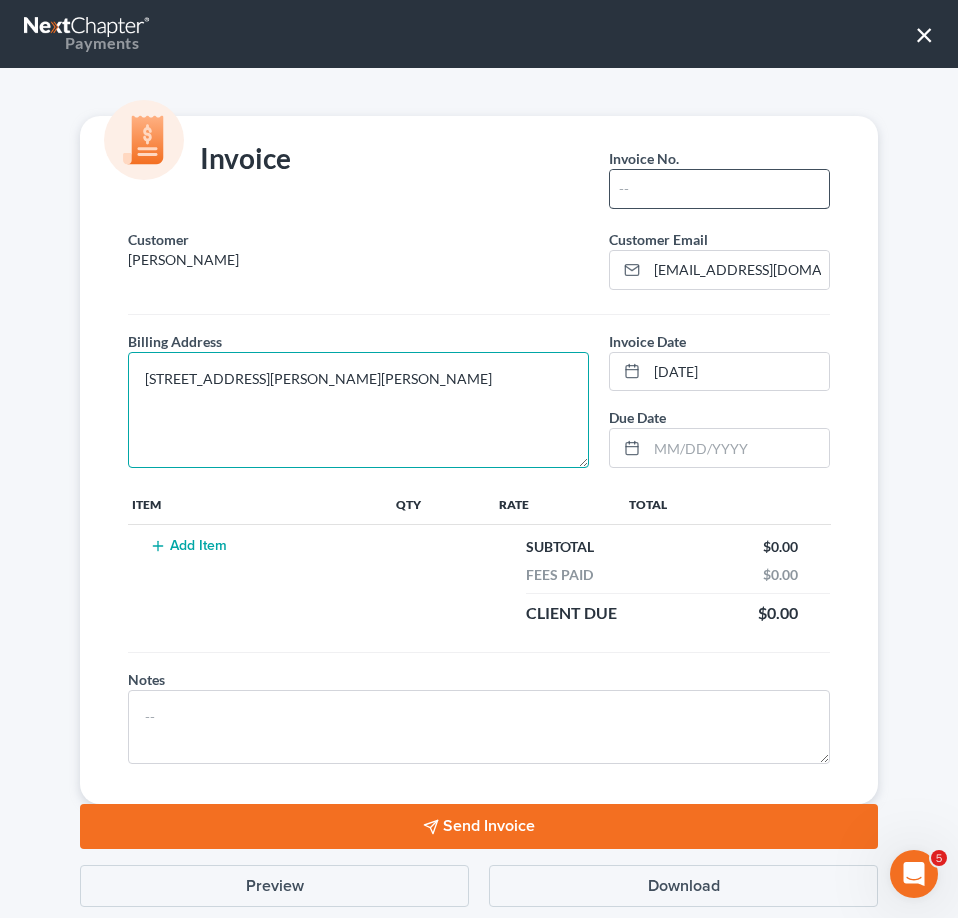 type on "[STREET_ADDRESS][PERSON_NAME][PERSON_NAME]" 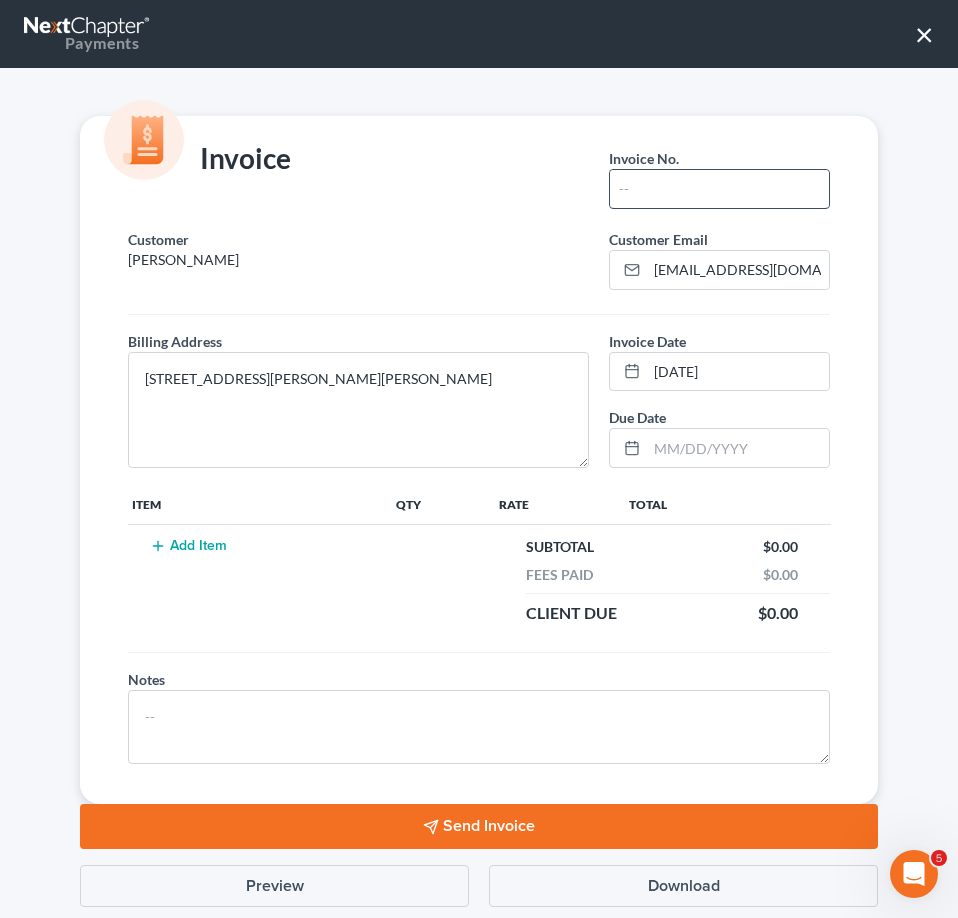 click at bounding box center [719, 189] 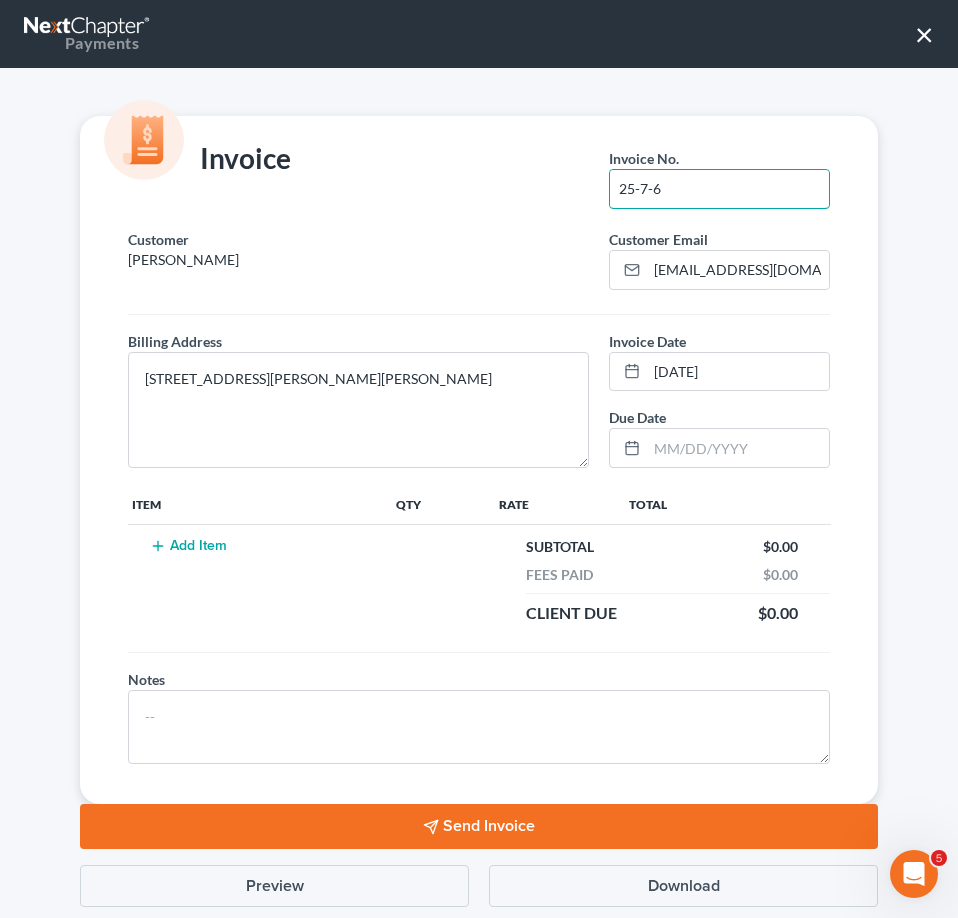 type on "25-7-6" 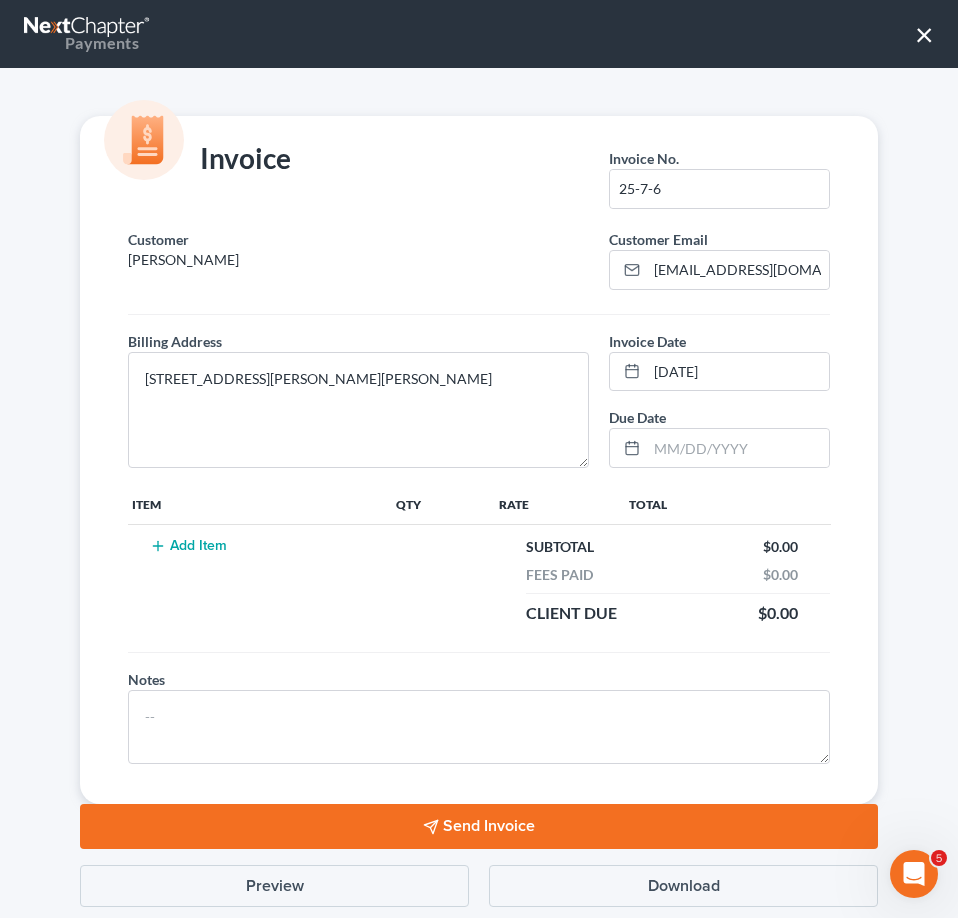 click 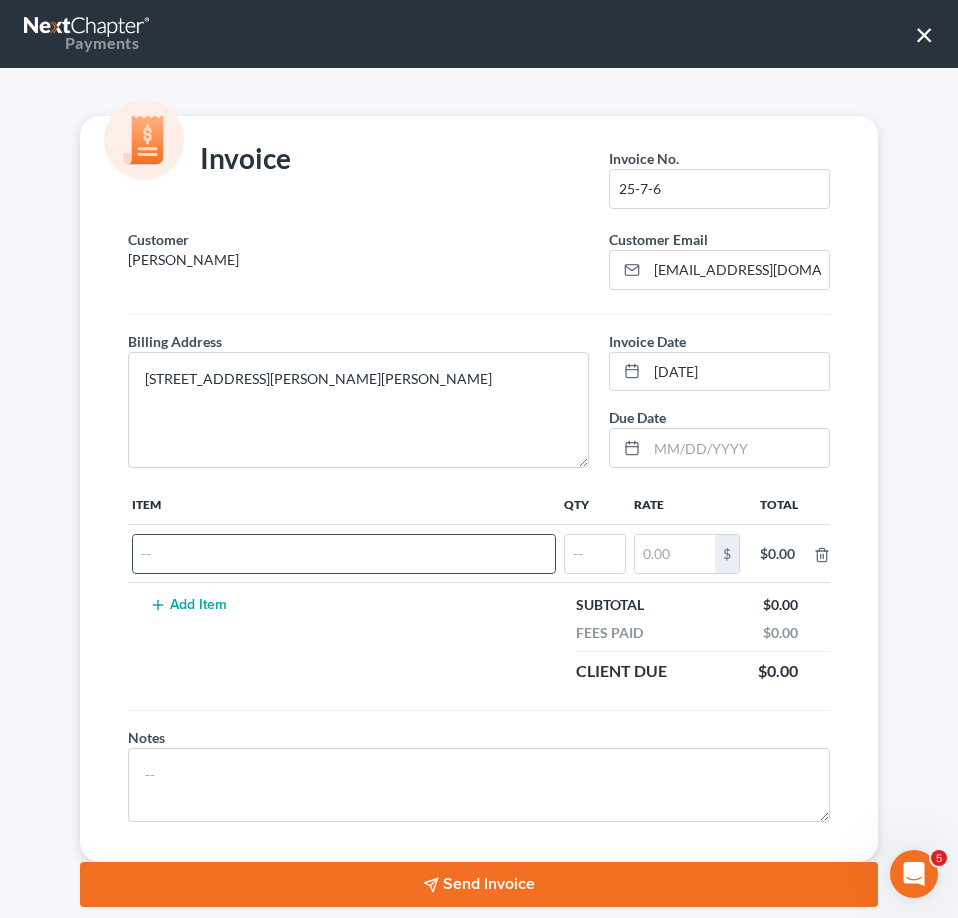 click at bounding box center (344, 554) 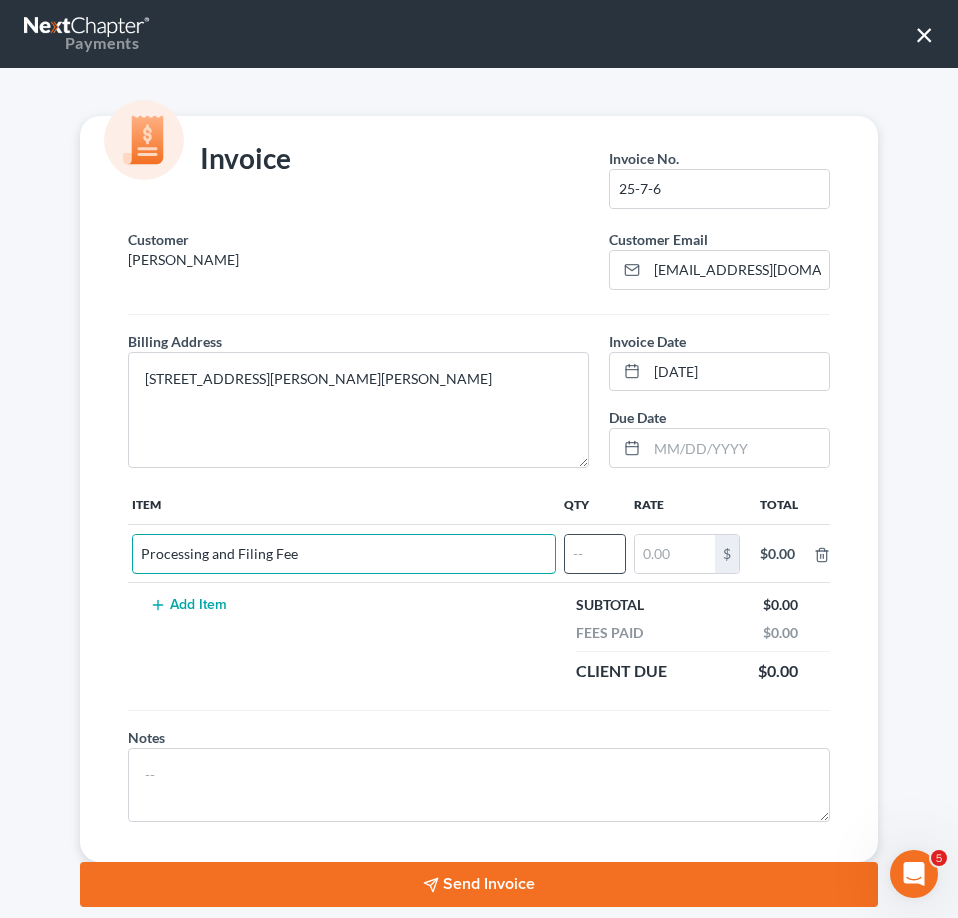type on "Processing and Filing Fee" 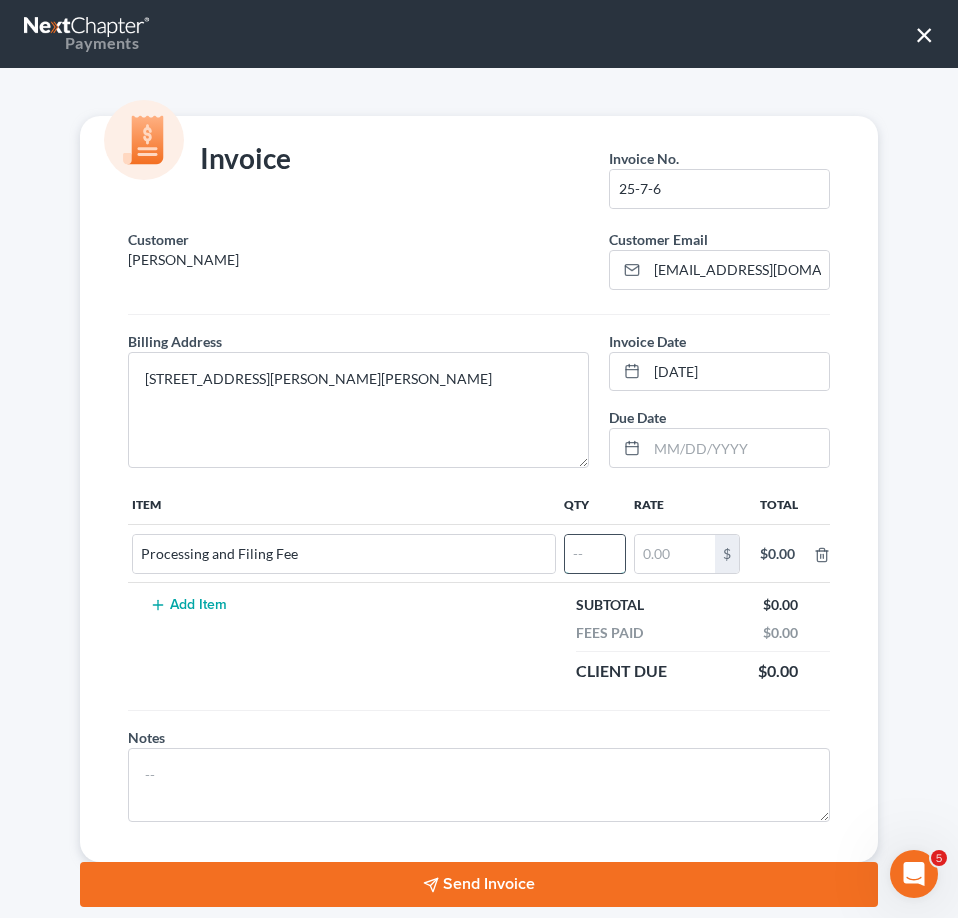 click at bounding box center [595, 554] 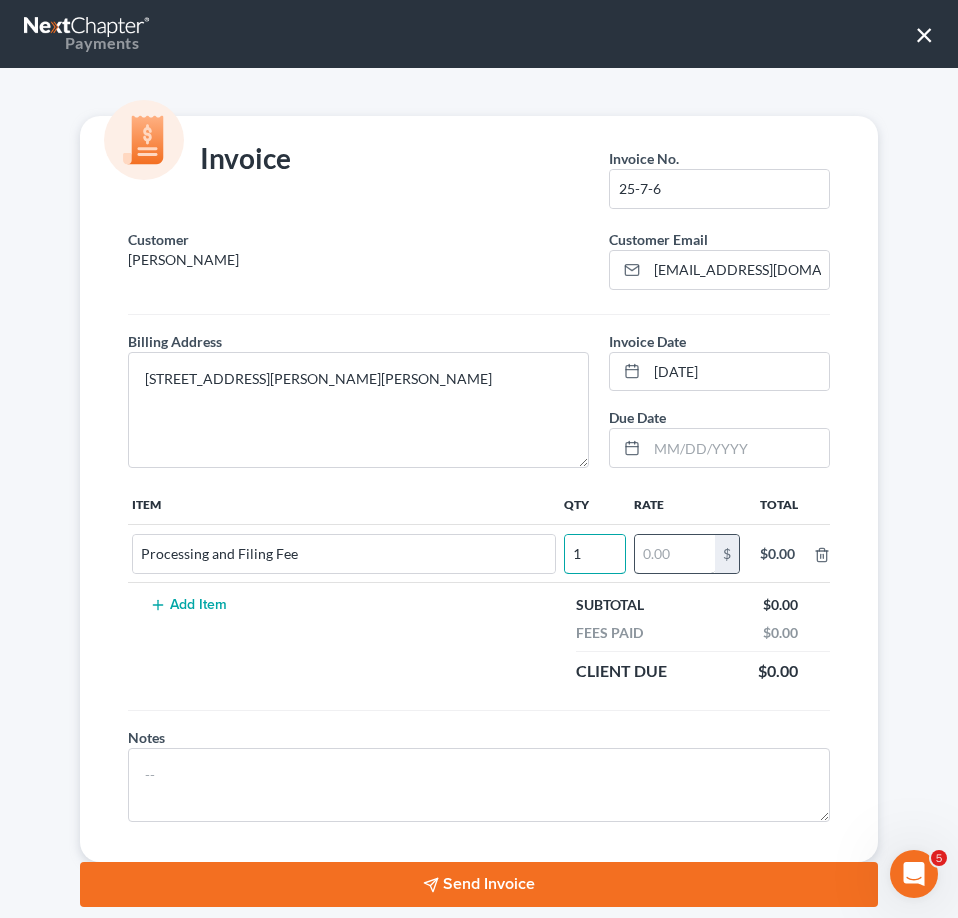 type on "1" 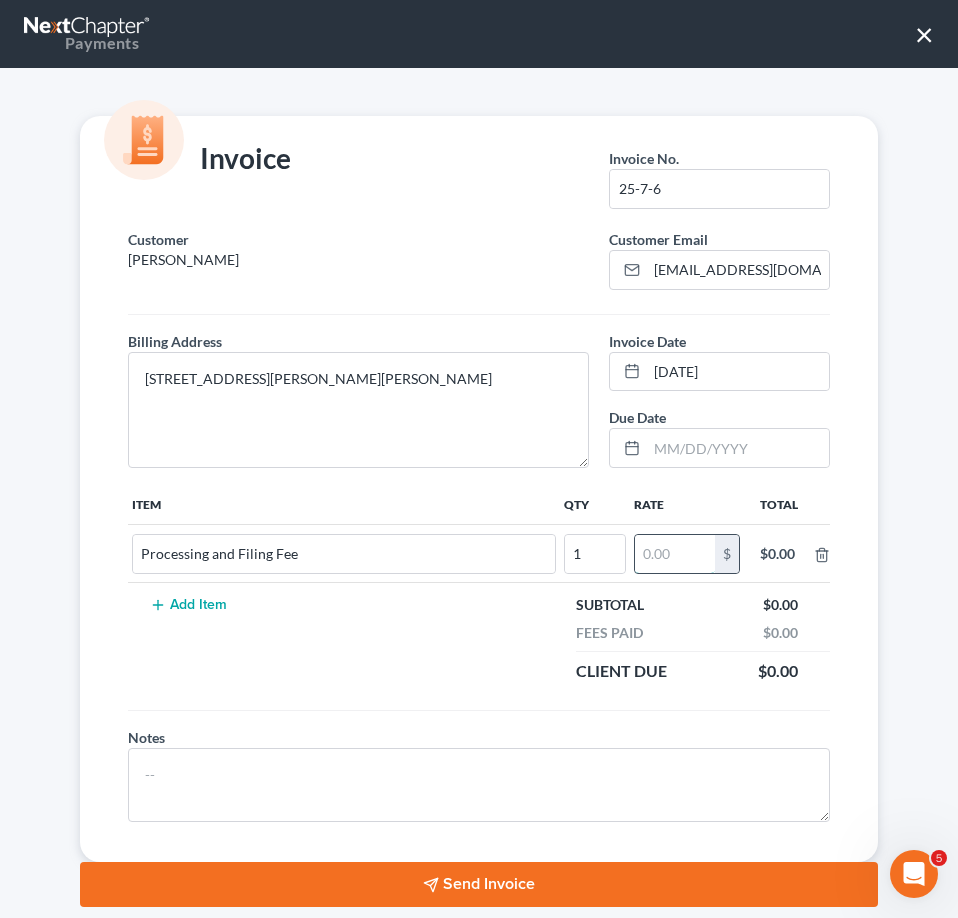 click at bounding box center [675, 554] 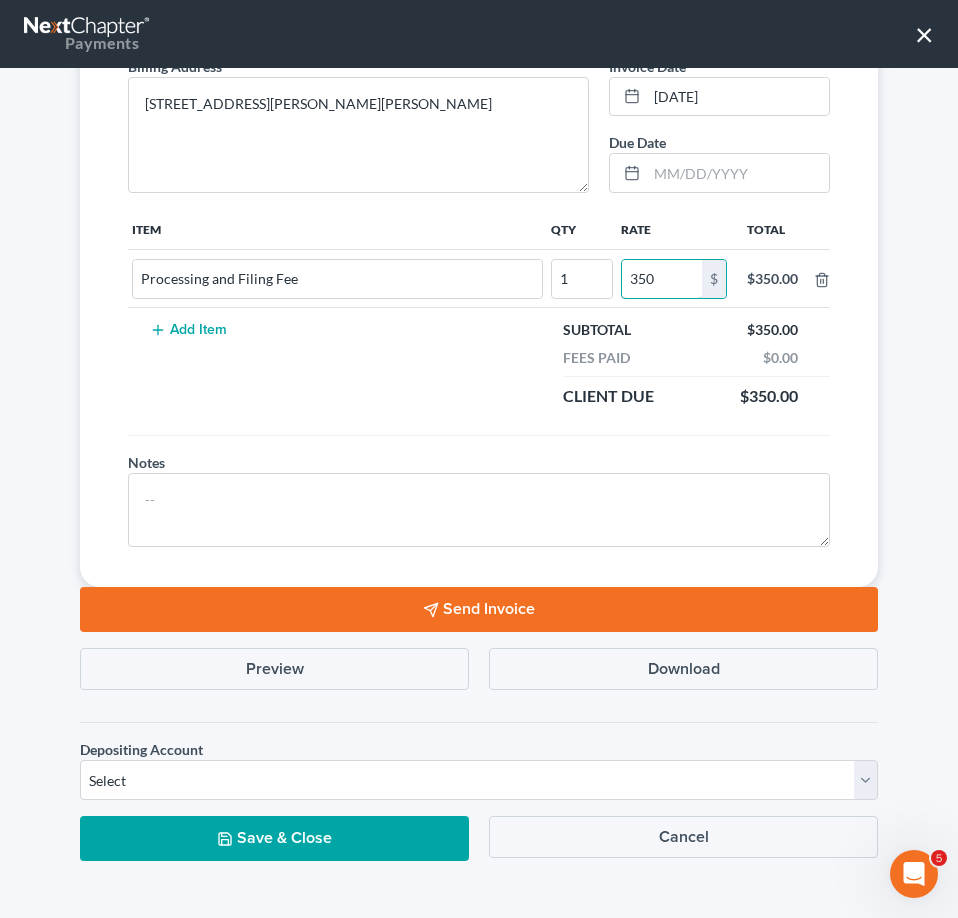 scroll, scrollTop: 282, scrollLeft: 0, axis: vertical 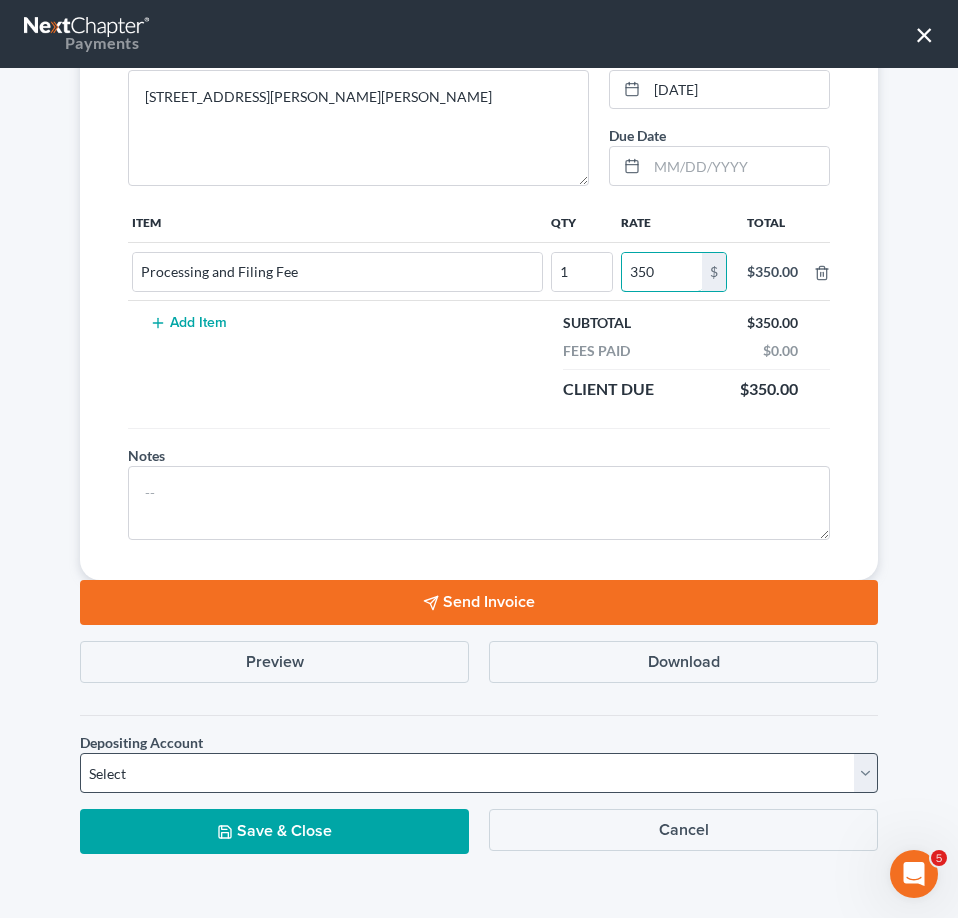 type on "350" 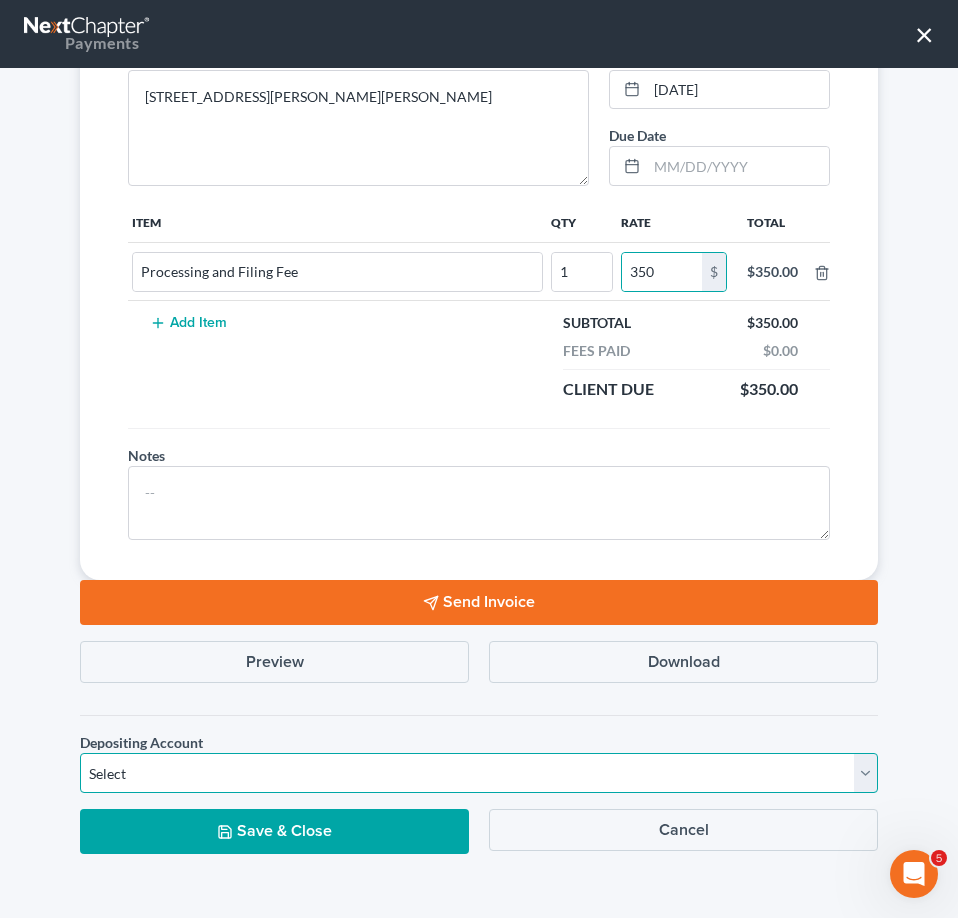 click on "Select Operation Trust" at bounding box center [479, 773] 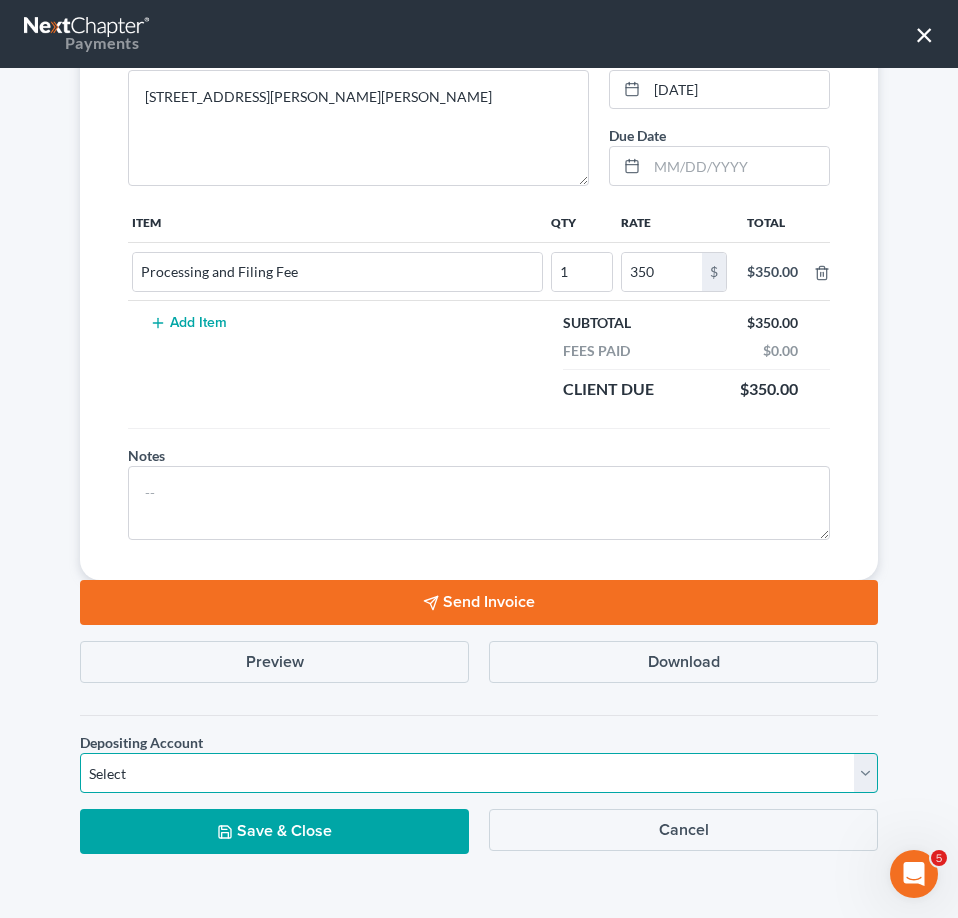 select on "0" 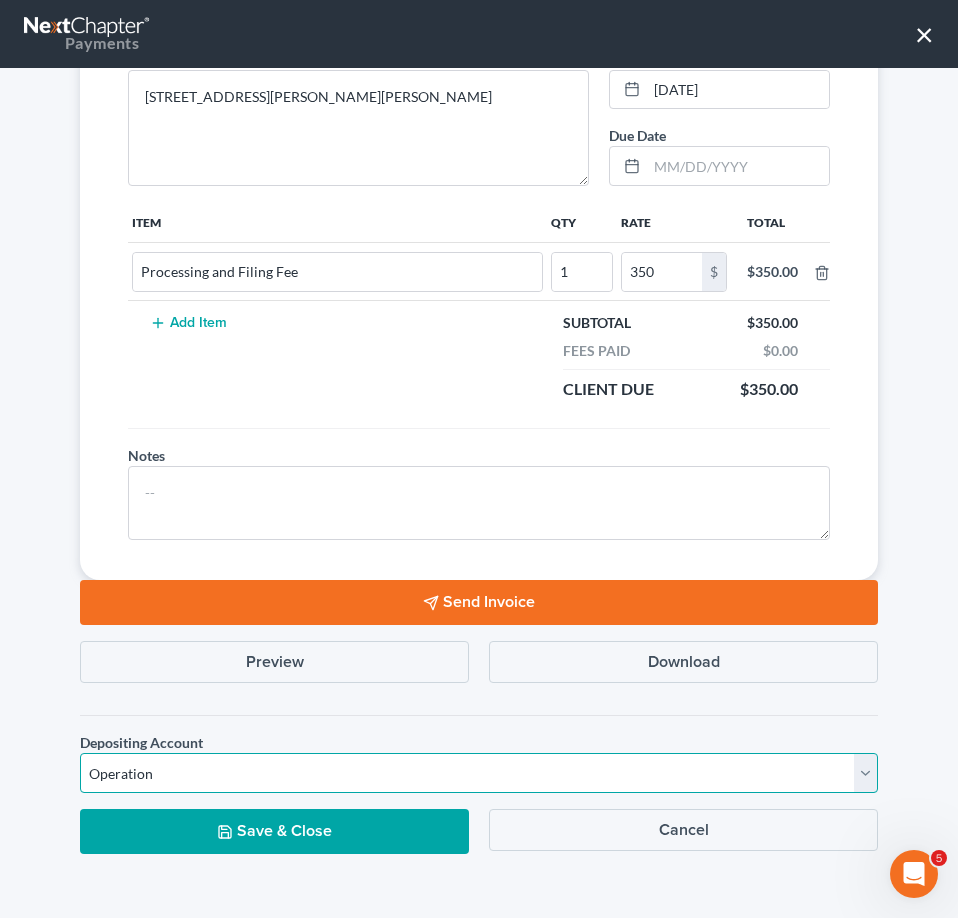 click on "Select Operation Trust" at bounding box center (479, 773) 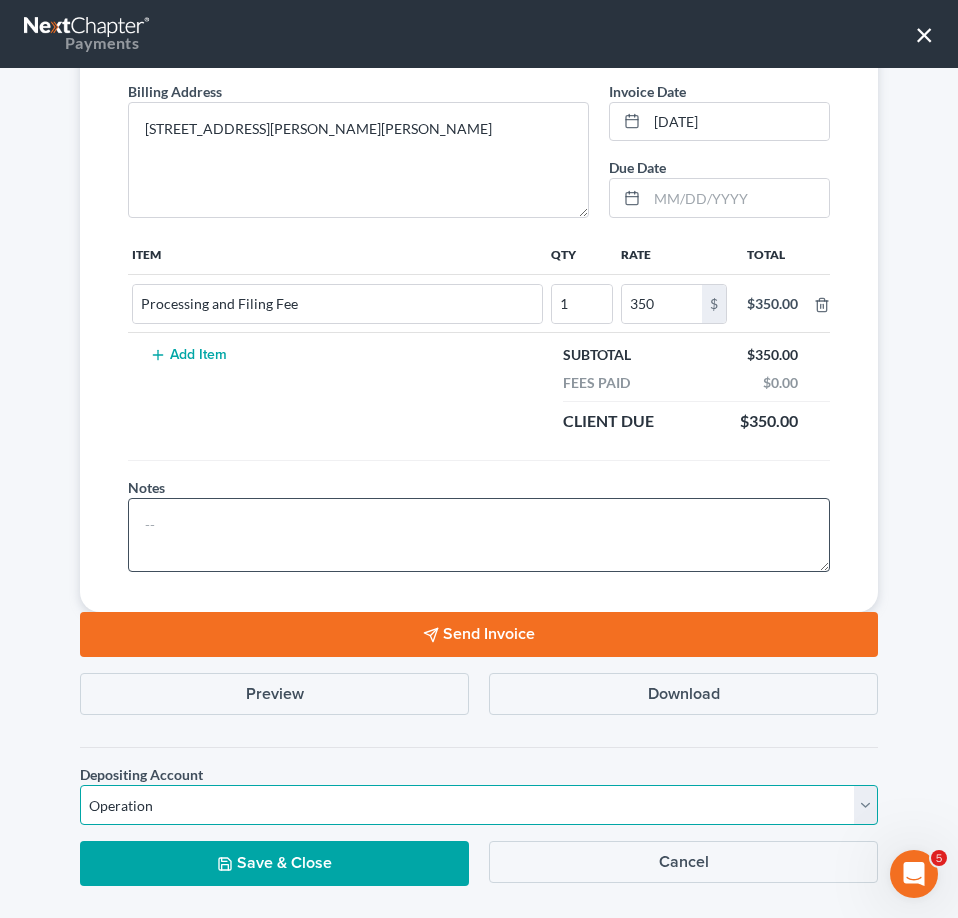 scroll, scrollTop: 282, scrollLeft: 0, axis: vertical 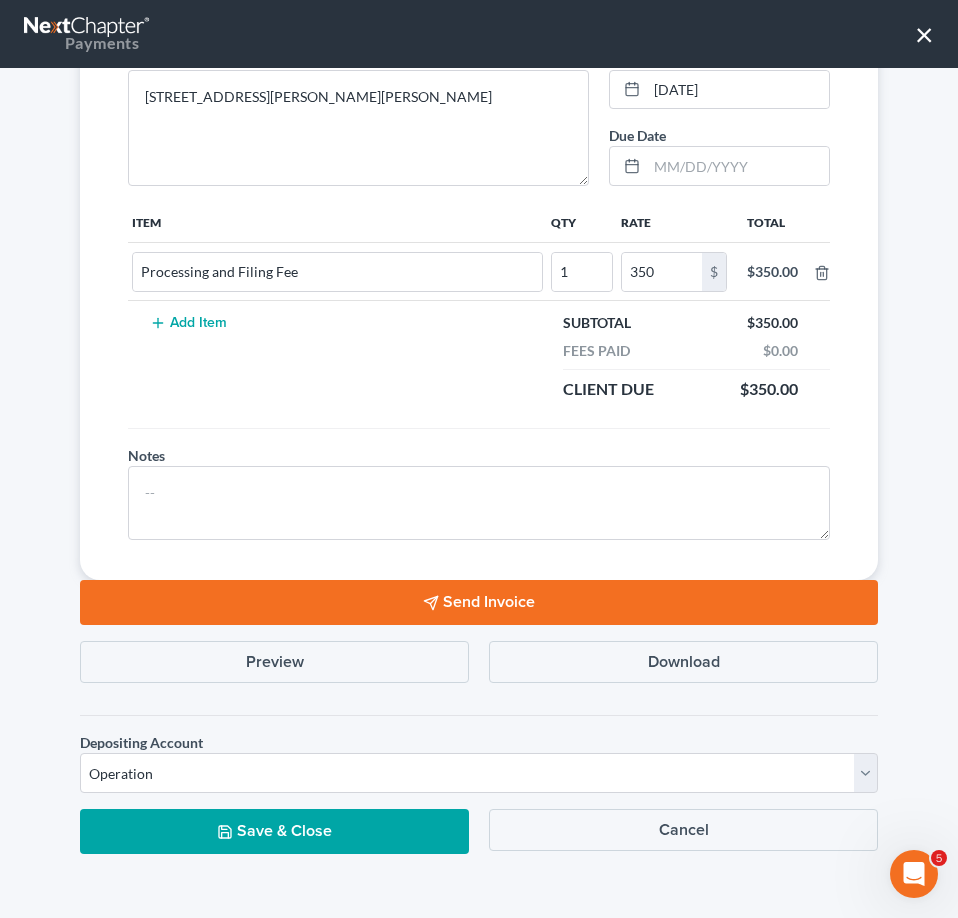 click on "Send Invoice" at bounding box center (479, 602) 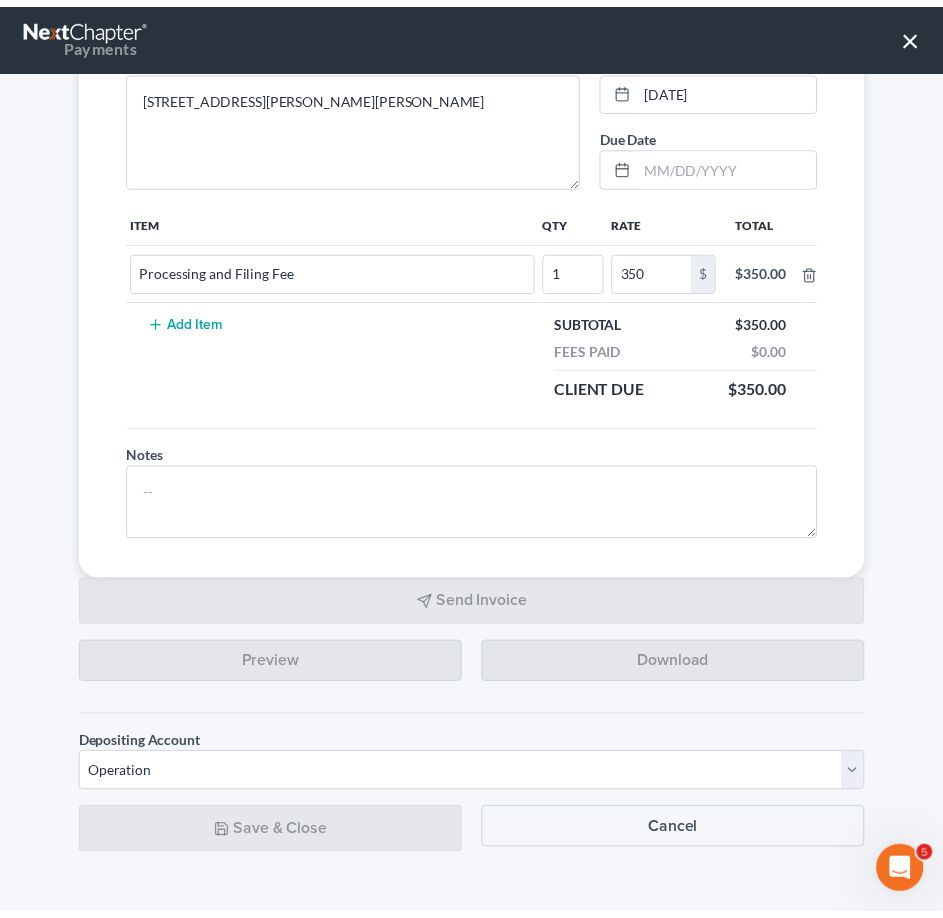 scroll, scrollTop: 0, scrollLeft: 0, axis: both 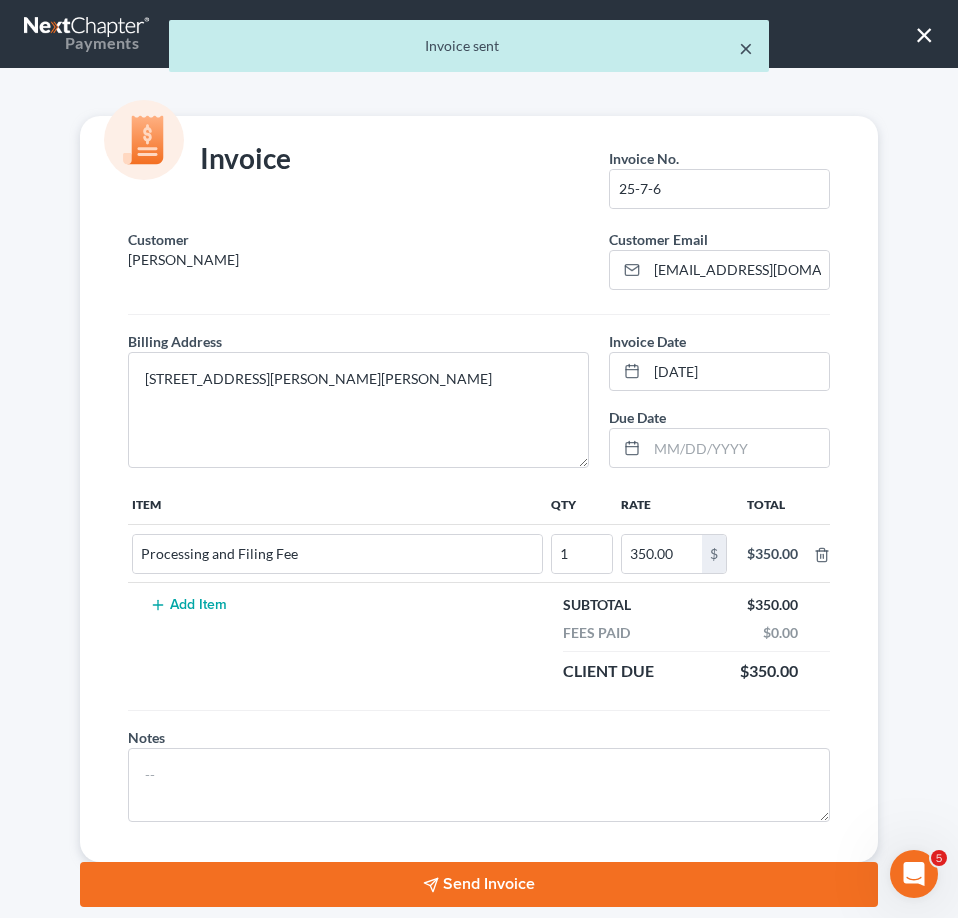 click on "×" at bounding box center (746, 48) 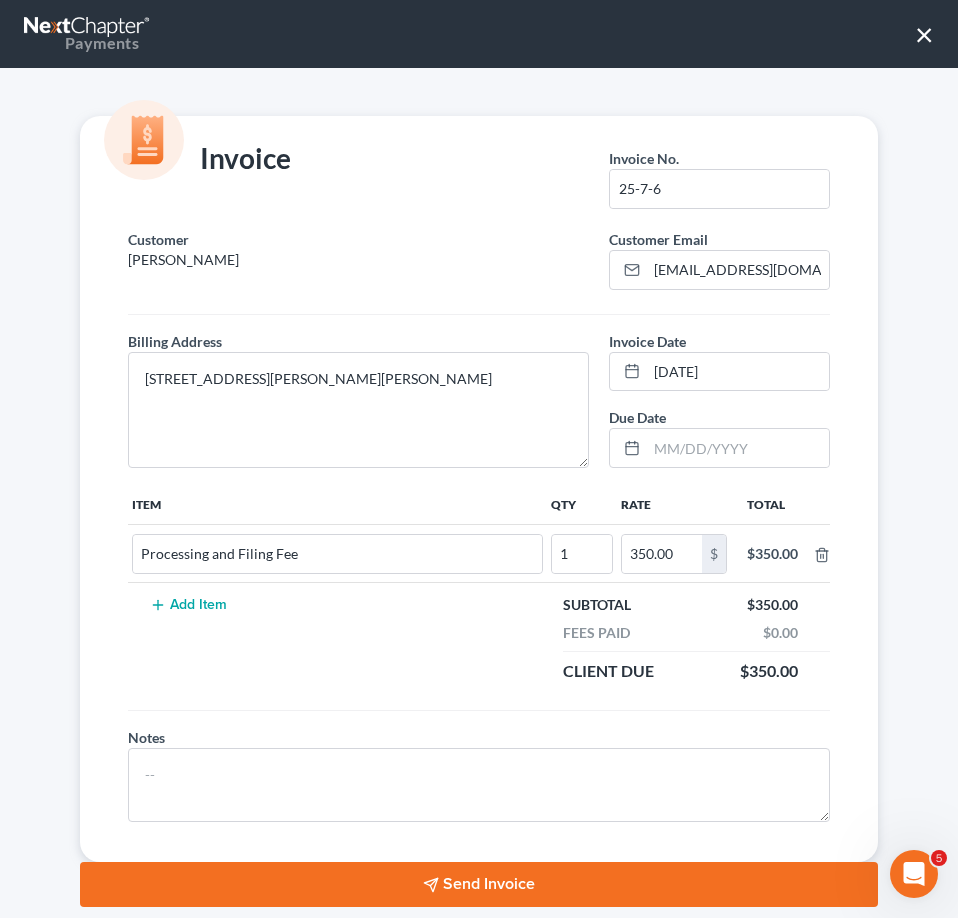 click on "Payments ×" at bounding box center (479, 34) 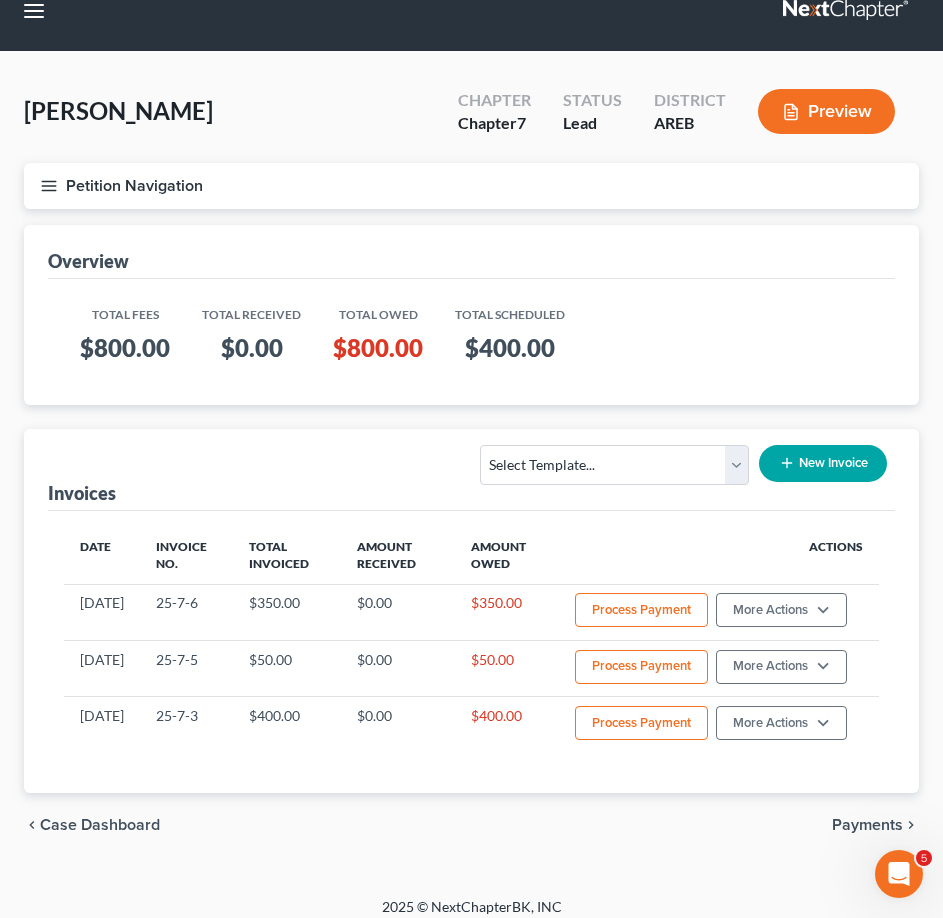 scroll, scrollTop: 44, scrollLeft: 0, axis: vertical 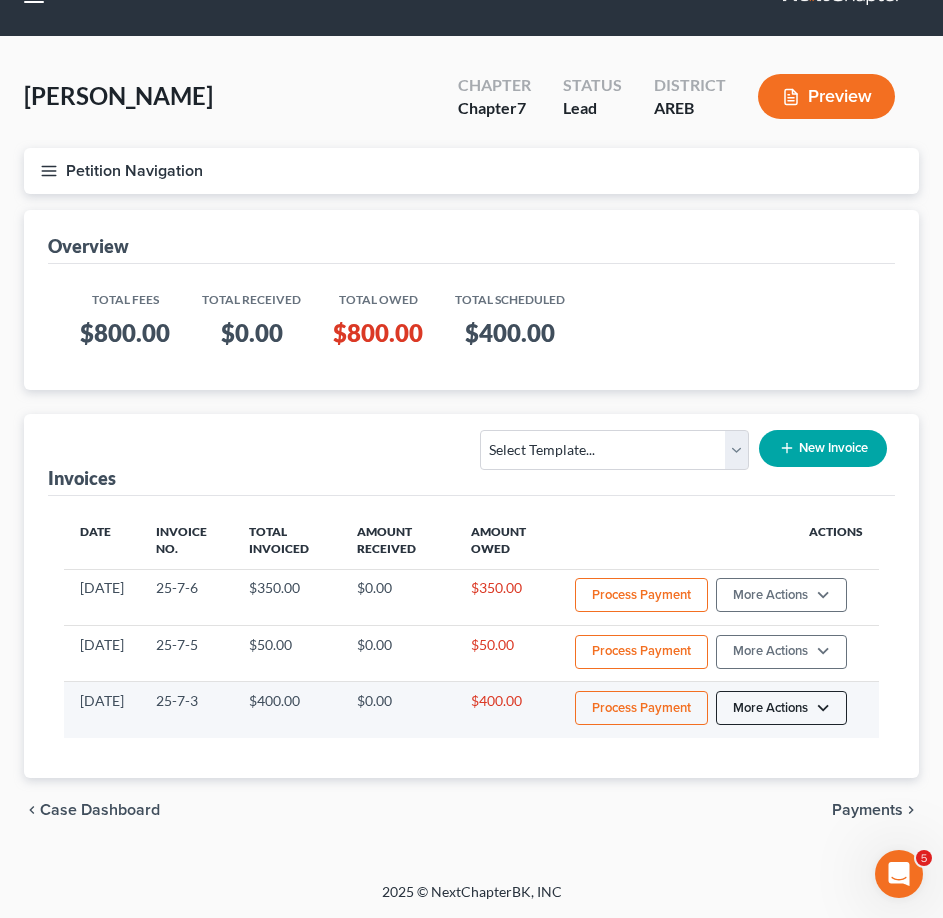 click on "More Actions" at bounding box center (781, 595) 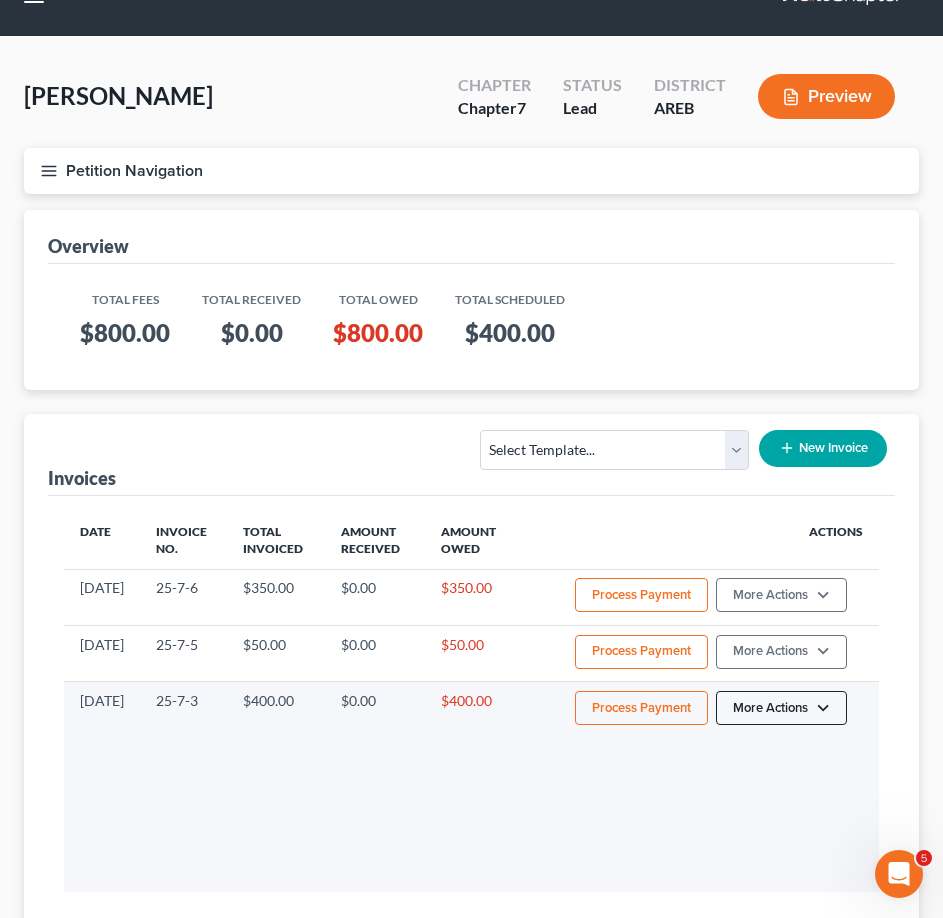 click on "More Actions" at bounding box center [781, 708] 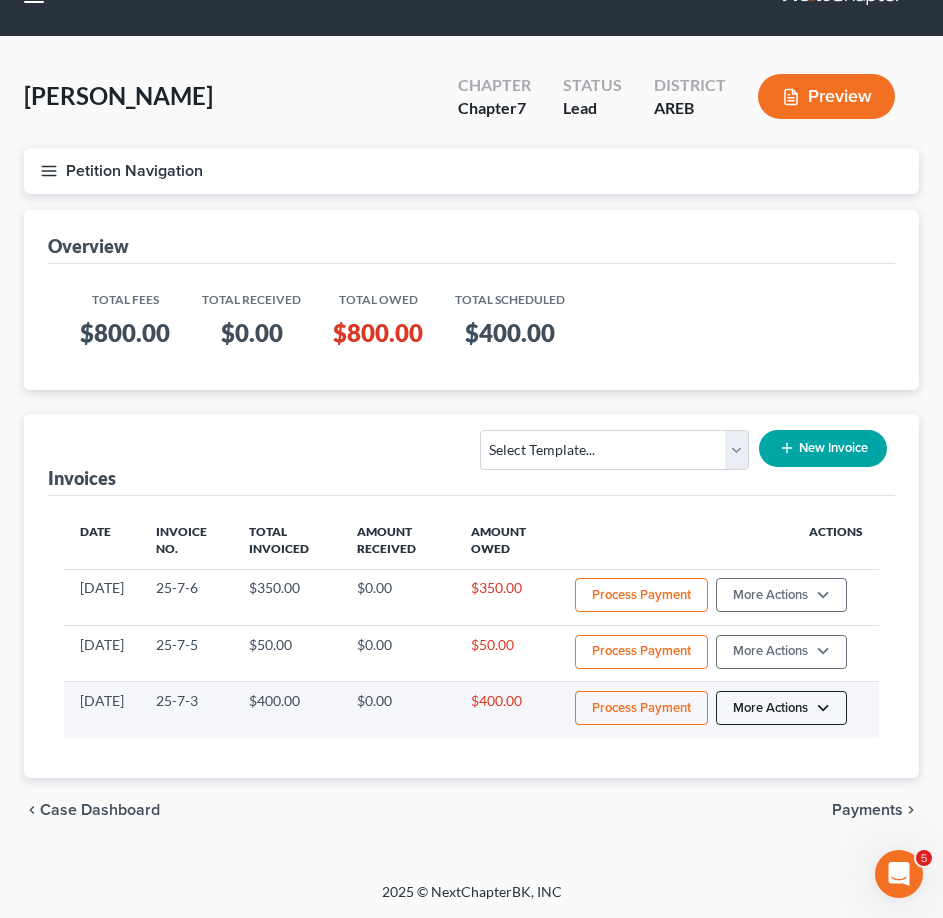 click on "More Actions" at bounding box center (781, 595) 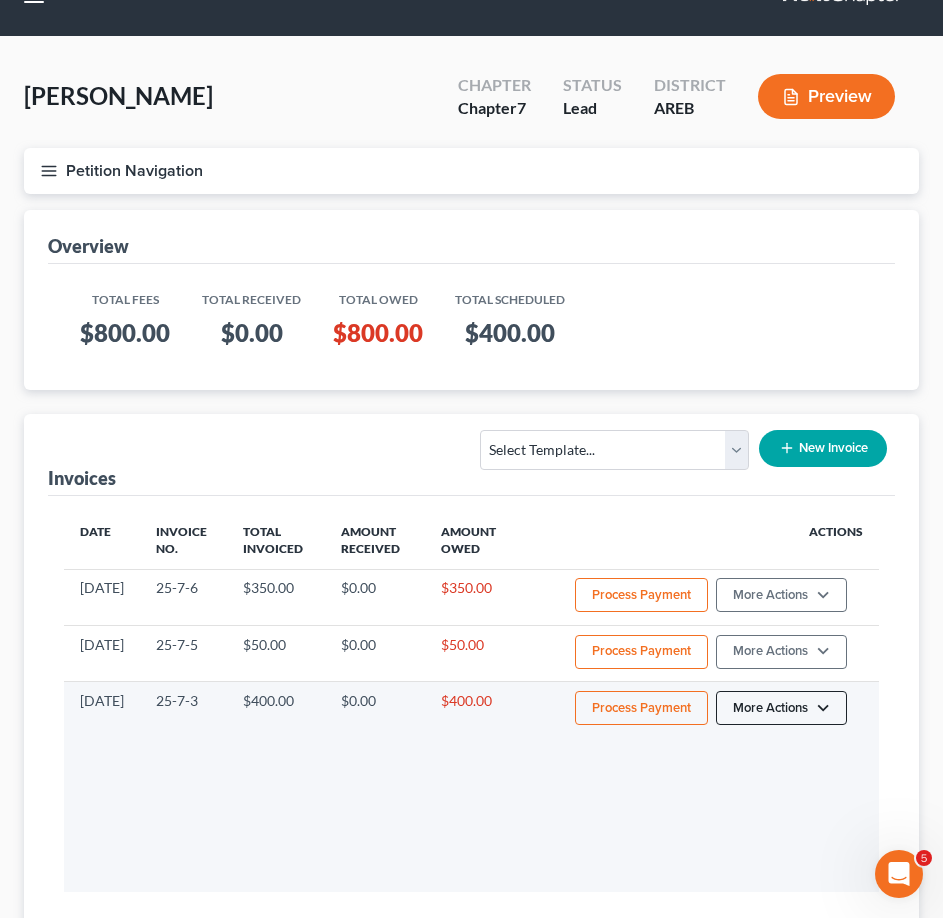 click on "More Actions" at bounding box center (781, 708) 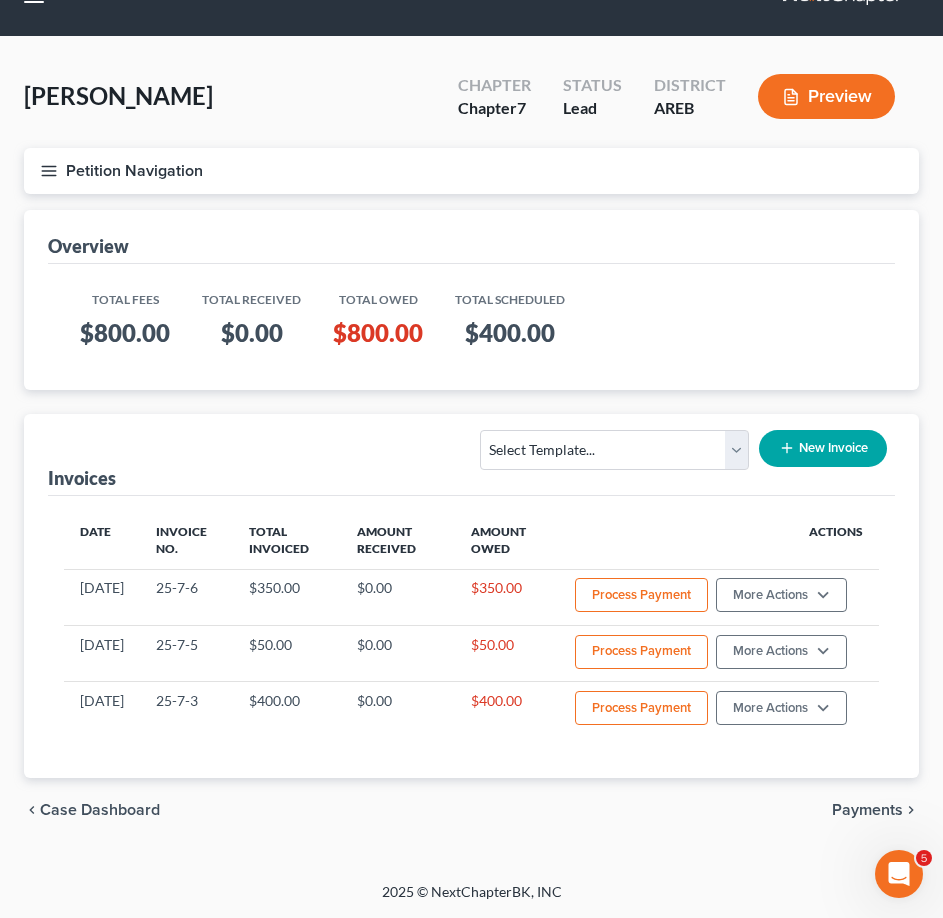 click on "Petition Navigation" at bounding box center [471, 171] 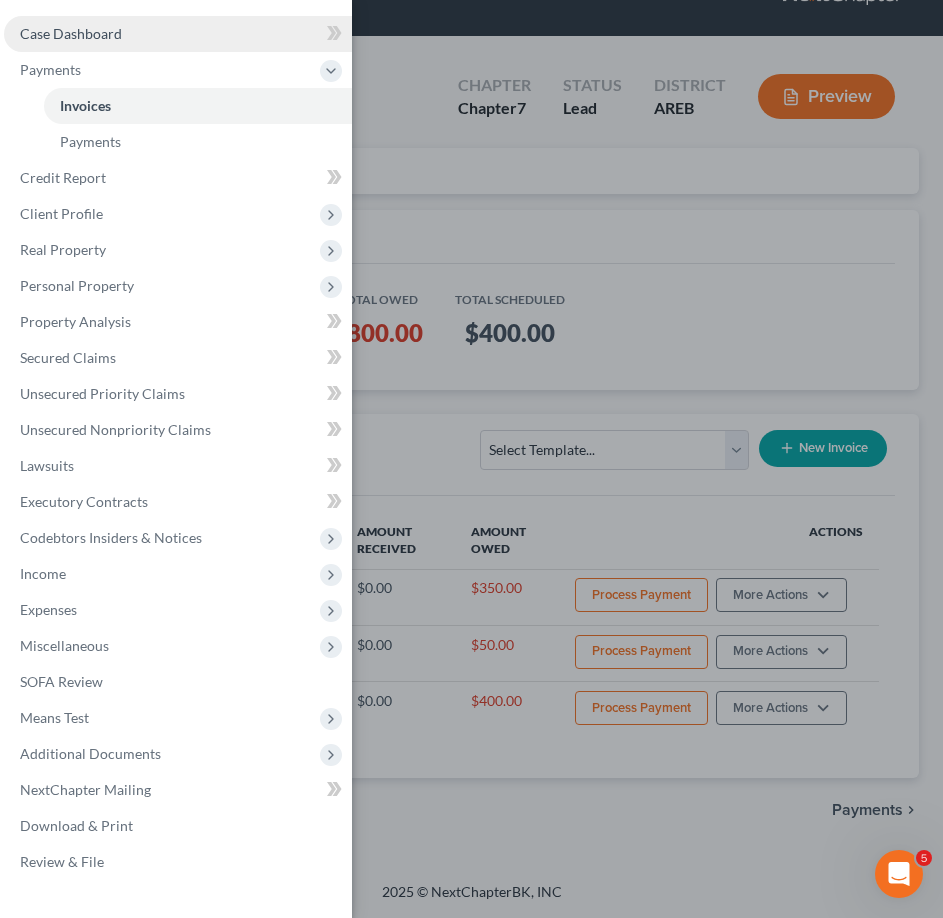 click on "Case Dashboard" at bounding box center (178, 34) 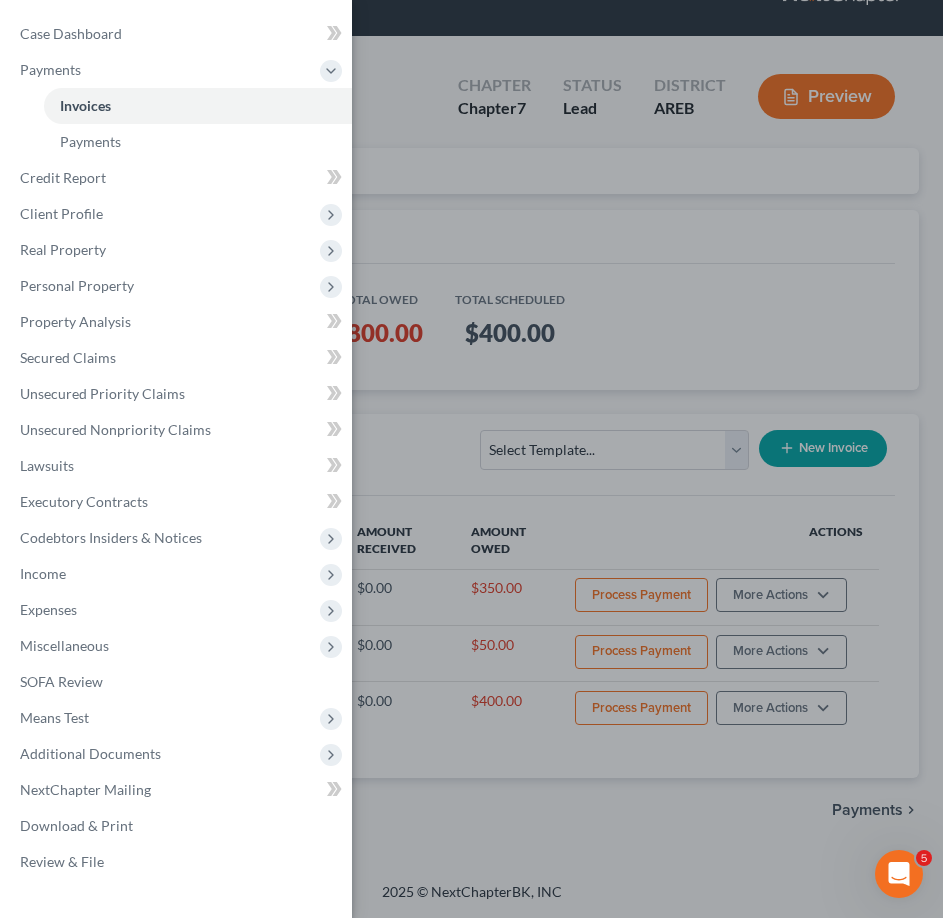 click on "Case Dashboard
Payments
Invoices
Payments
Payments
Credit Report
Client Profile" at bounding box center [471, 459] 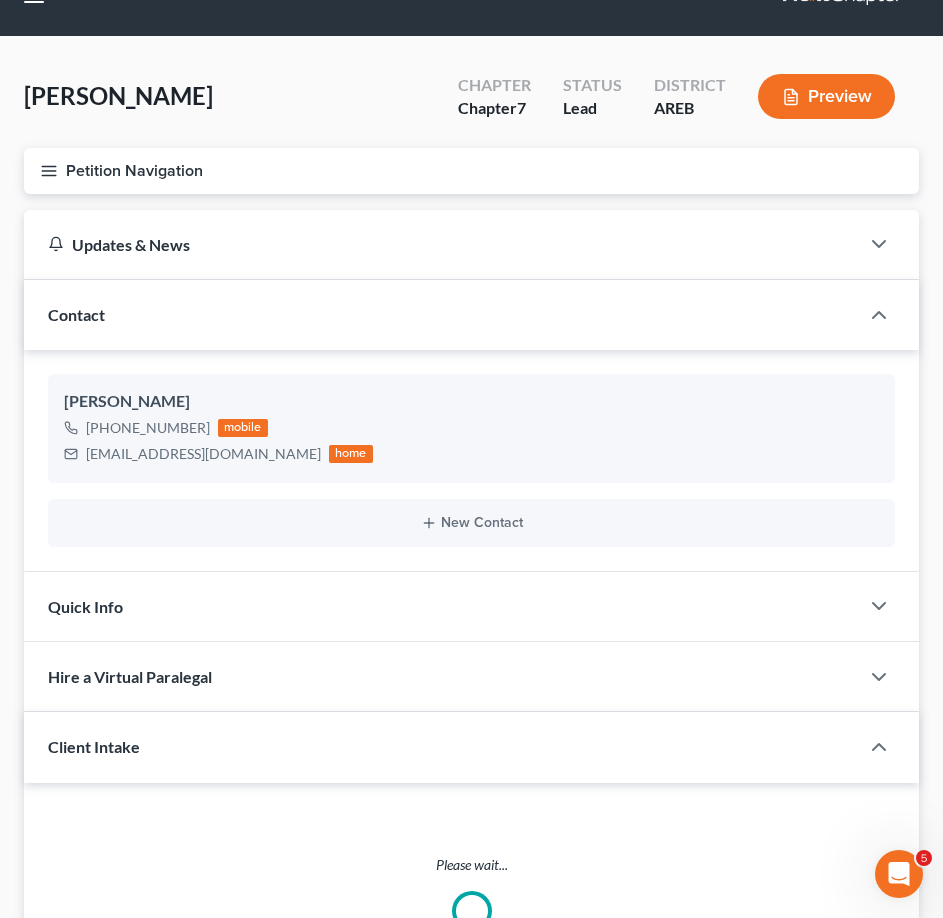 scroll, scrollTop: 0, scrollLeft: 0, axis: both 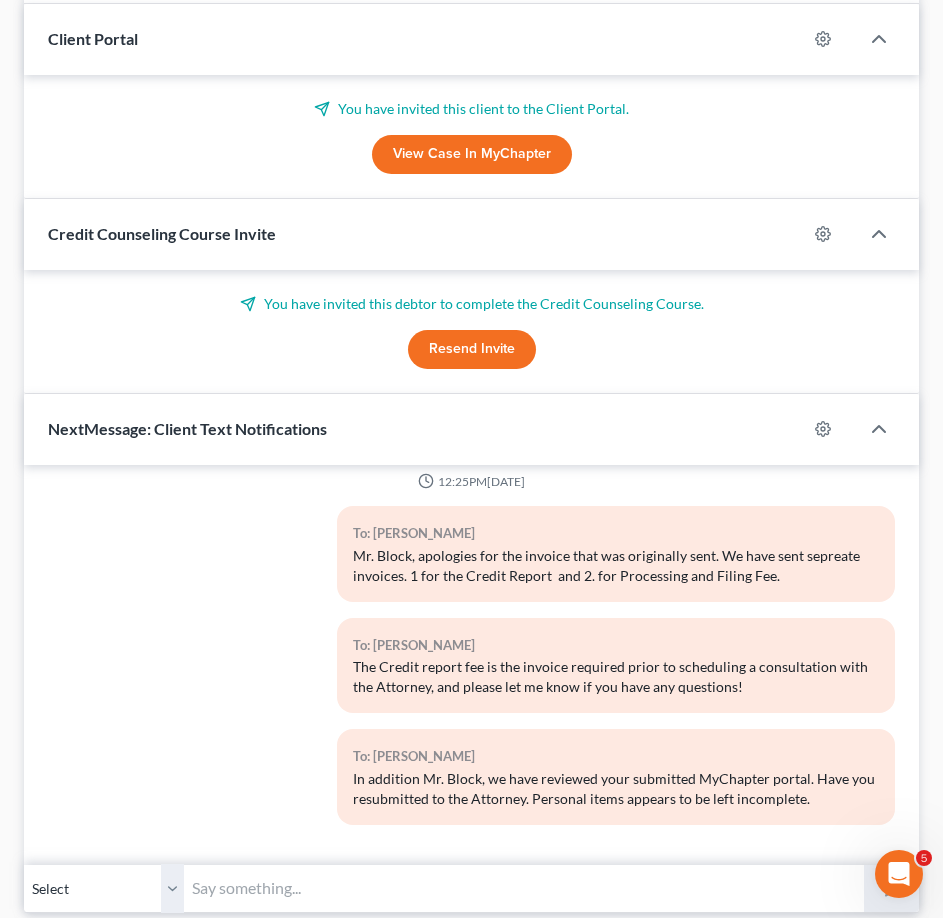 click on "View Case in MyChapter" at bounding box center (472, 155) 